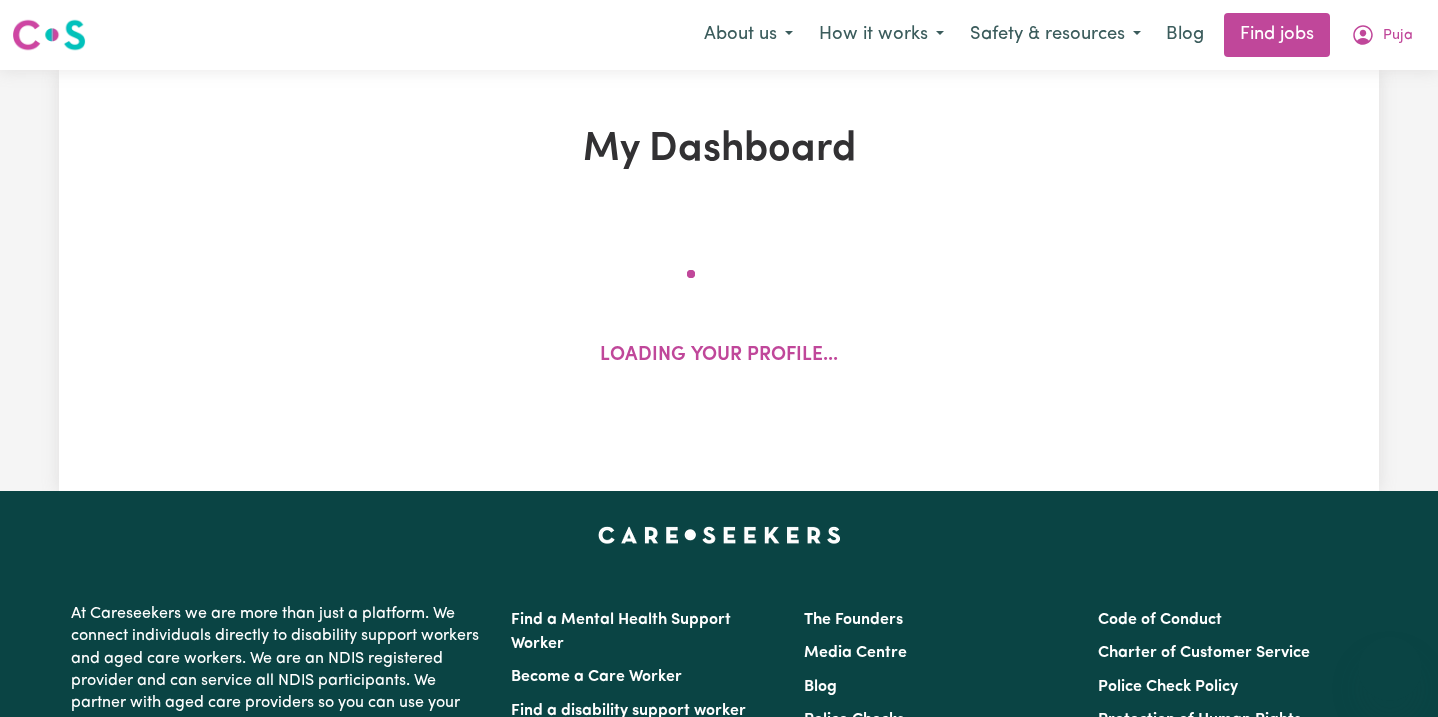 scroll, scrollTop: 0, scrollLeft: 0, axis: both 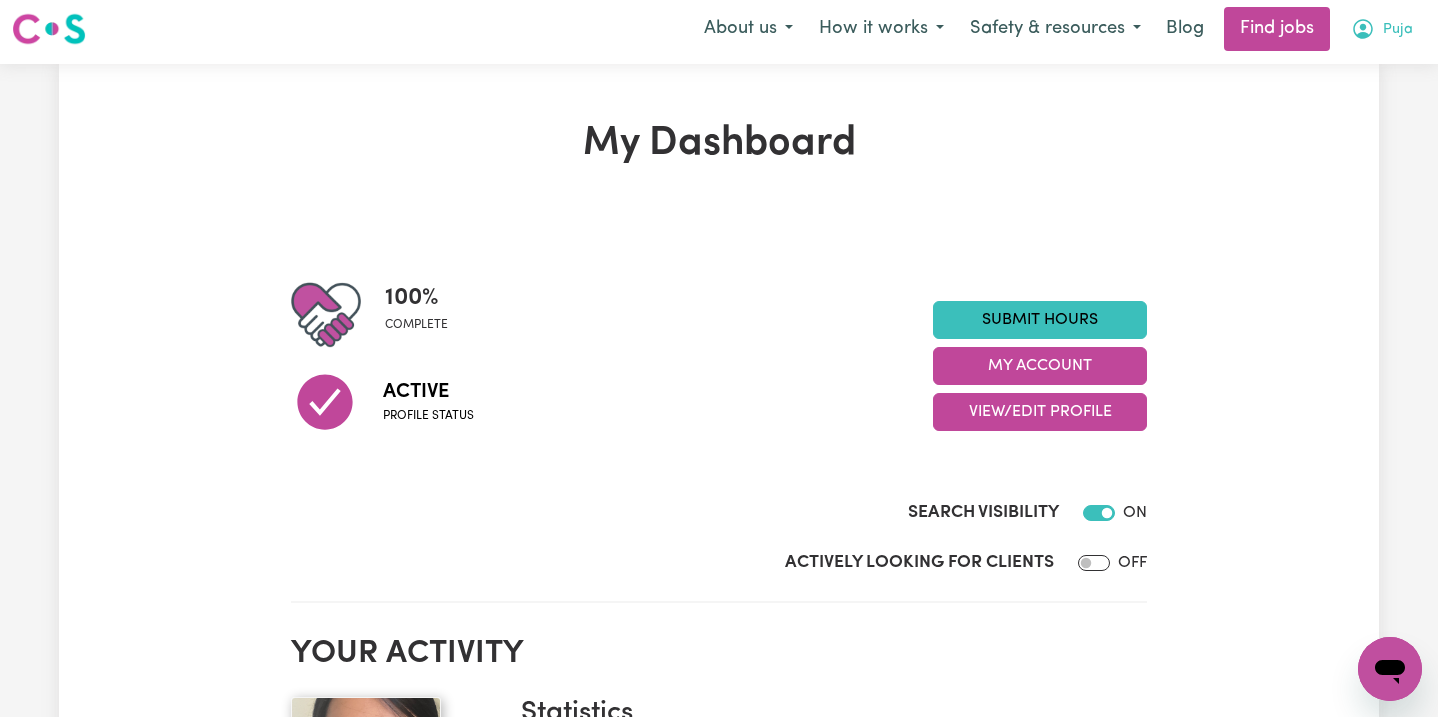 click on "Puja" at bounding box center [1382, 29] 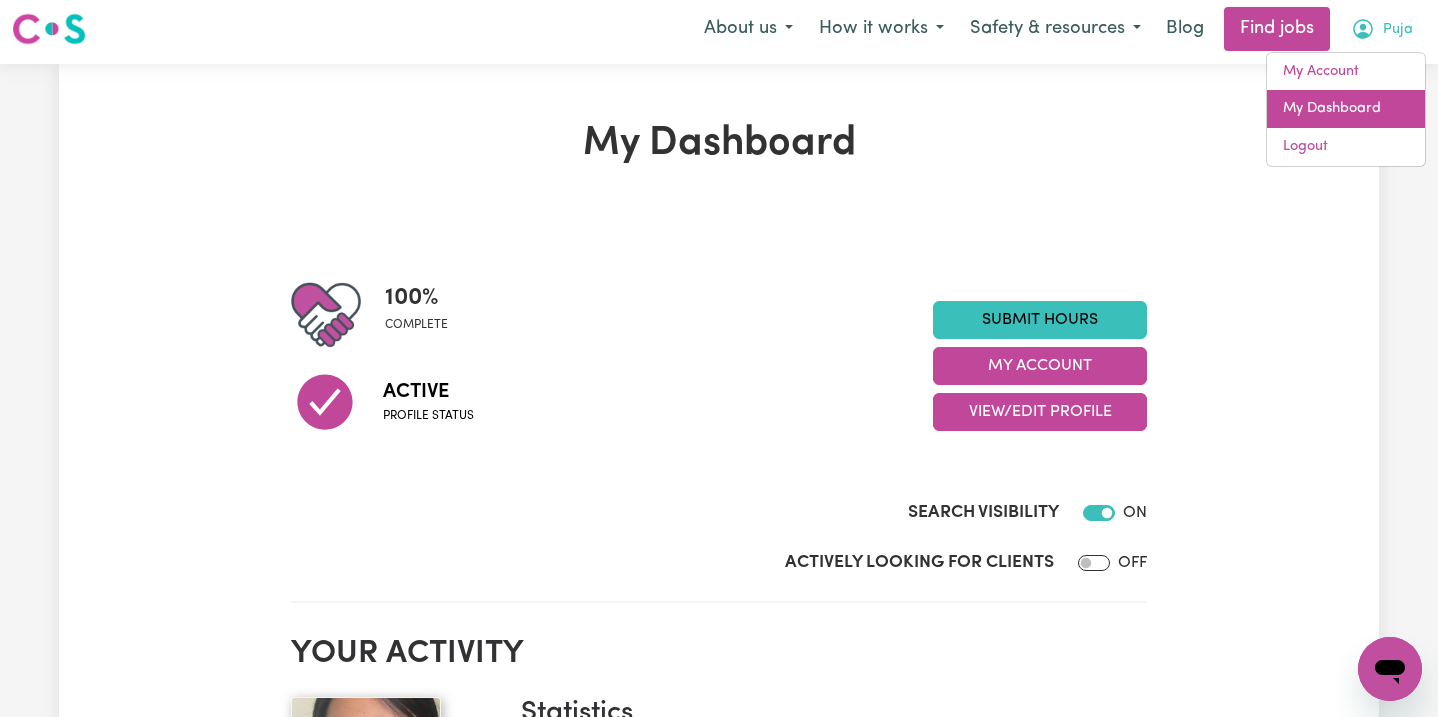 click on "My Dashboard" at bounding box center [1346, 109] 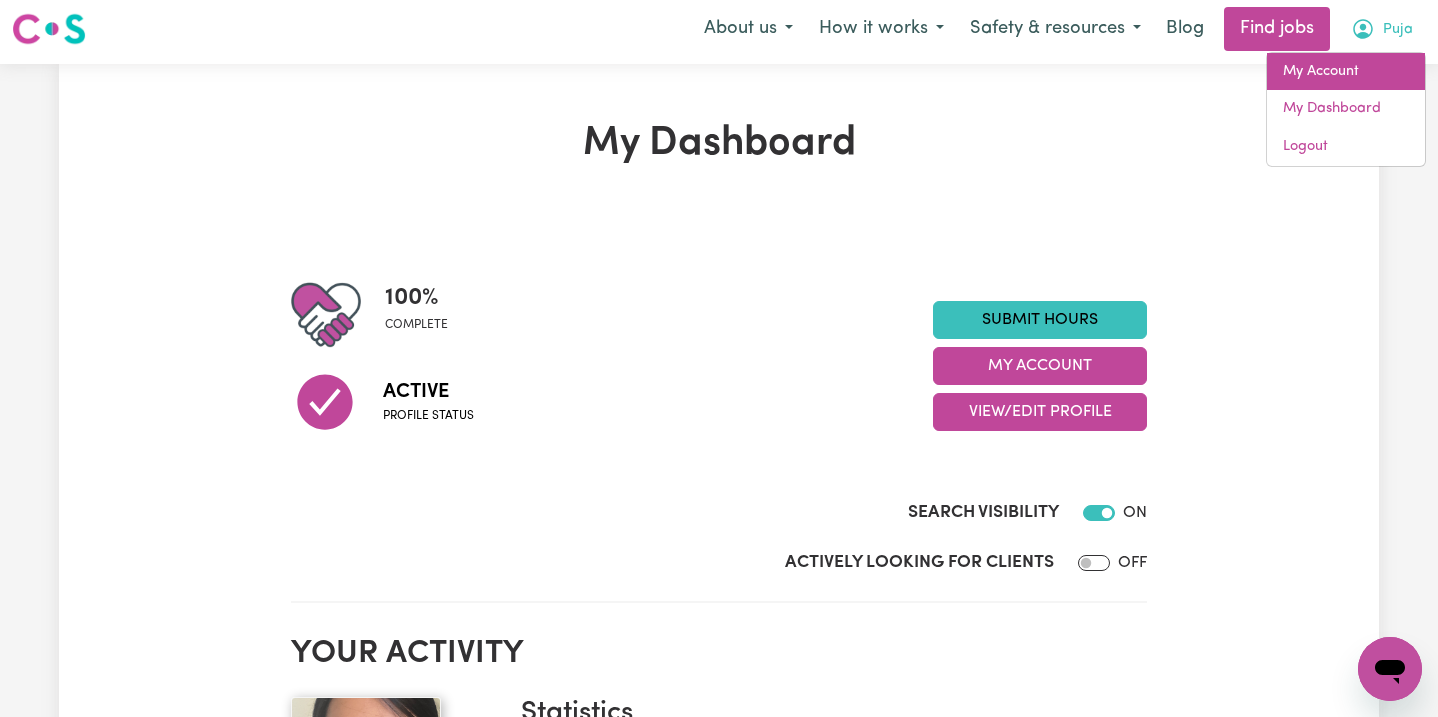 click on "My Account" at bounding box center [1346, 72] 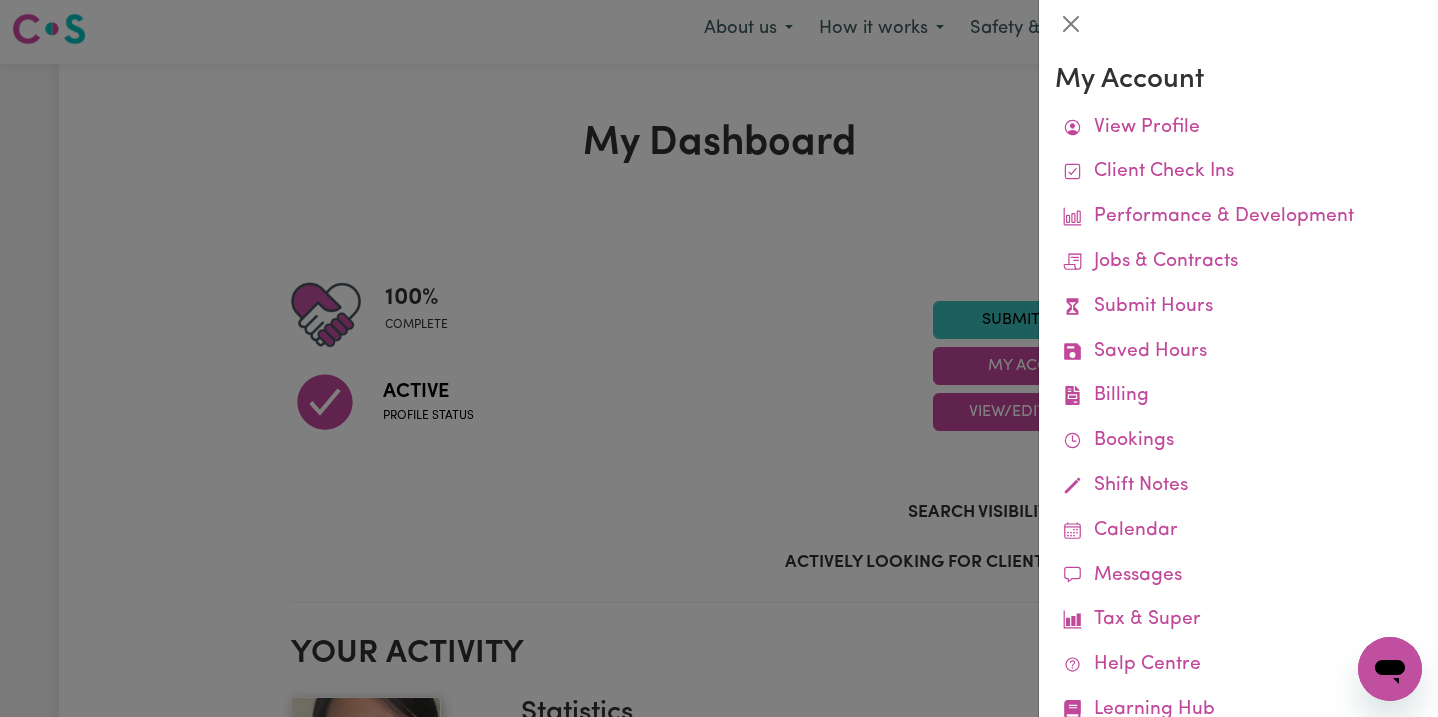 scroll, scrollTop: 64, scrollLeft: 0, axis: vertical 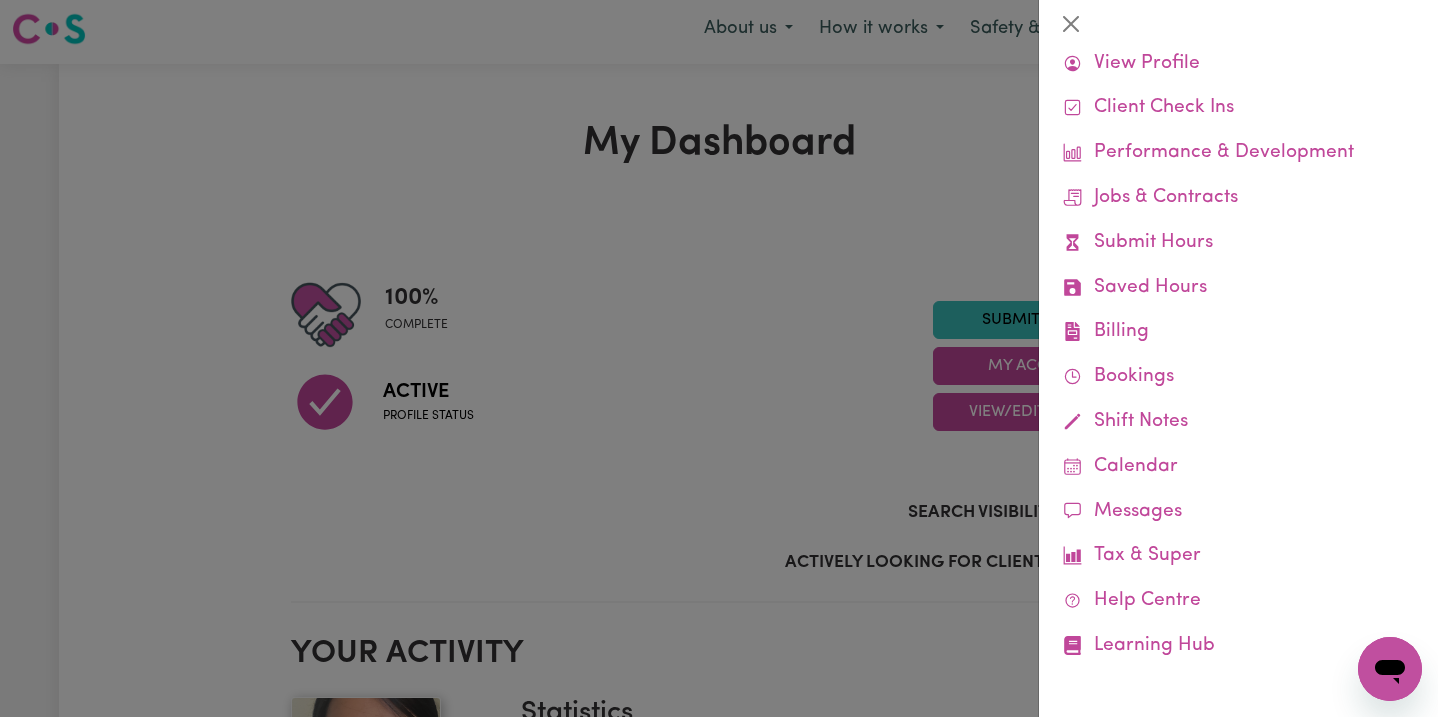 click at bounding box center [719, 358] 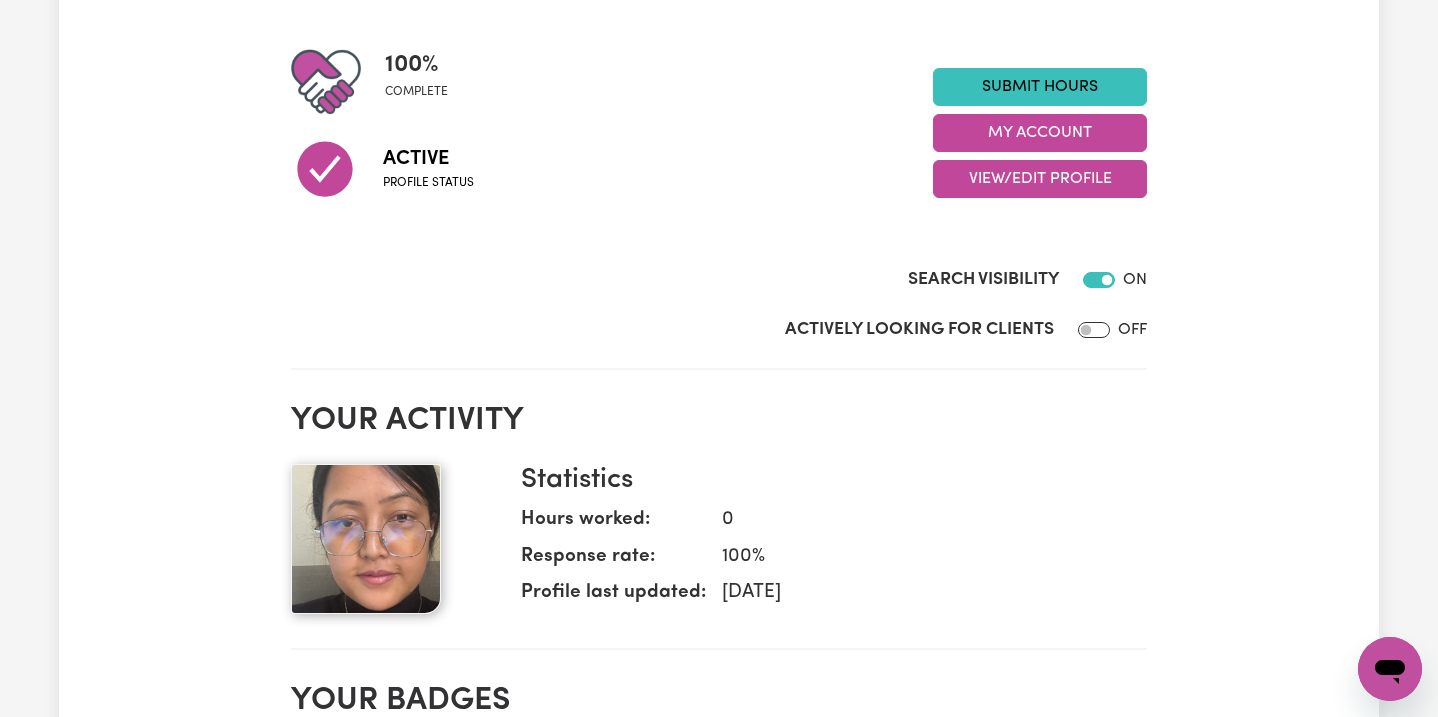 scroll, scrollTop: 0, scrollLeft: 0, axis: both 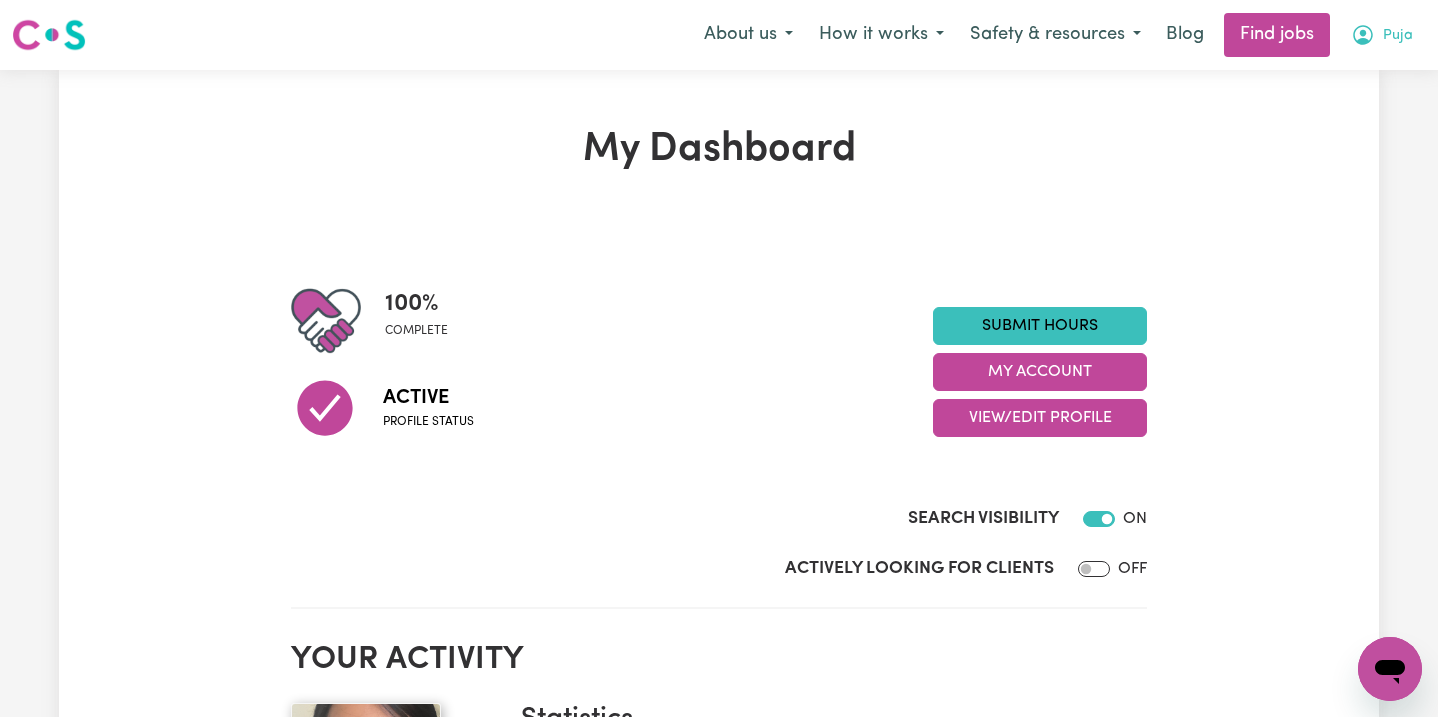 click on "Puja" at bounding box center [1398, 36] 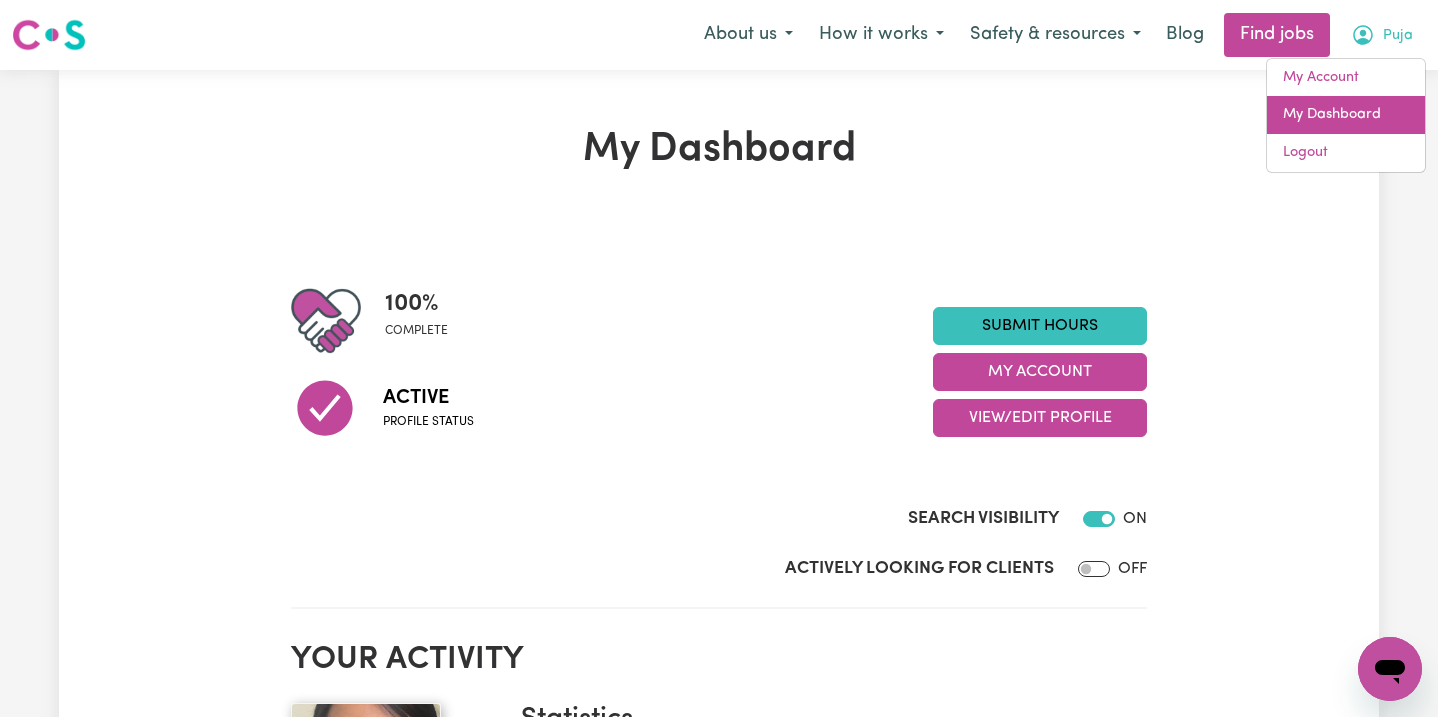 click on "My Dashboard" at bounding box center (1346, 115) 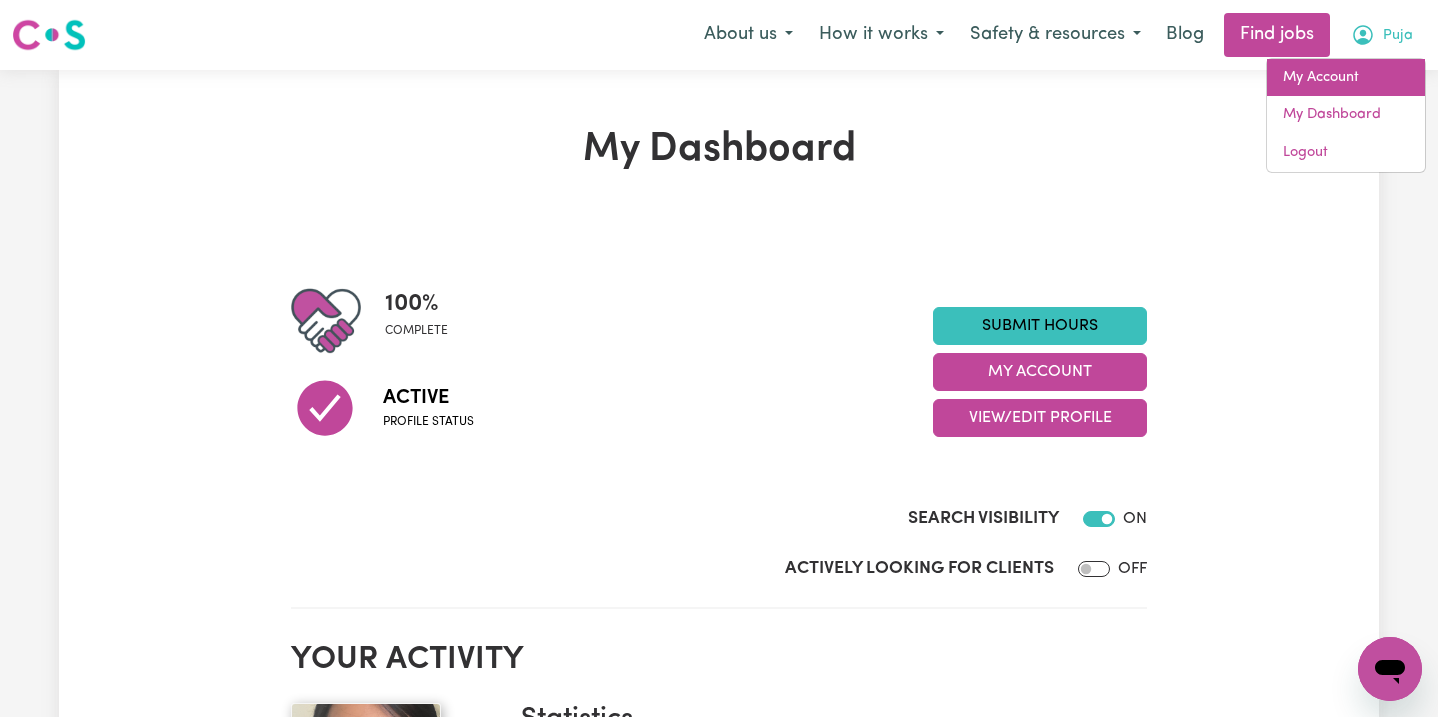 click on "My Account" at bounding box center (1346, 78) 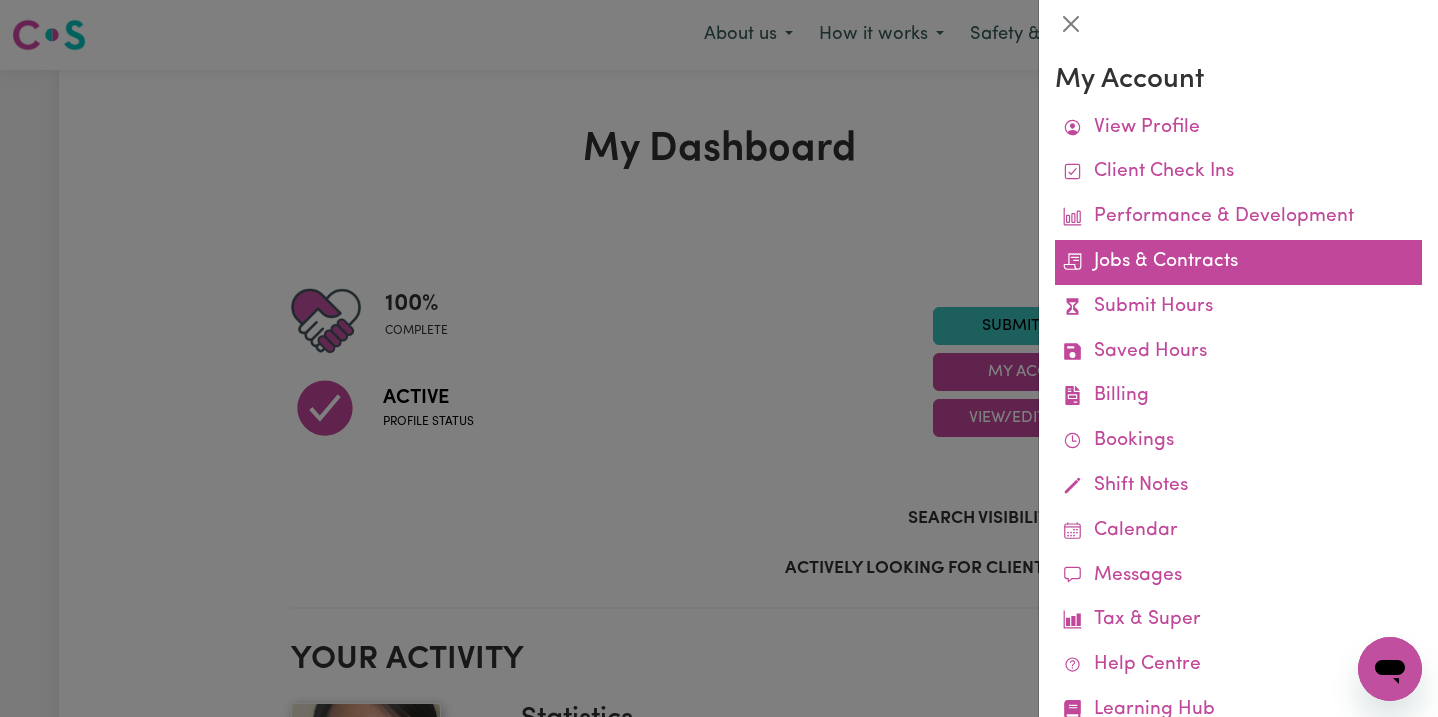 click on "Jobs & Contracts" at bounding box center (1238, 262) 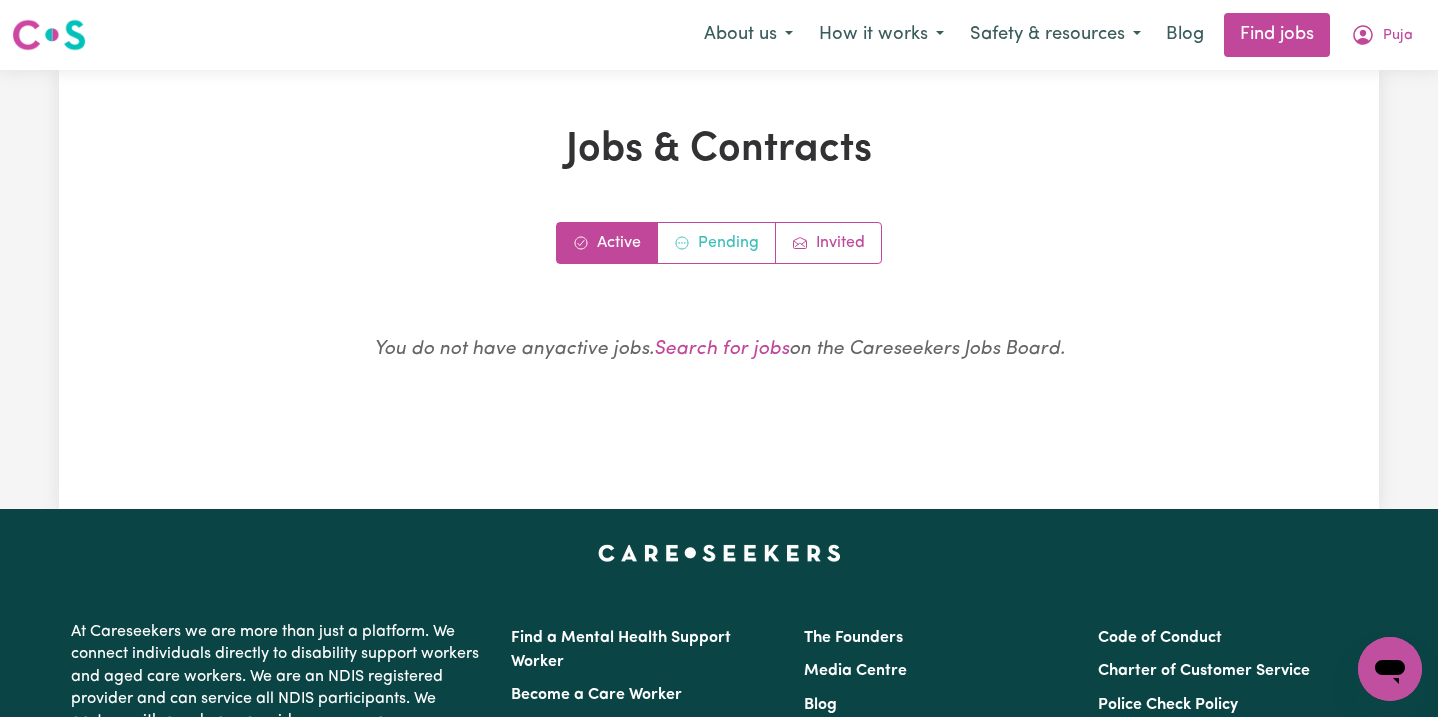 click on "Pending" at bounding box center (717, 243) 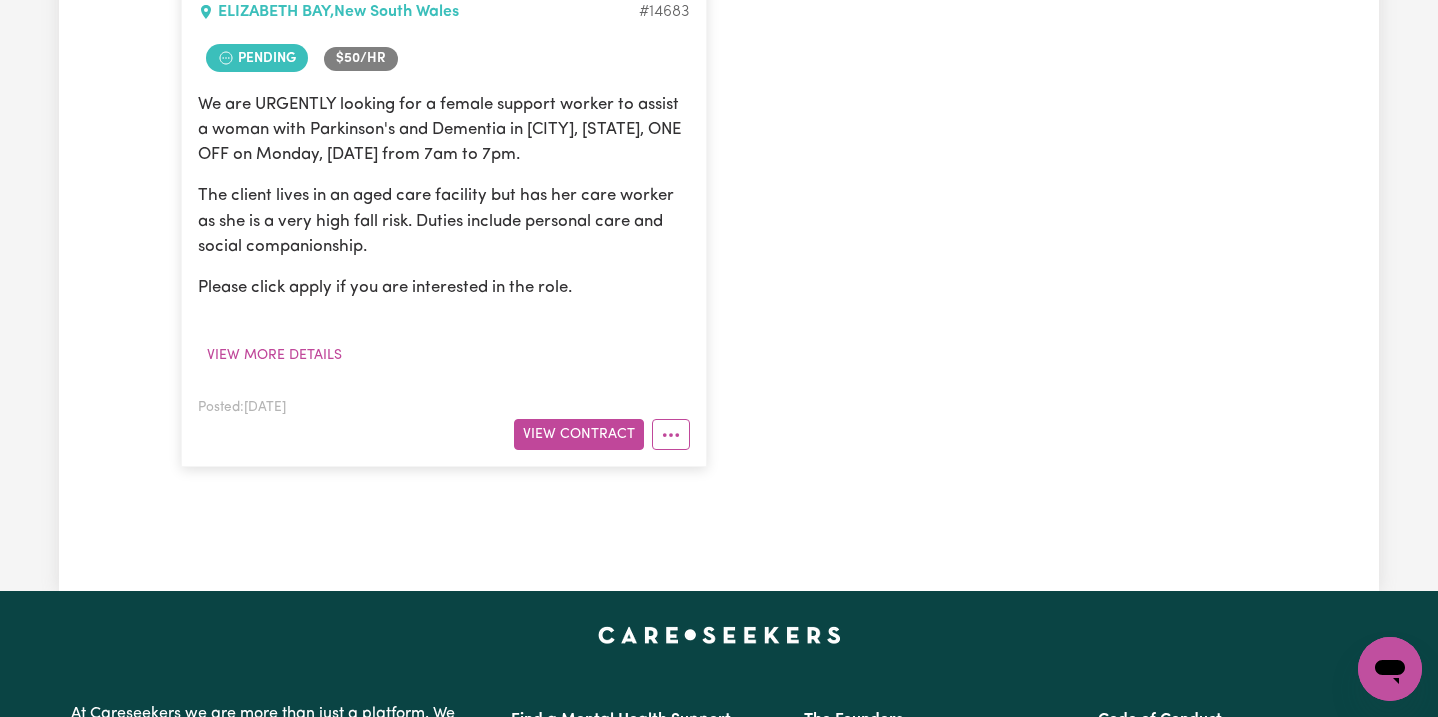 scroll, scrollTop: 625, scrollLeft: 0, axis: vertical 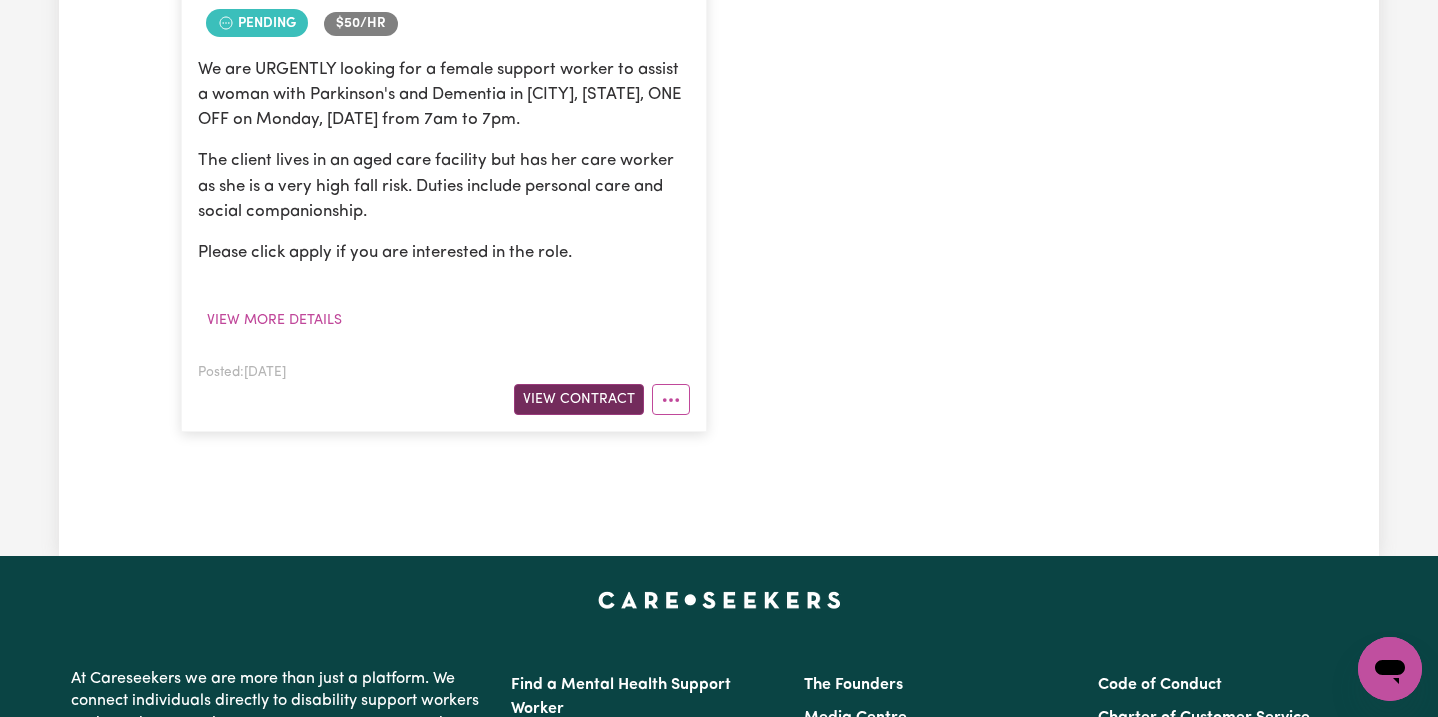 click on "View Contract" at bounding box center [579, 399] 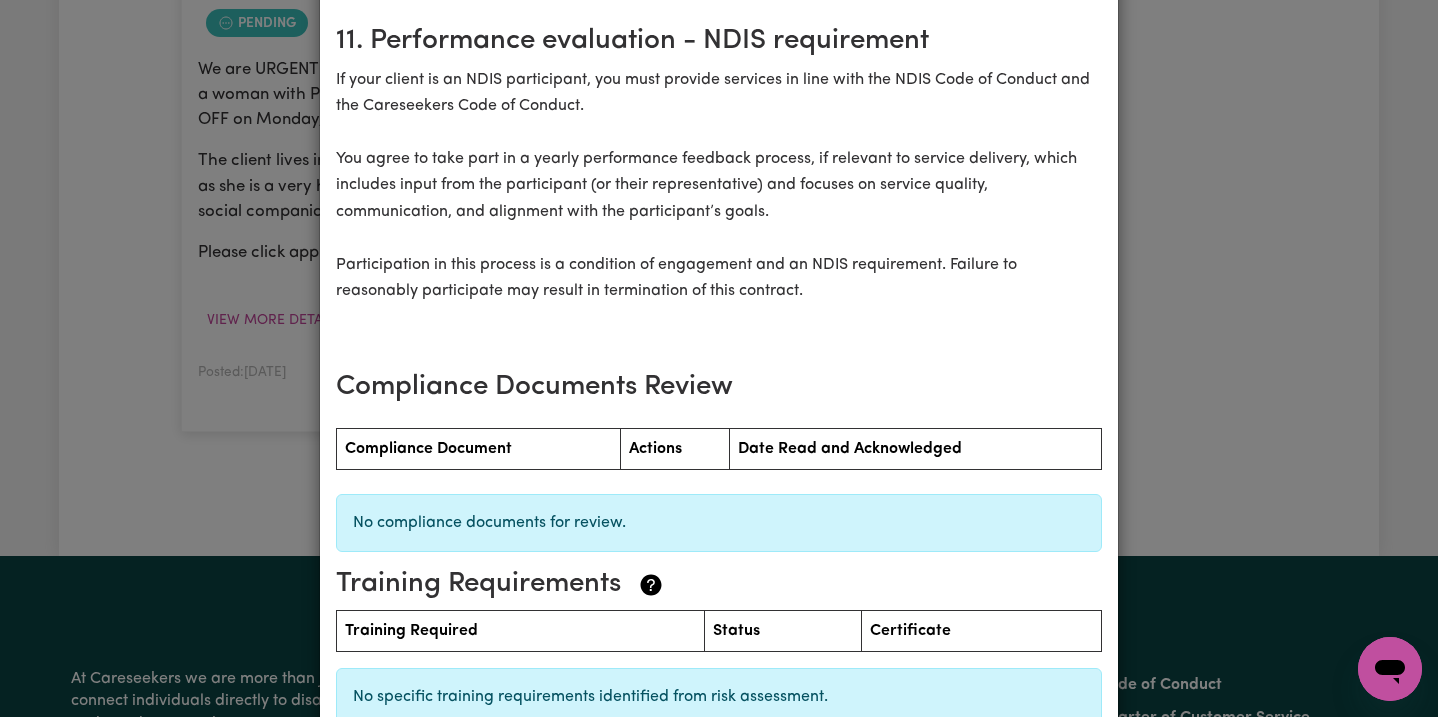 scroll, scrollTop: 2497, scrollLeft: 0, axis: vertical 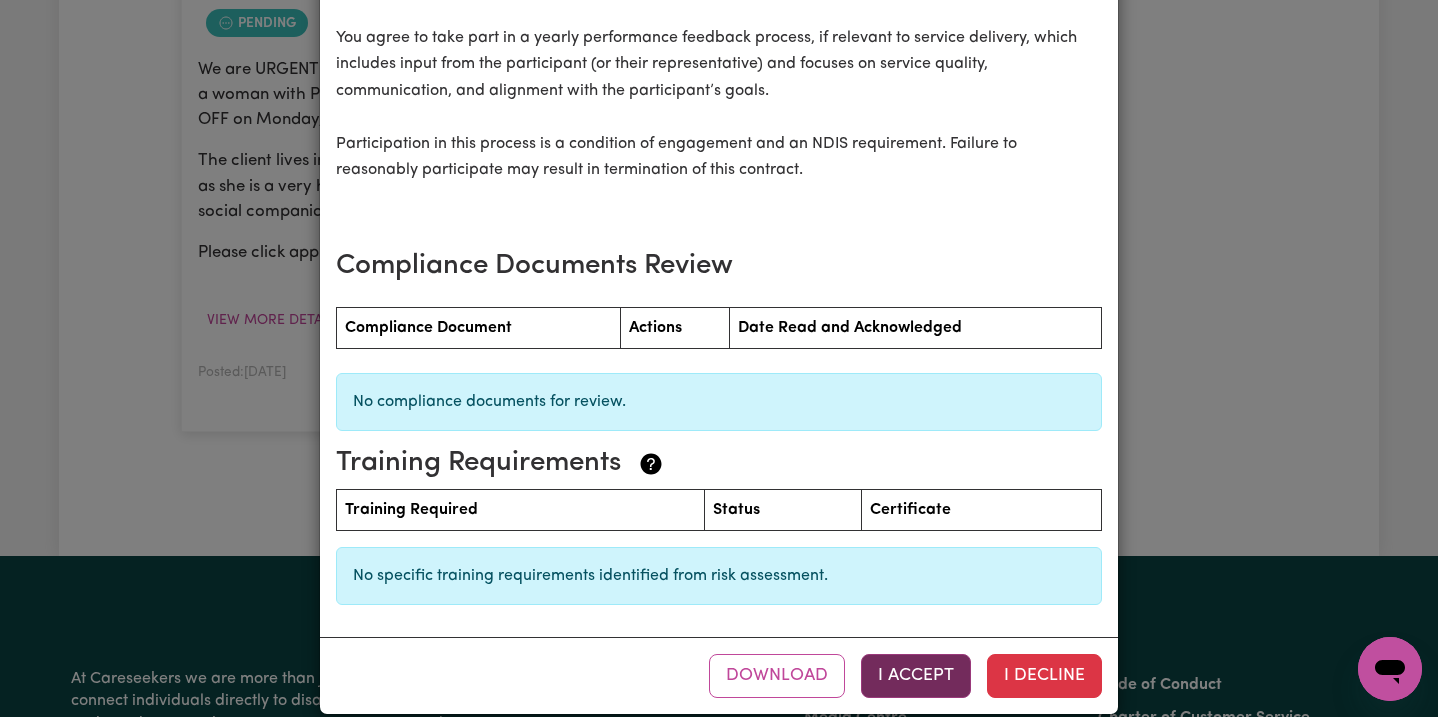 click on "I Accept" at bounding box center (916, 676) 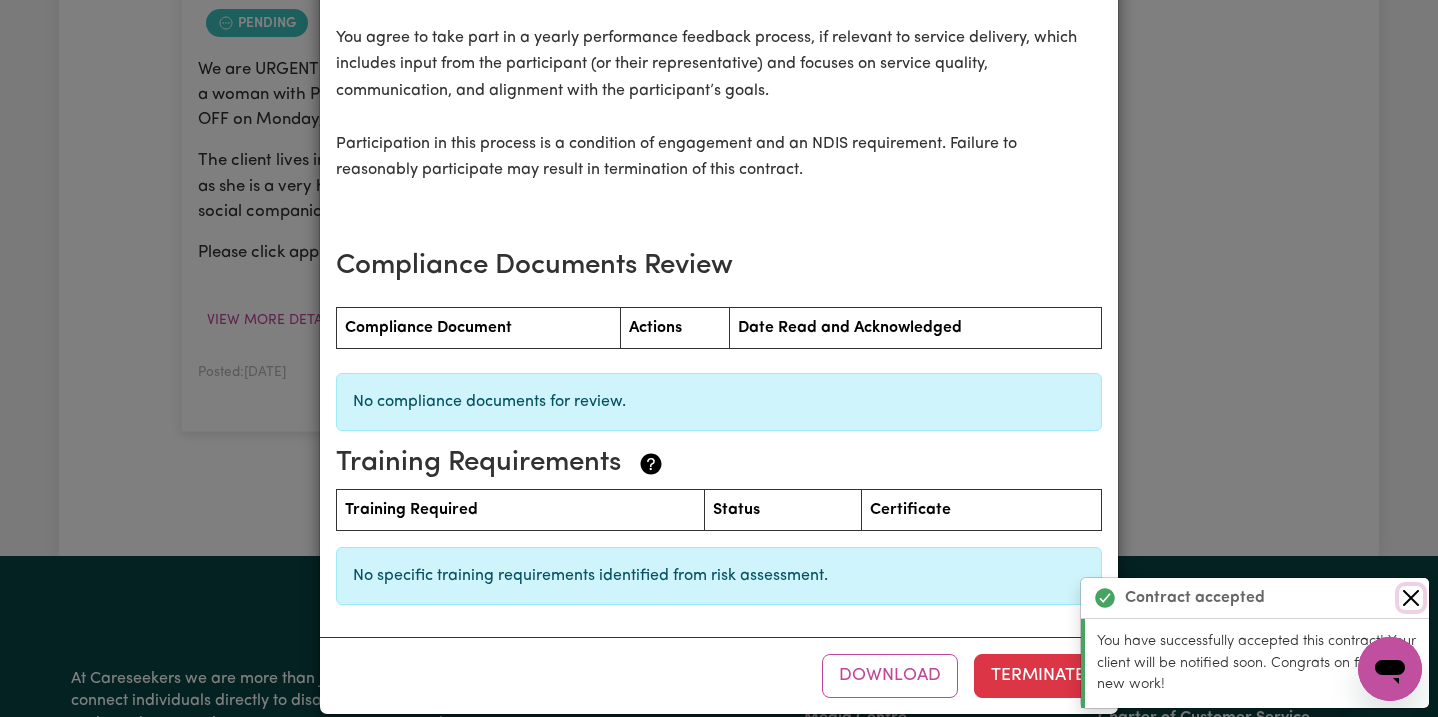 click at bounding box center [1411, 598] 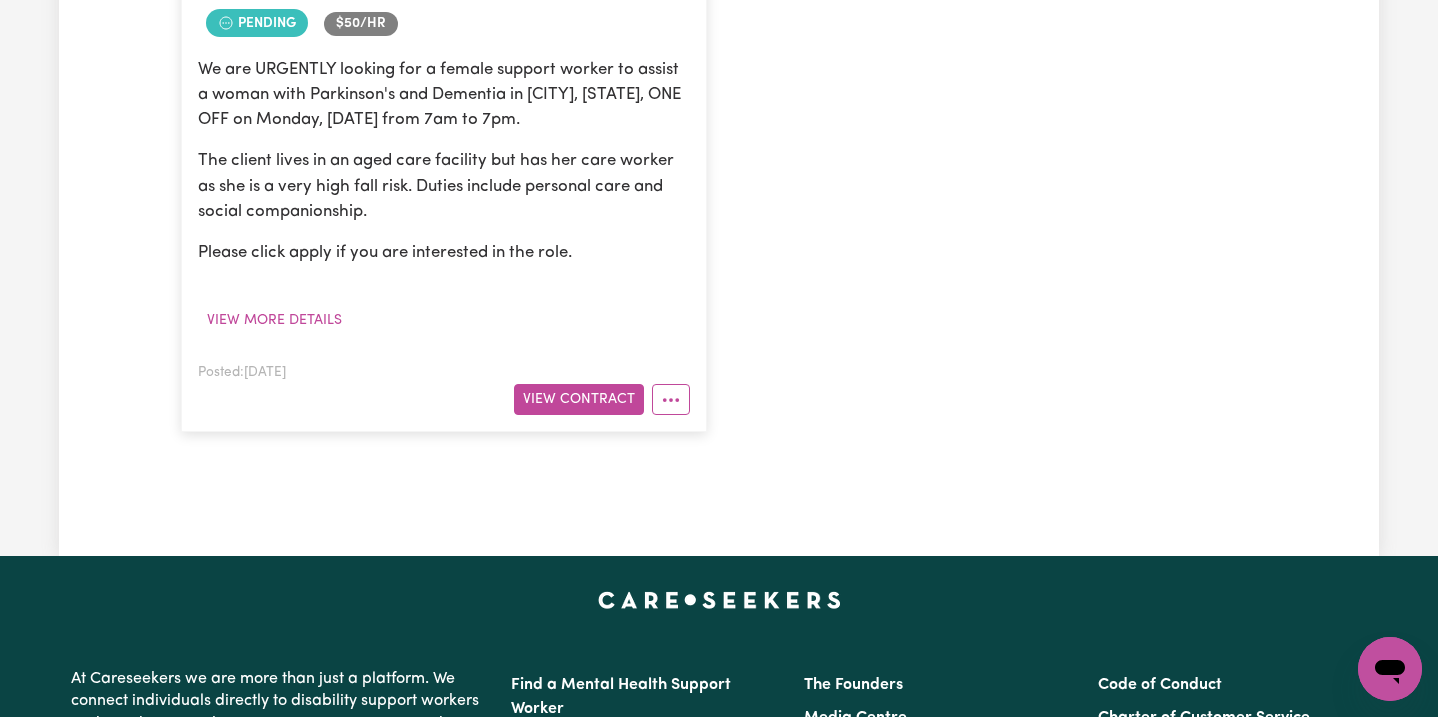 scroll, scrollTop: 0, scrollLeft: 0, axis: both 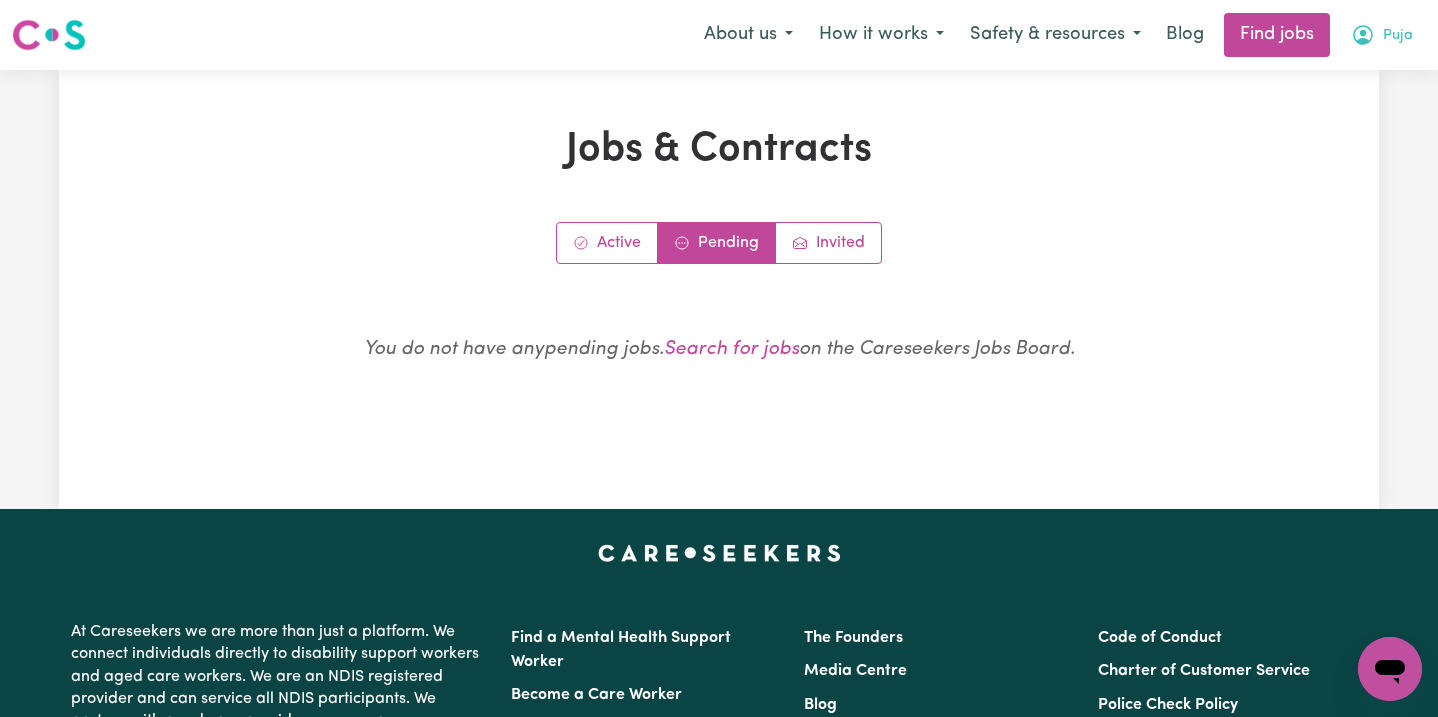 click on "Puja" at bounding box center (1398, 36) 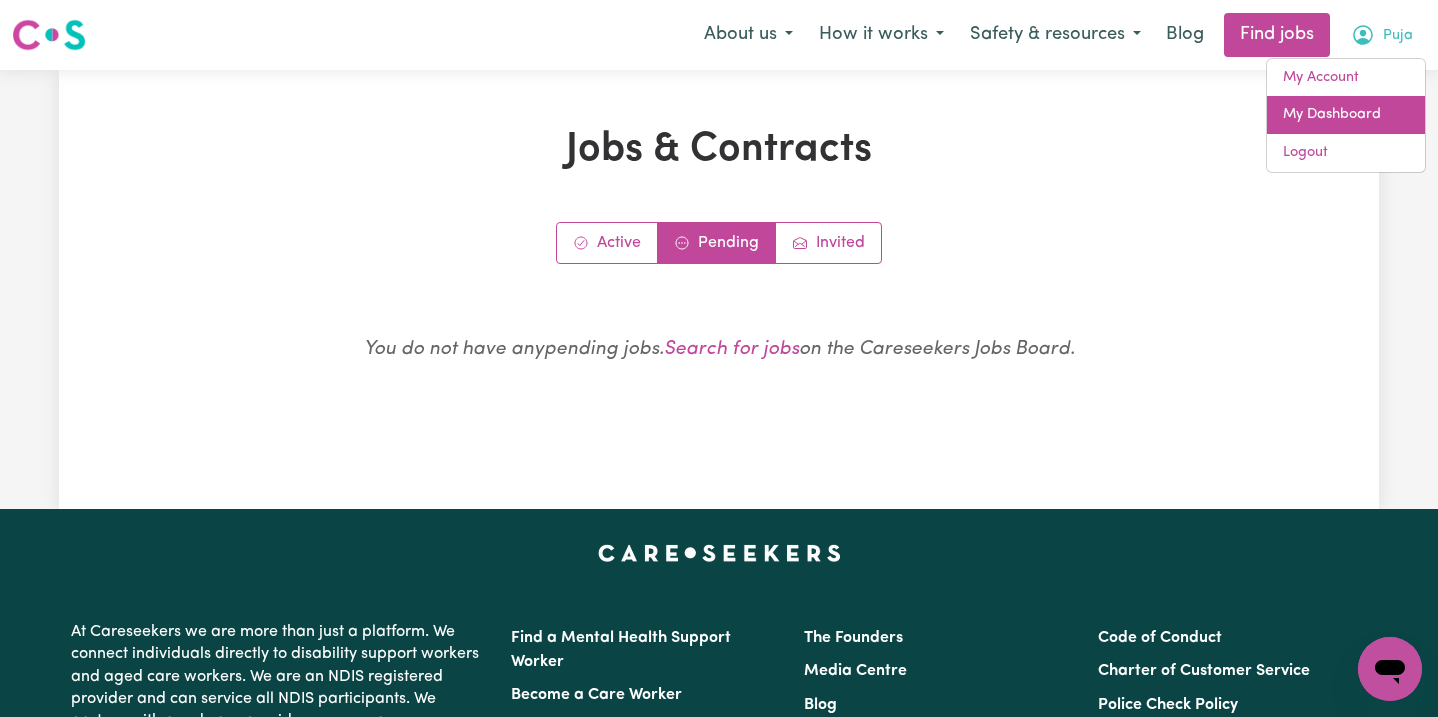 click on "My Dashboard" at bounding box center [1346, 115] 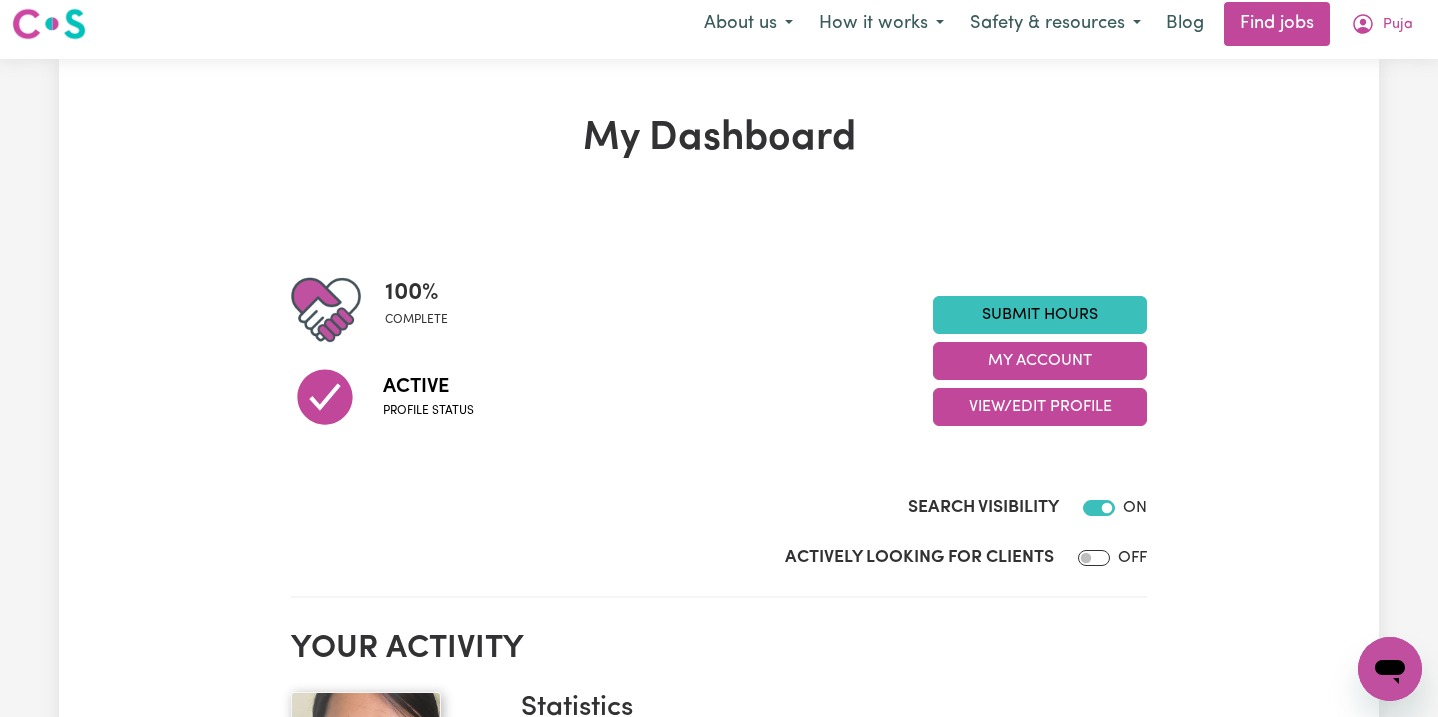 scroll, scrollTop: 0, scrollLeft: 0, axis: both 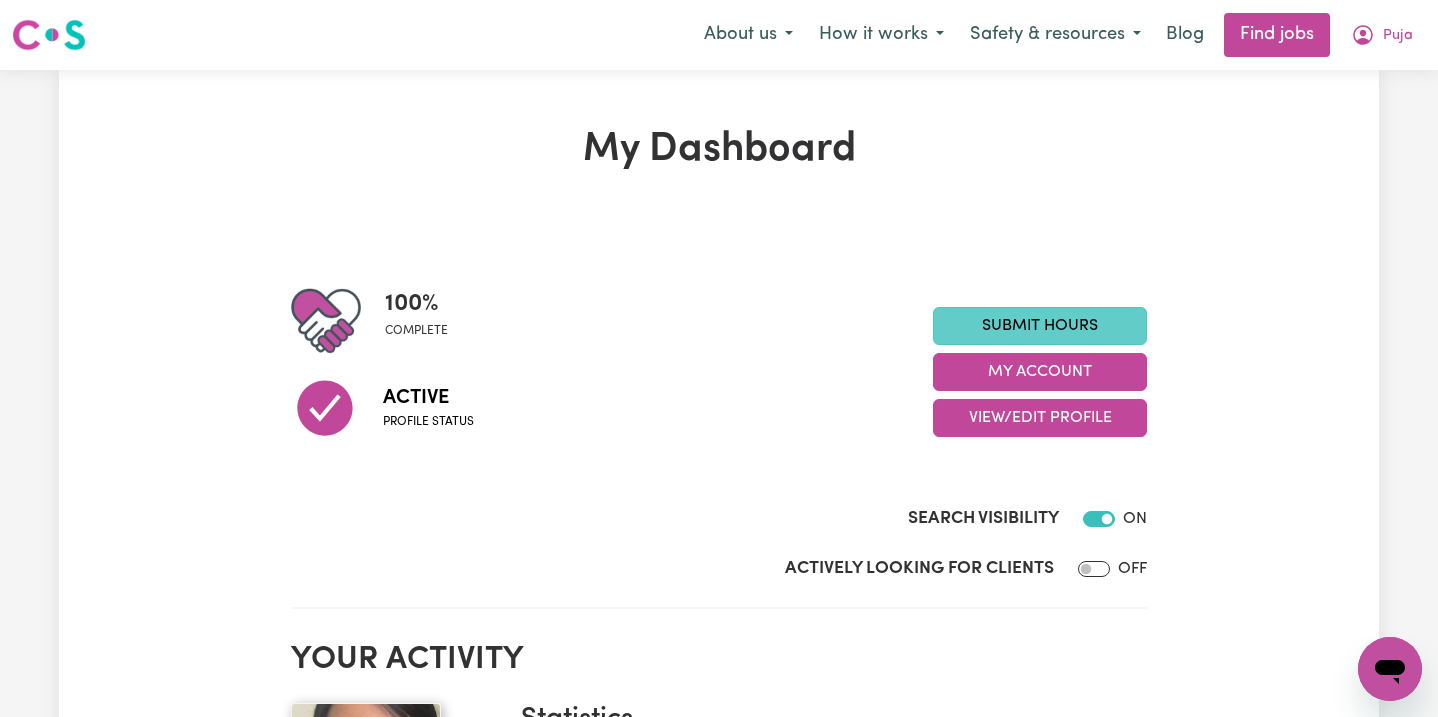 click on "Submit Hours" at bounding box center (1040, 326) 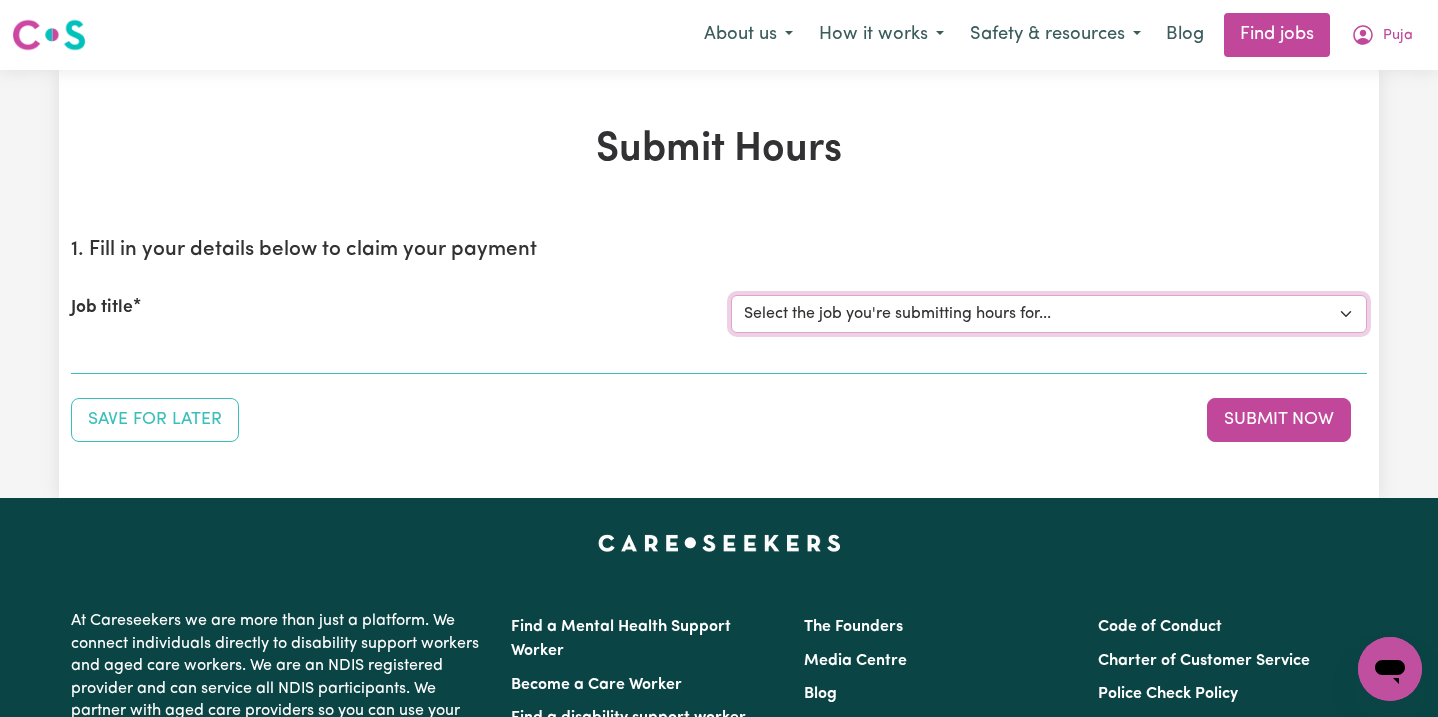 click on "Select the job you're submitting hours for... [FIRST] [LAST] Female worker urgently needed this Monday 7am-7pm" at bounding box center (1049, 314) 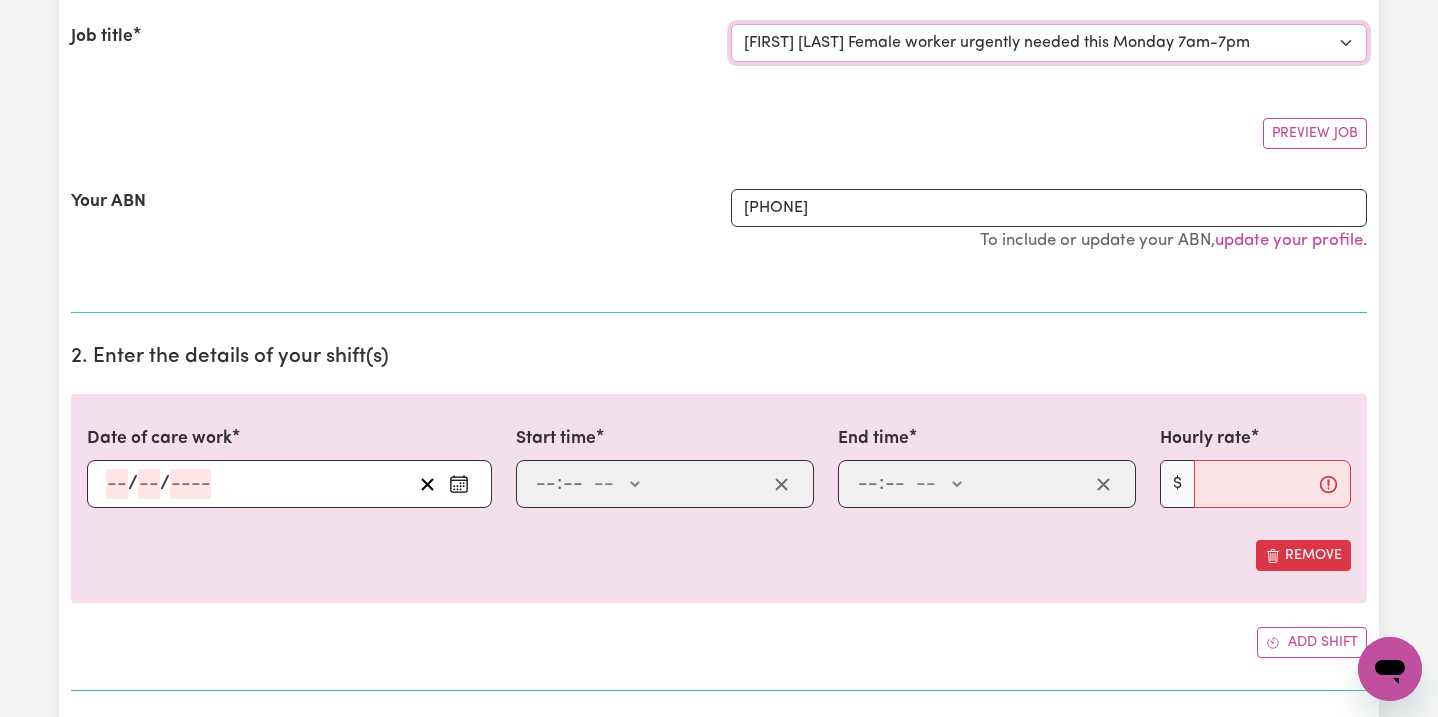 scroll, scrollTop: 318, scrollLeft: 0, axis: vertical 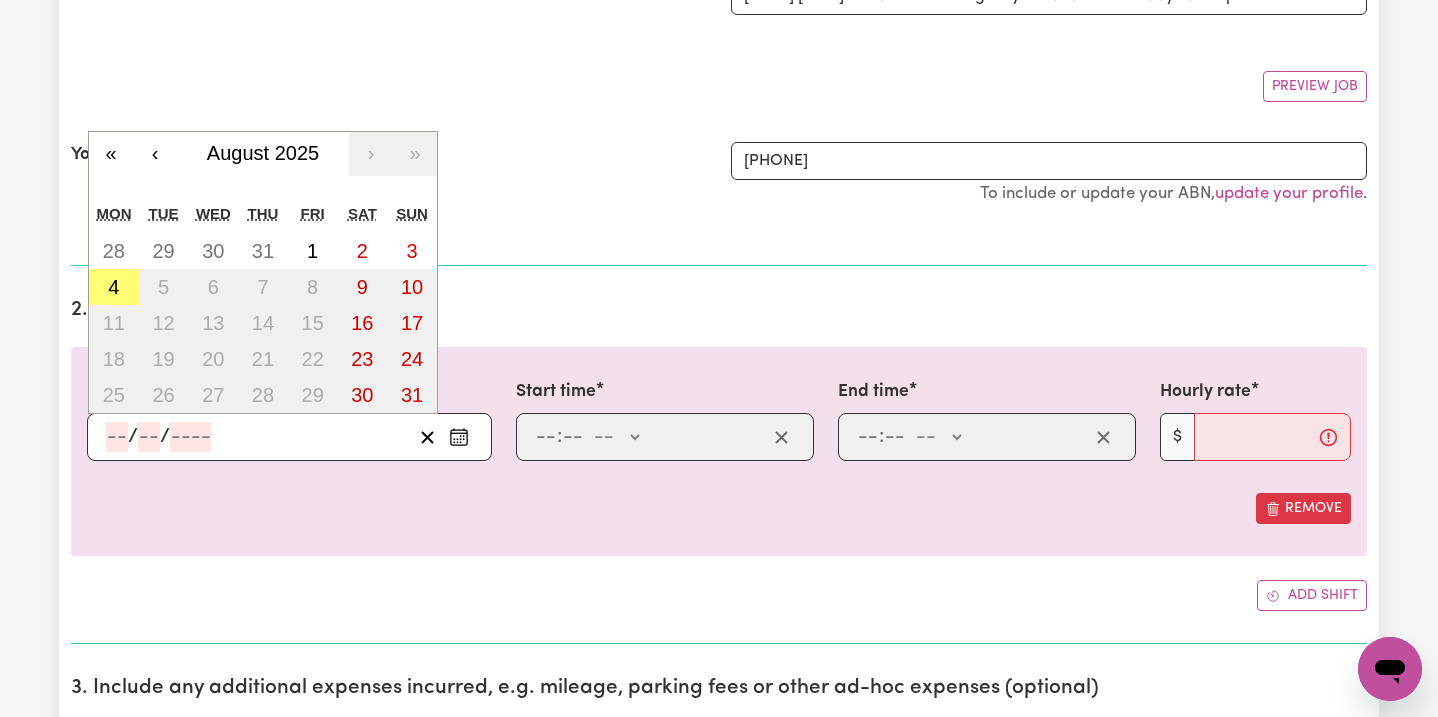 click 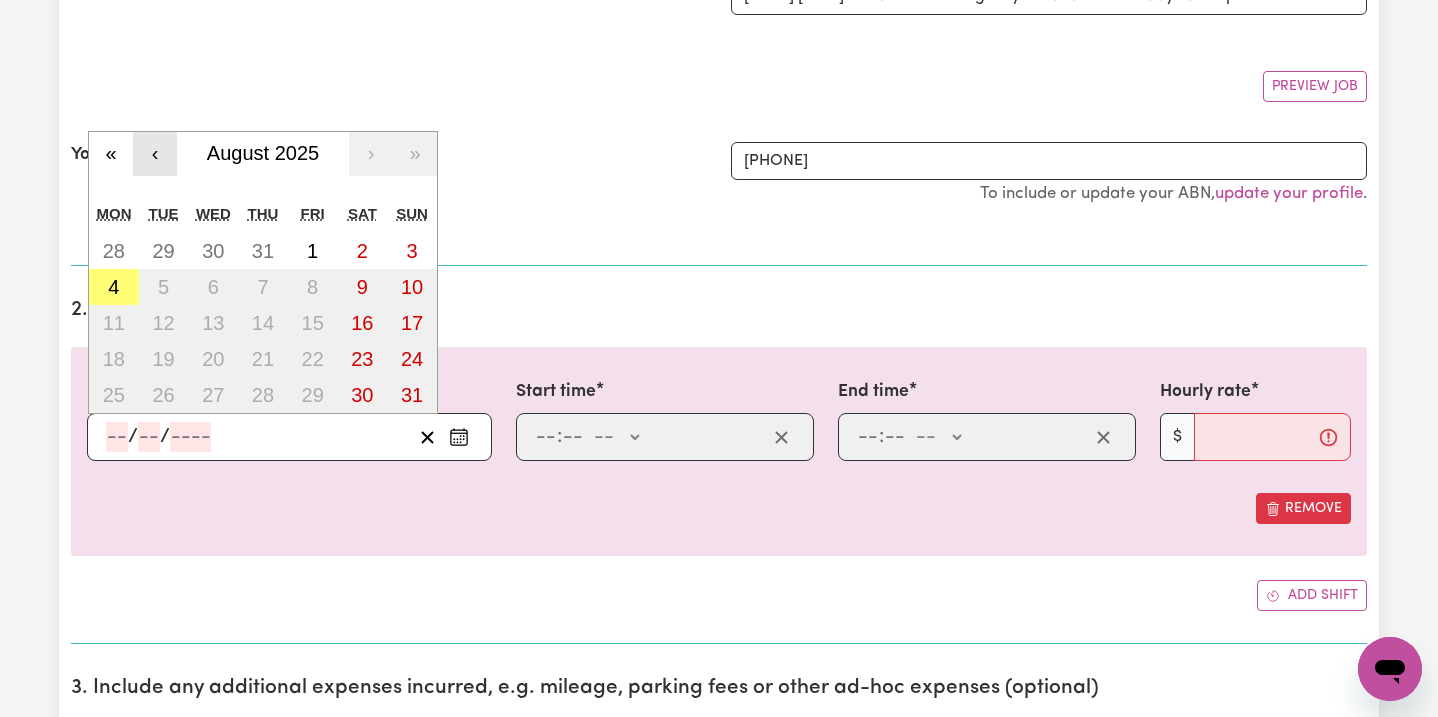 click on "‹" at bounding box center [155, 154] 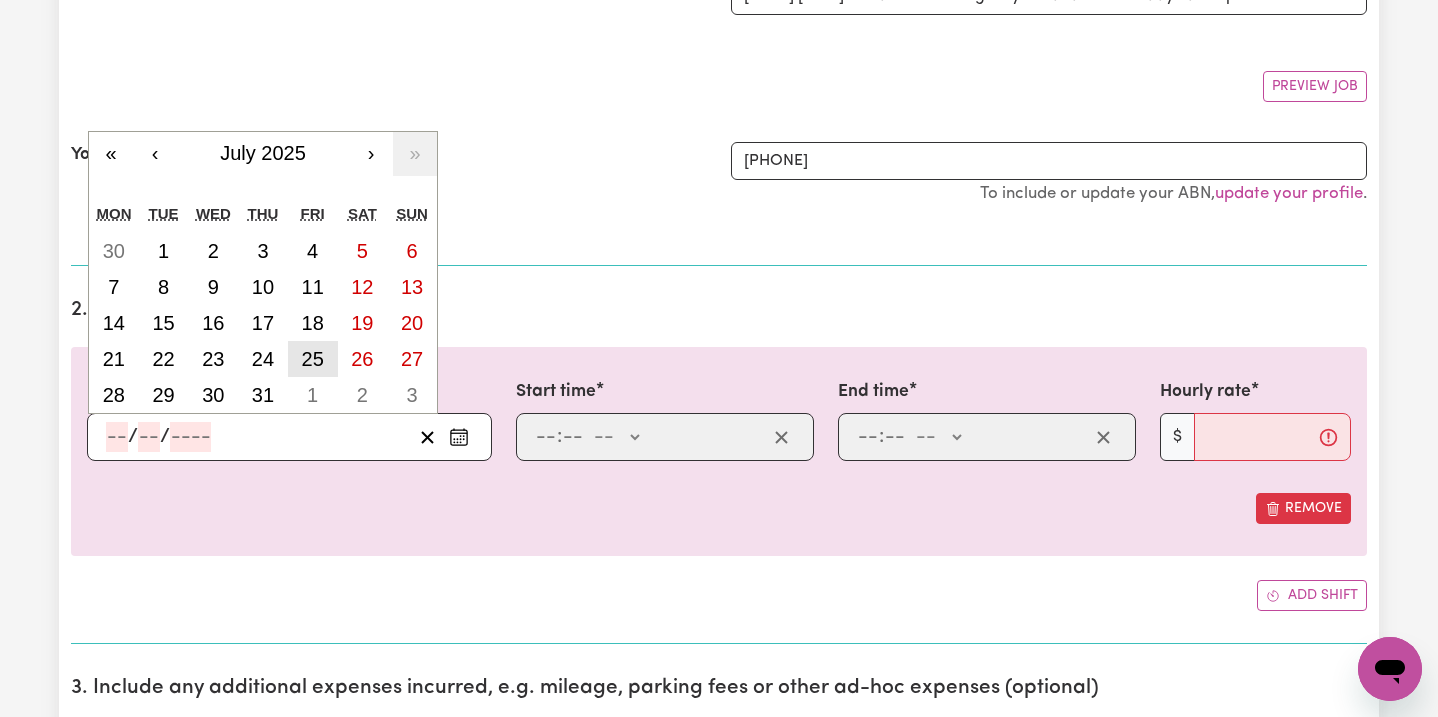 click on "25" at bounding box center (313, 359) 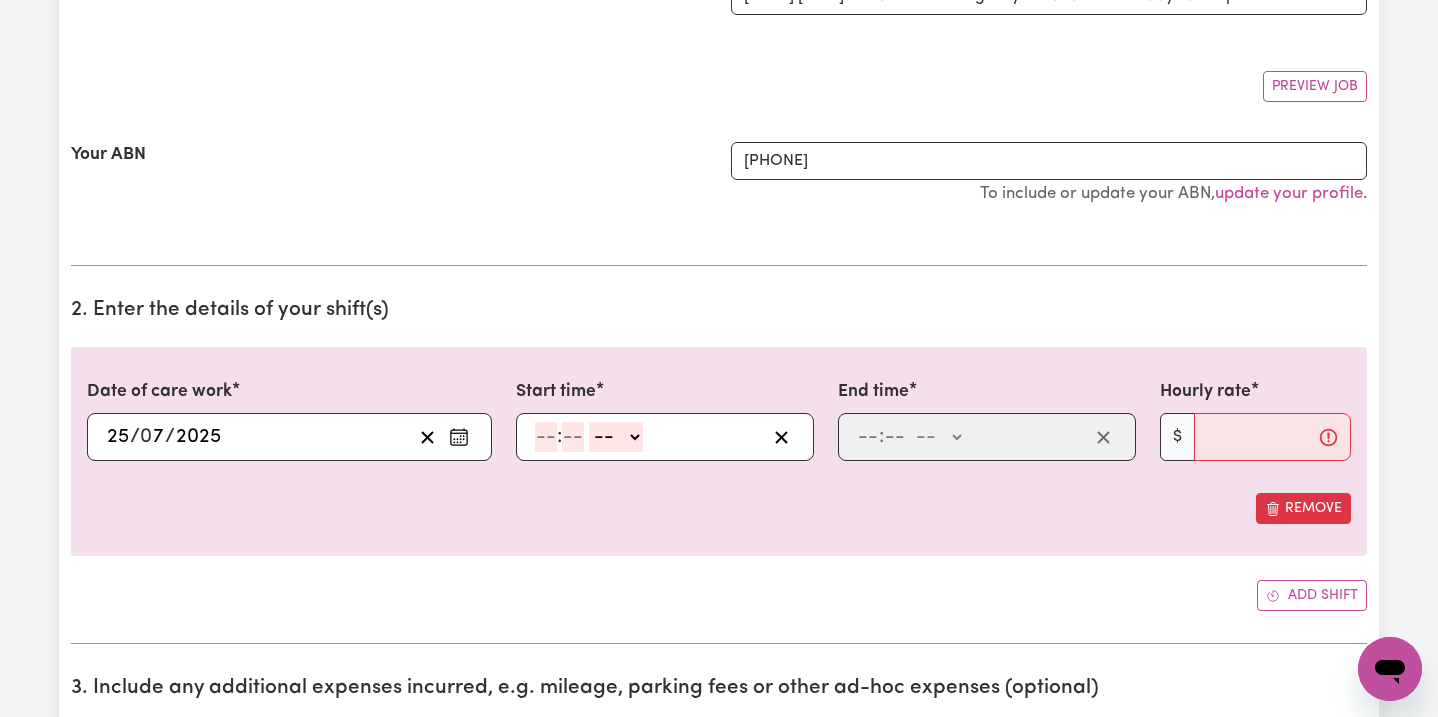 click 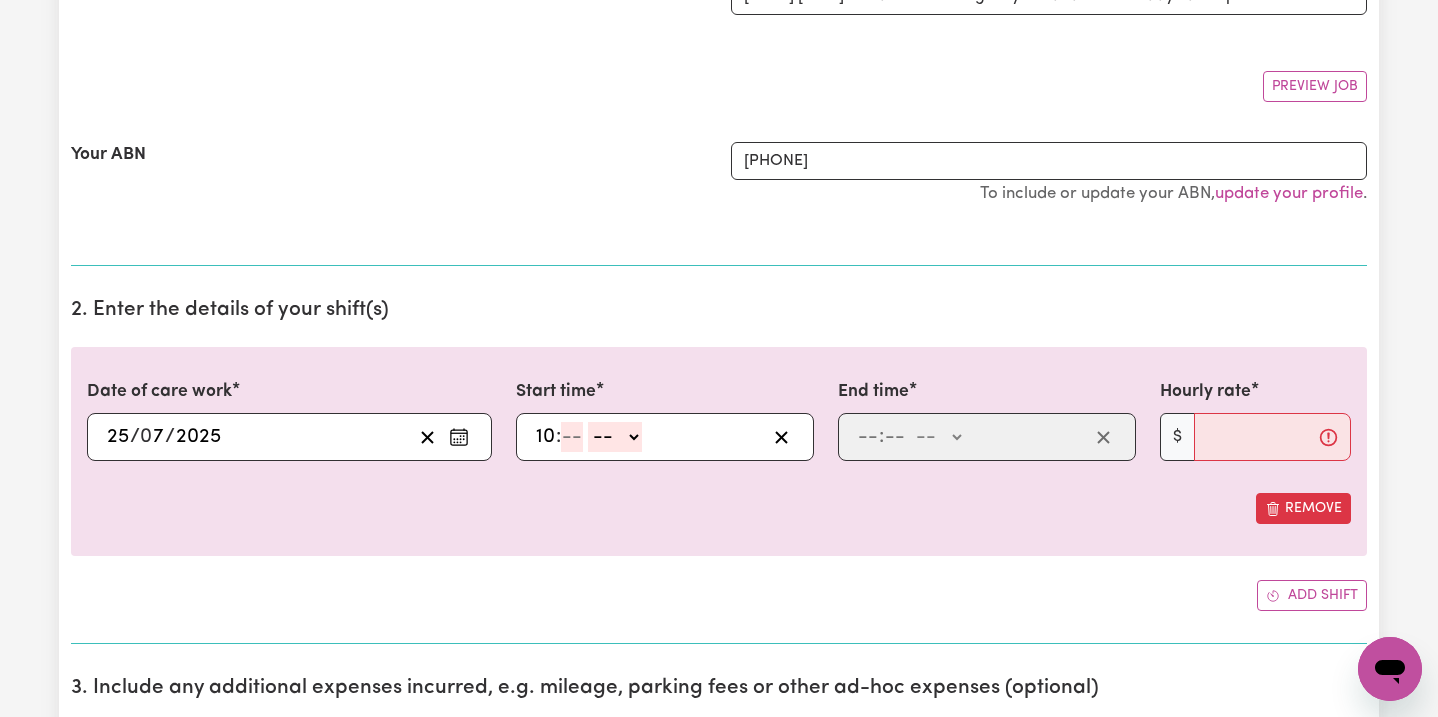 type on "10" 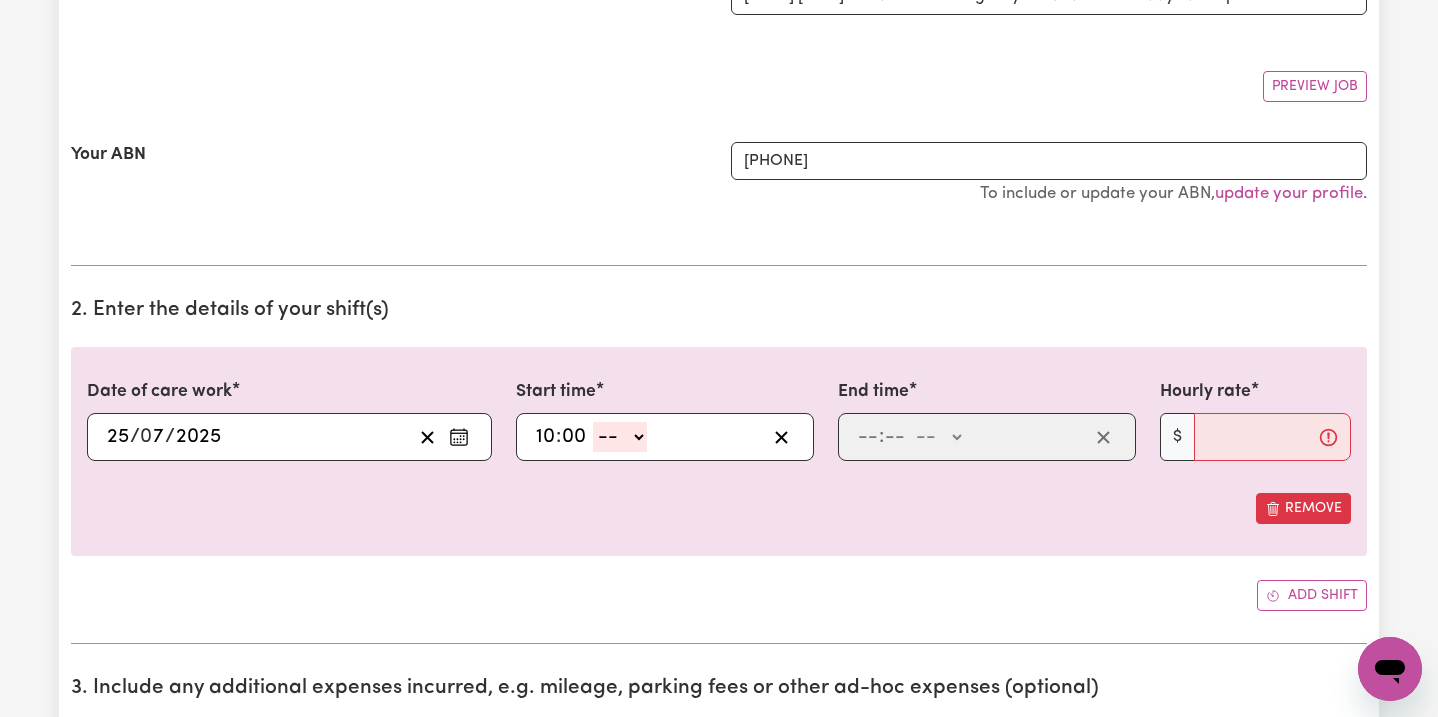 type on "00" 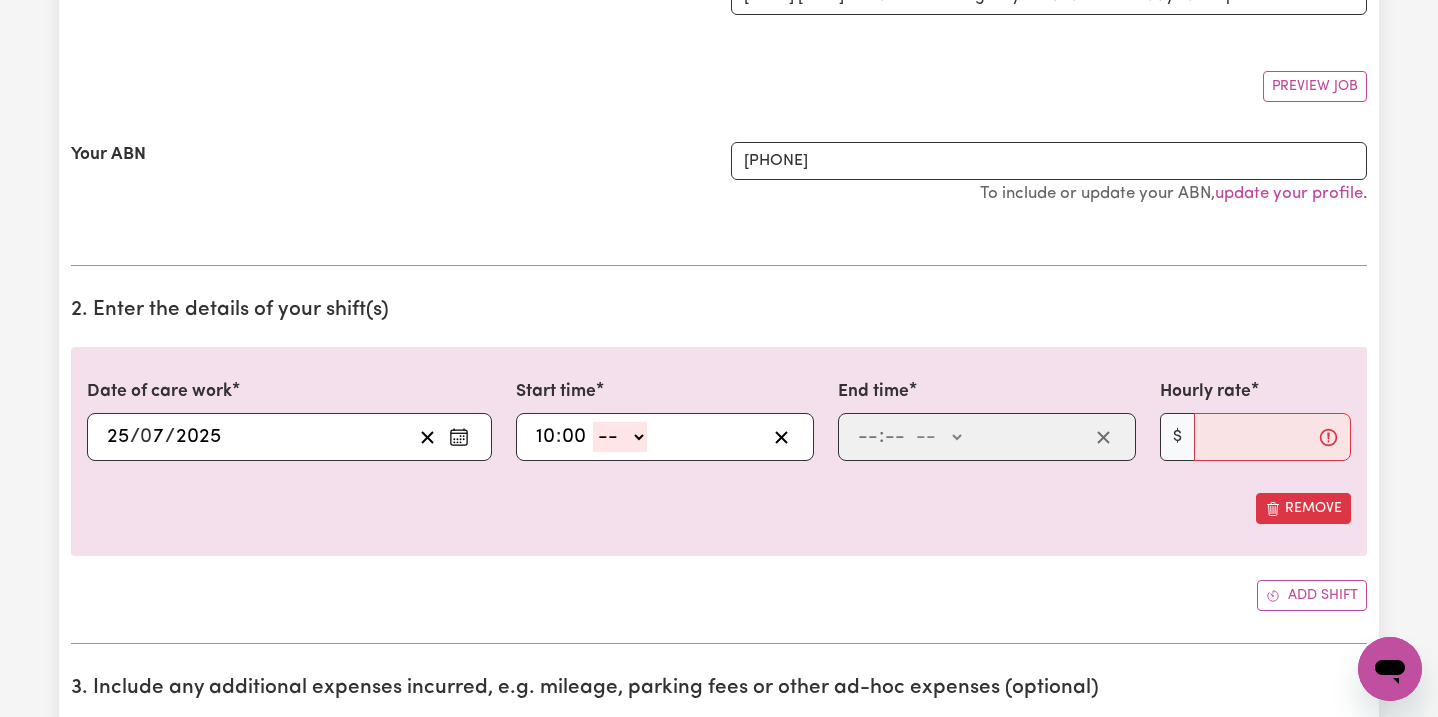 select on "am" 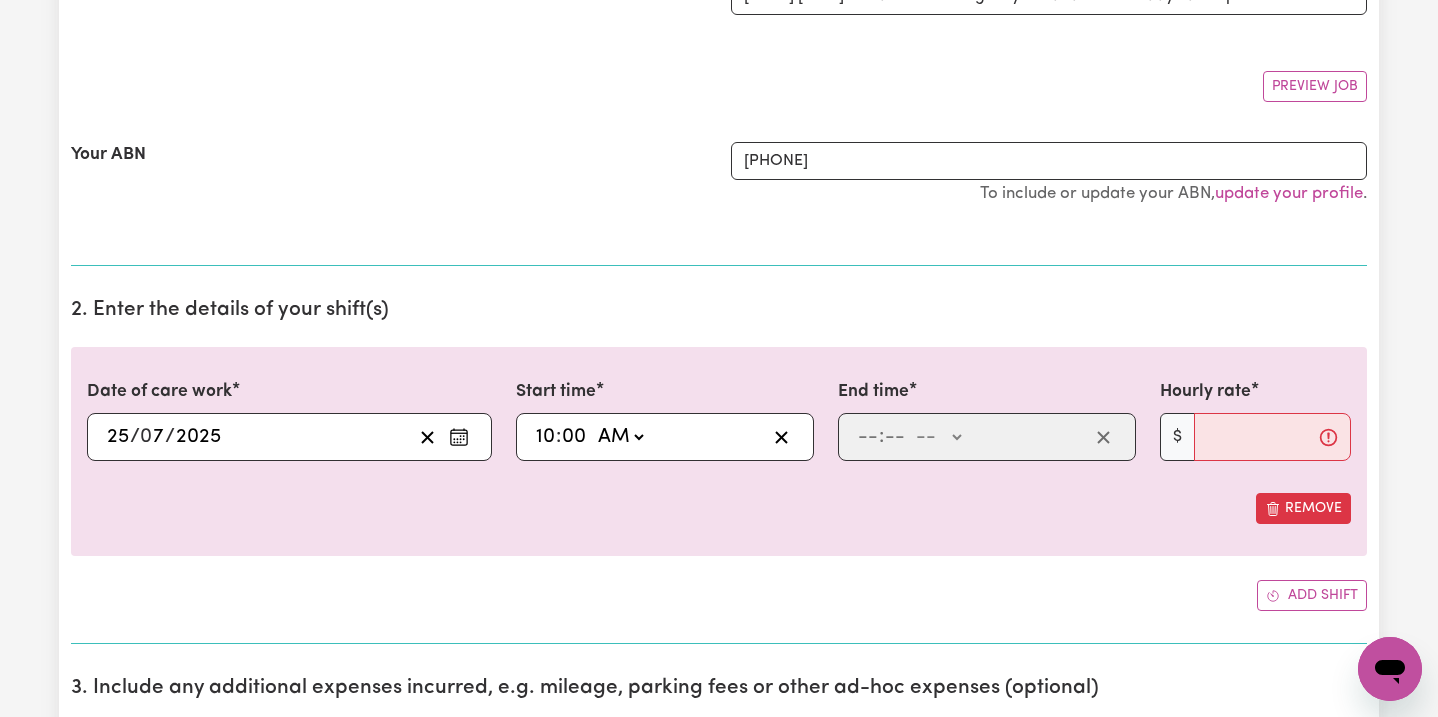 type on "10:00" 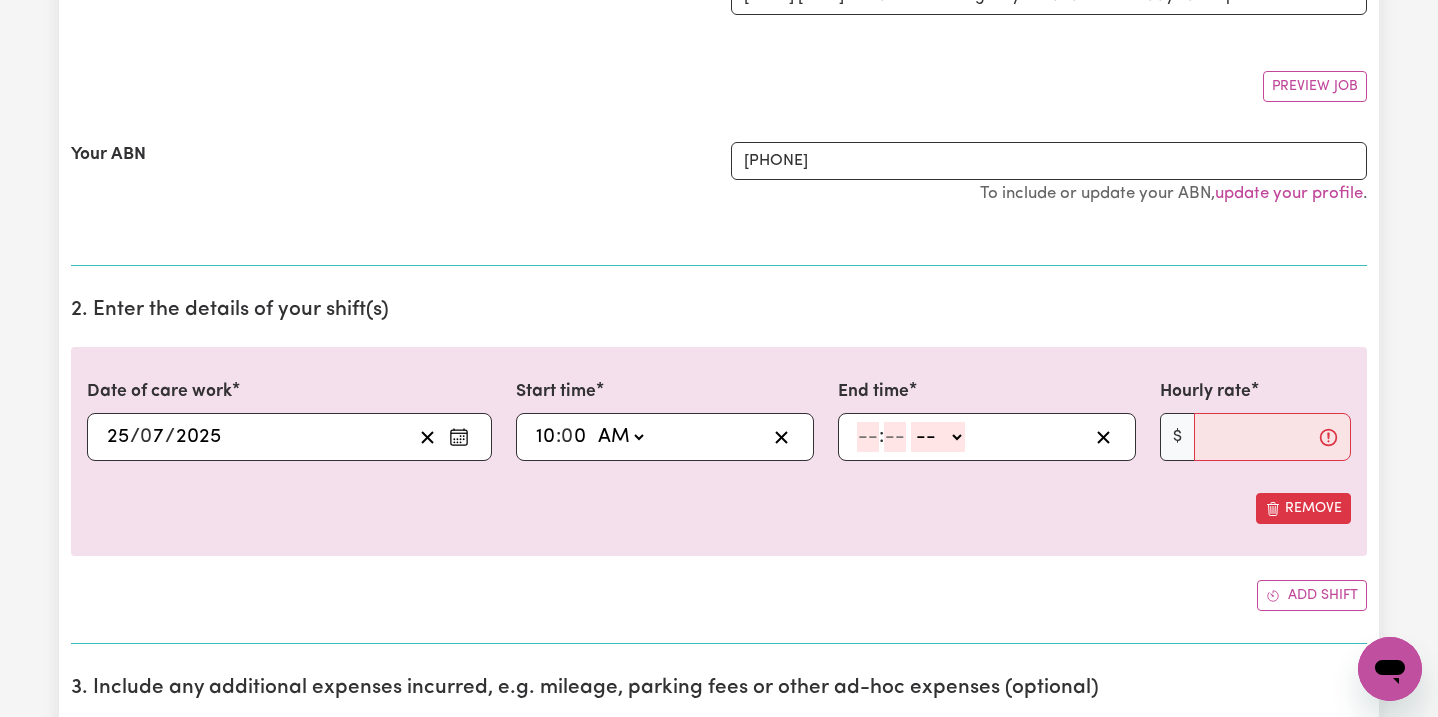 click 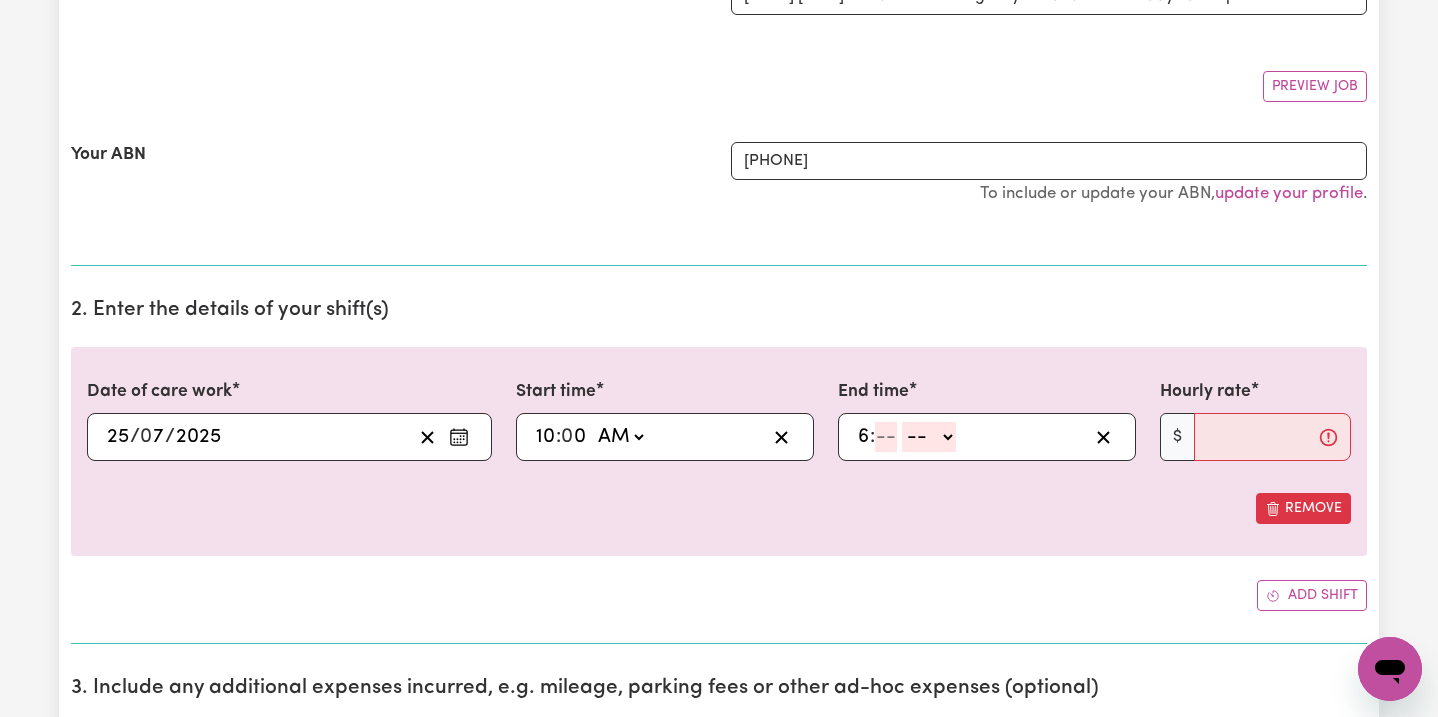 type on "6" 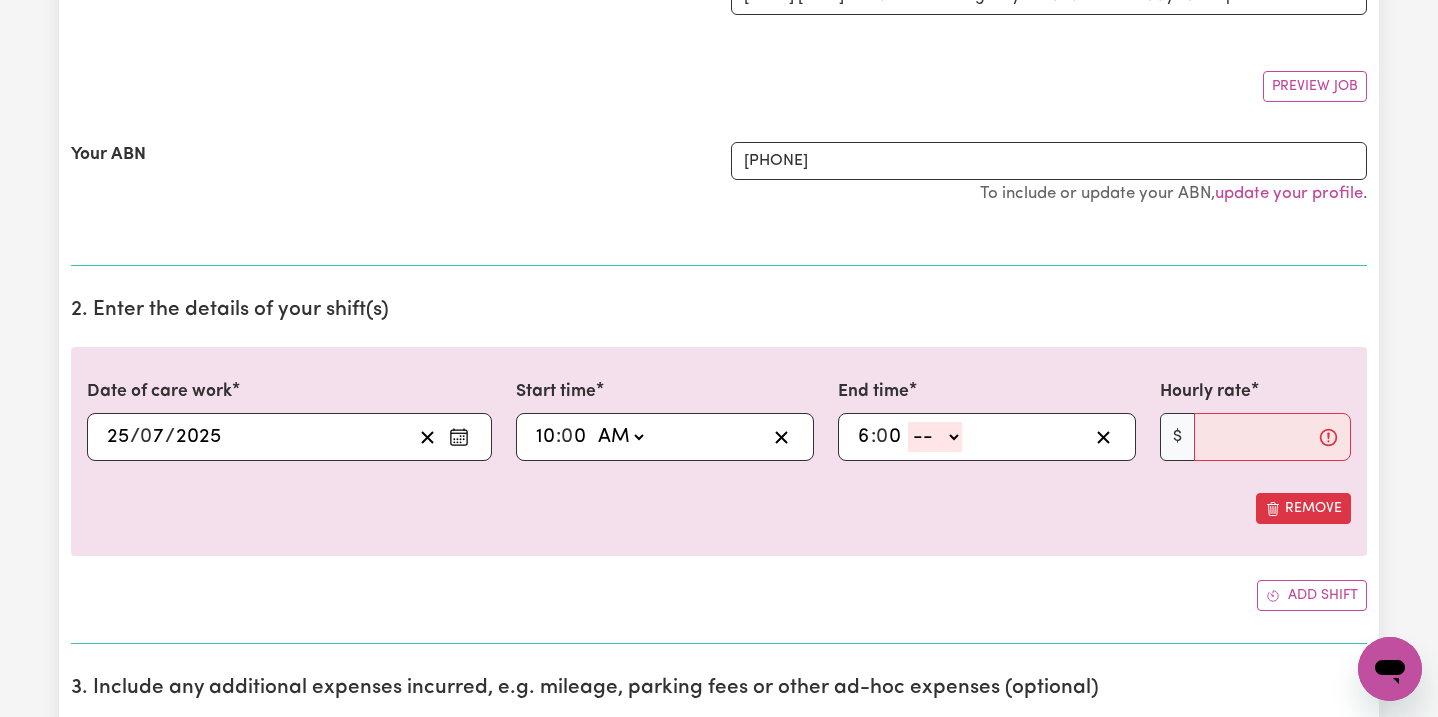 type on "0" 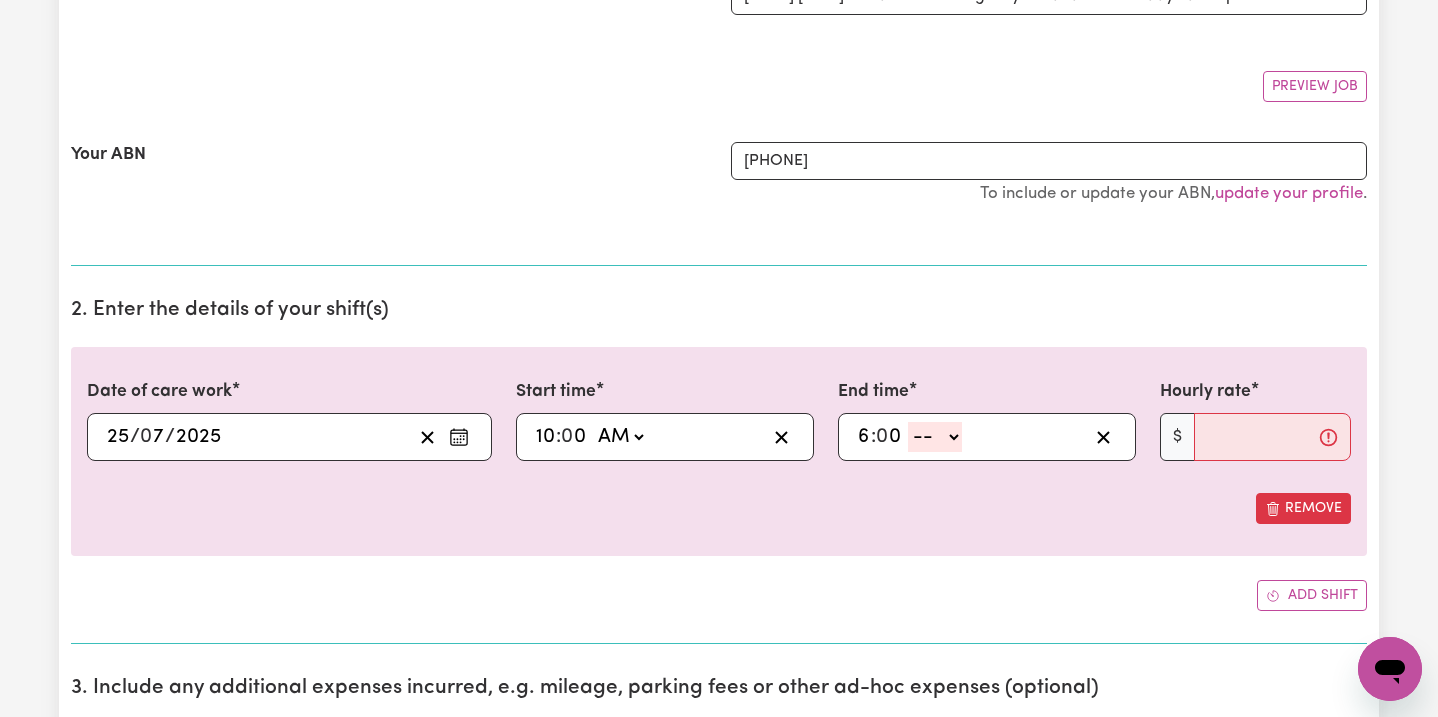 select on "pm" 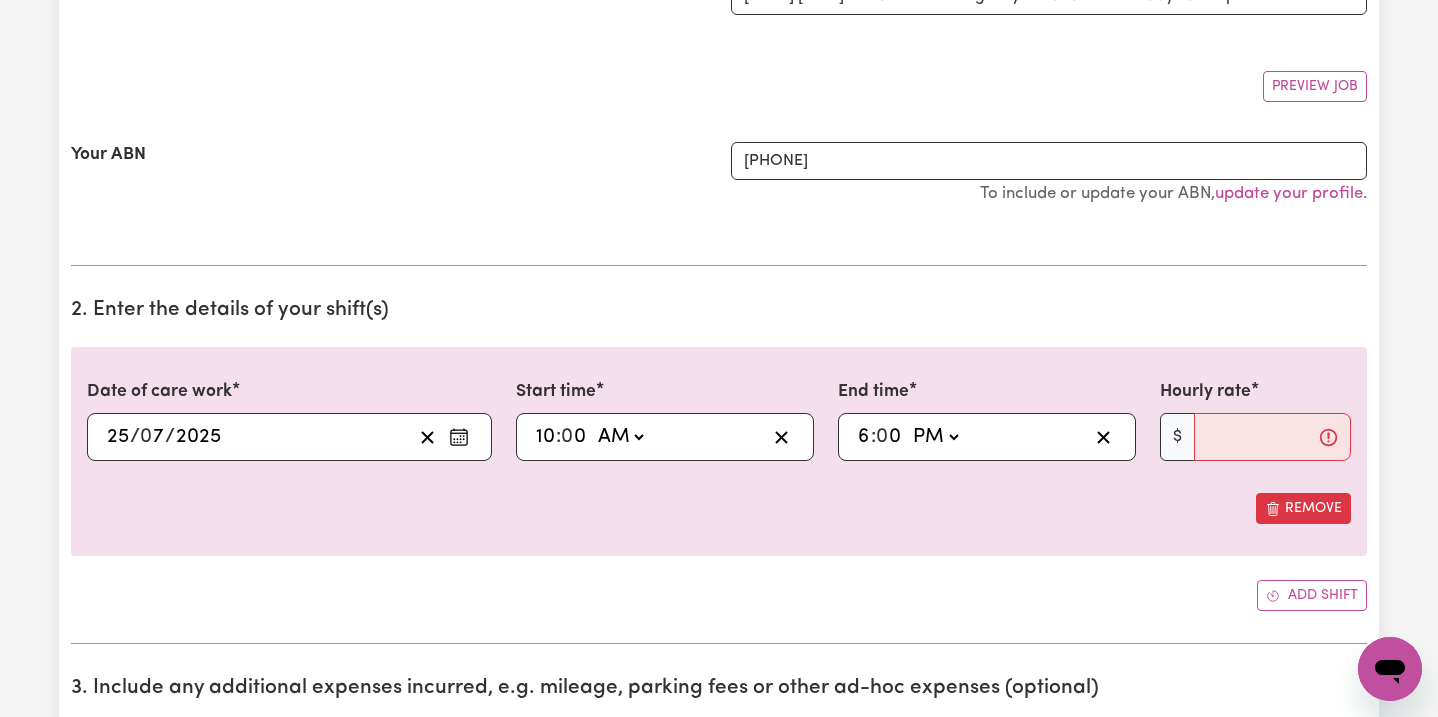 type on "18:00" 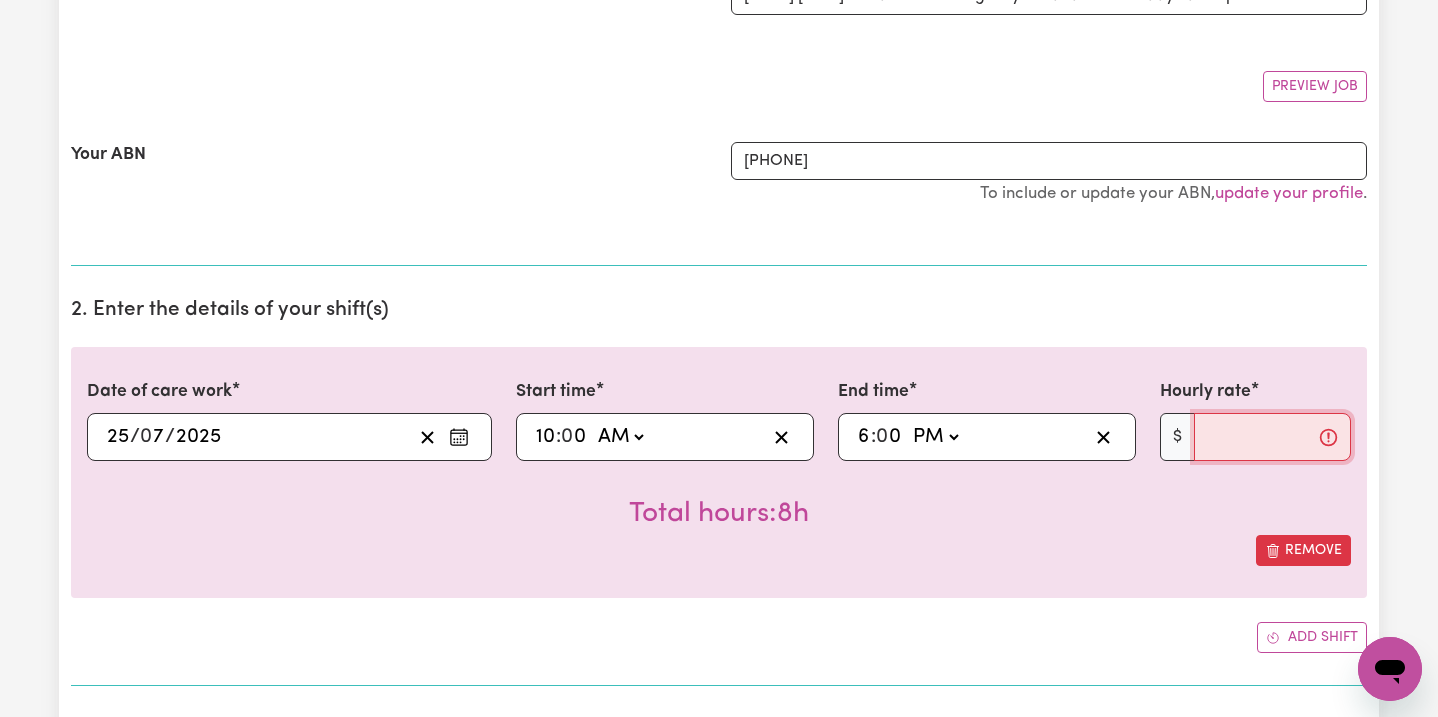 click on "Hourly rate" at bounding box center [1272, 437] 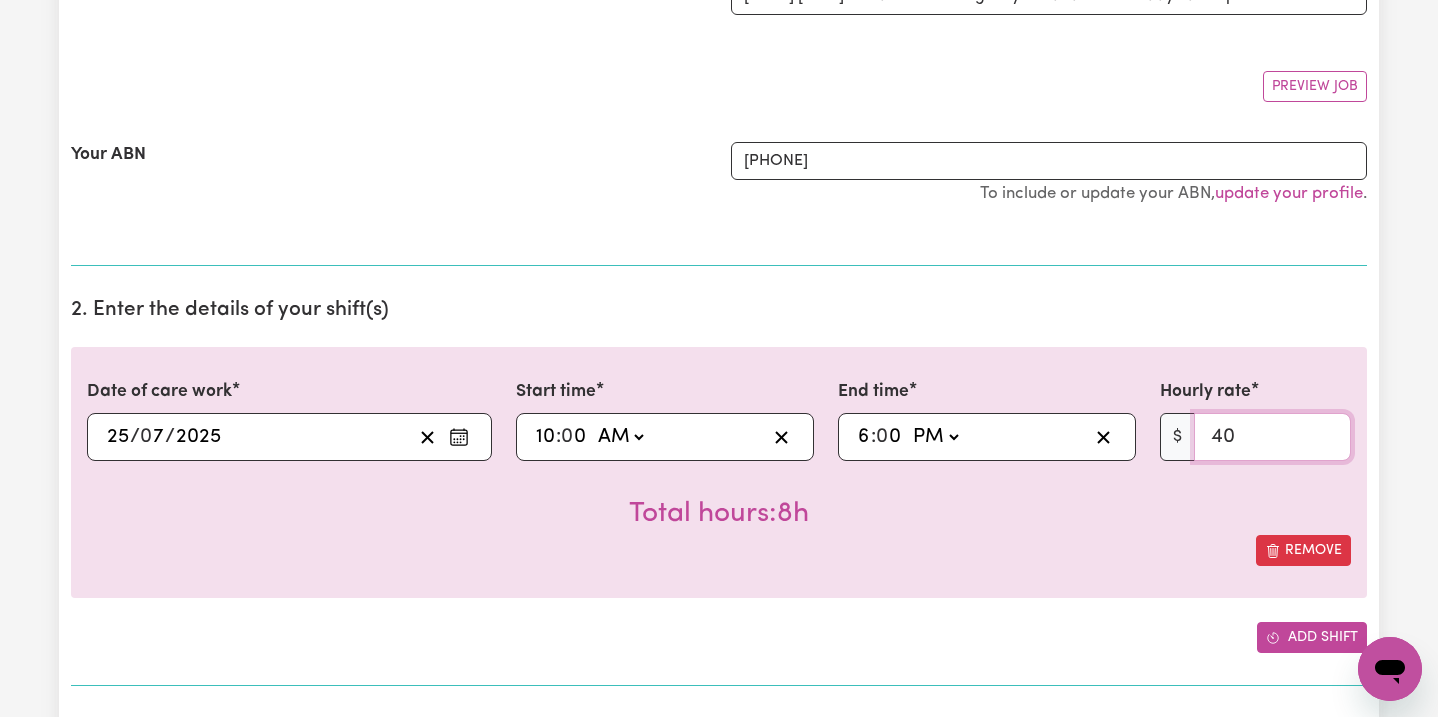 type on "40" 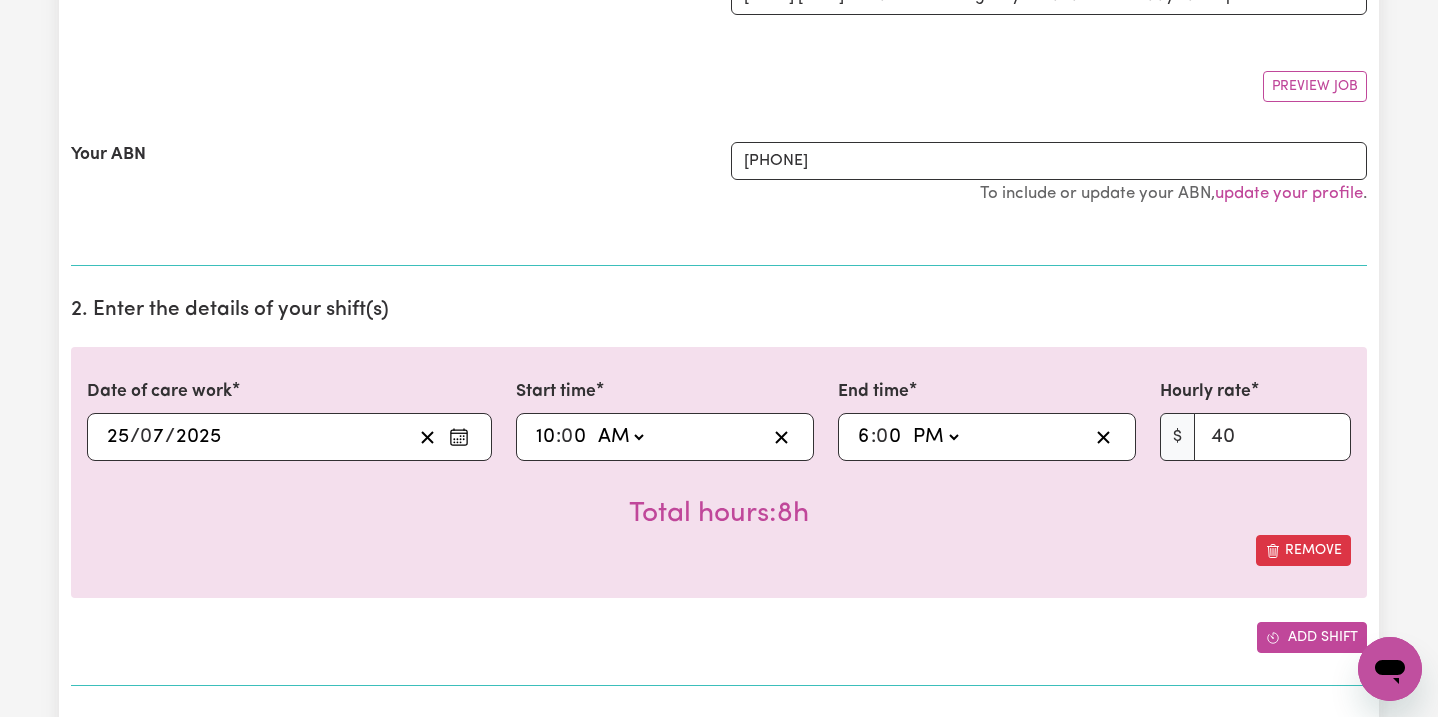 click on "Add shift" at bounding box center [1312, 637] 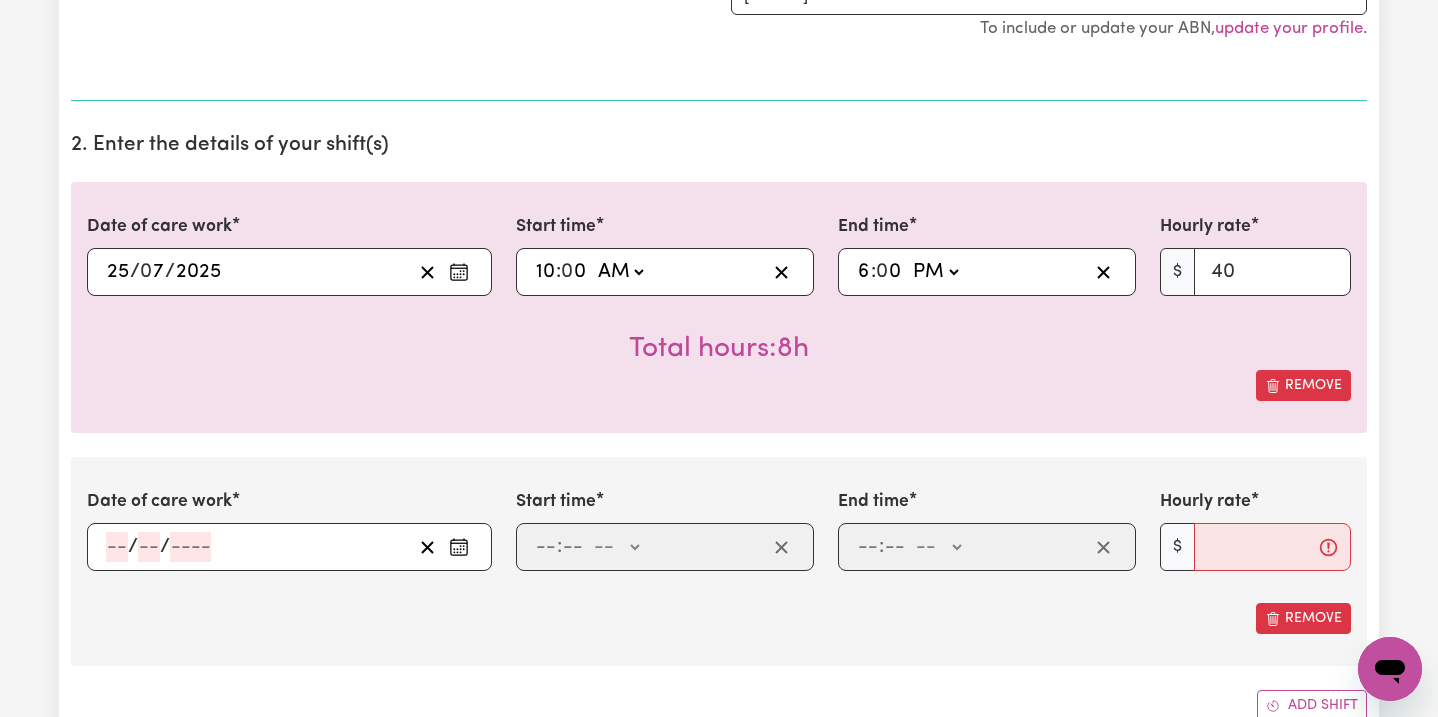 scroll, scrollTop: 526, scrollLeft: 0, axis: vertical 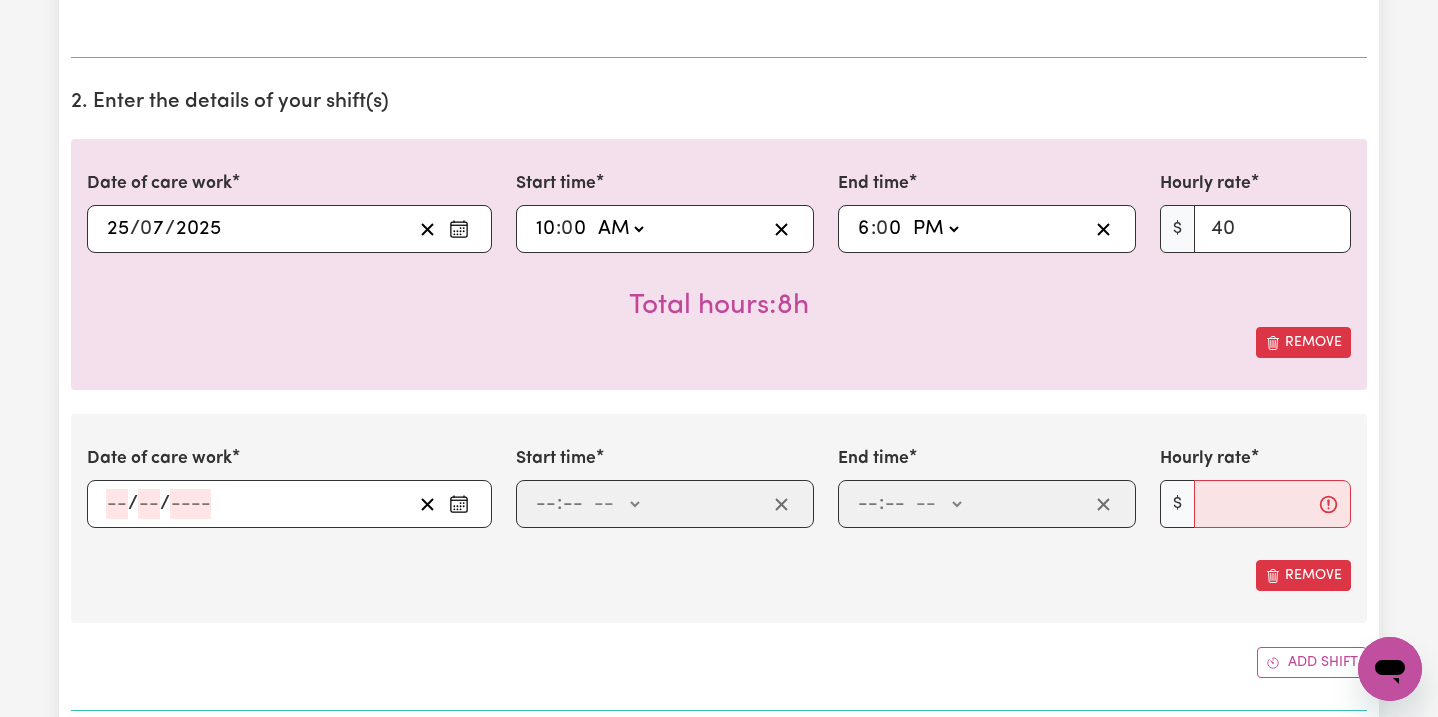 click 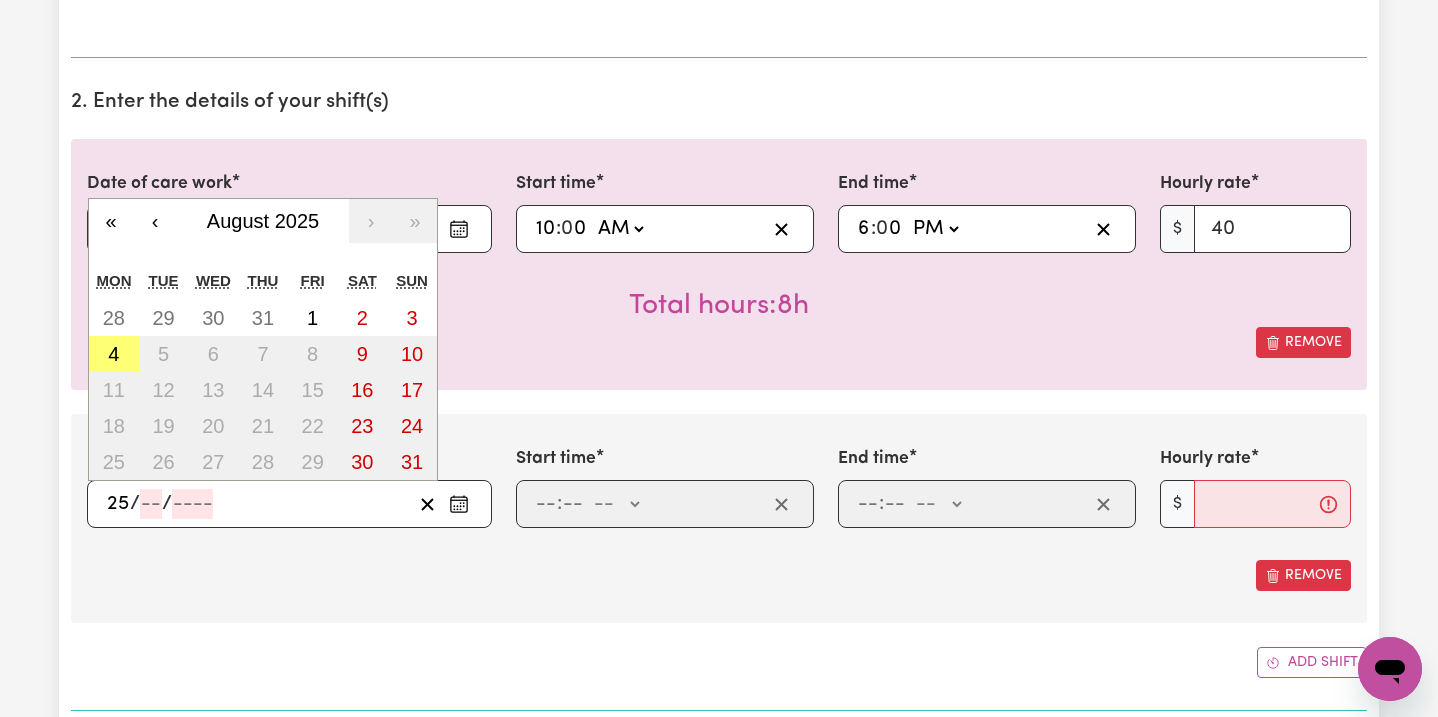 type on "25" 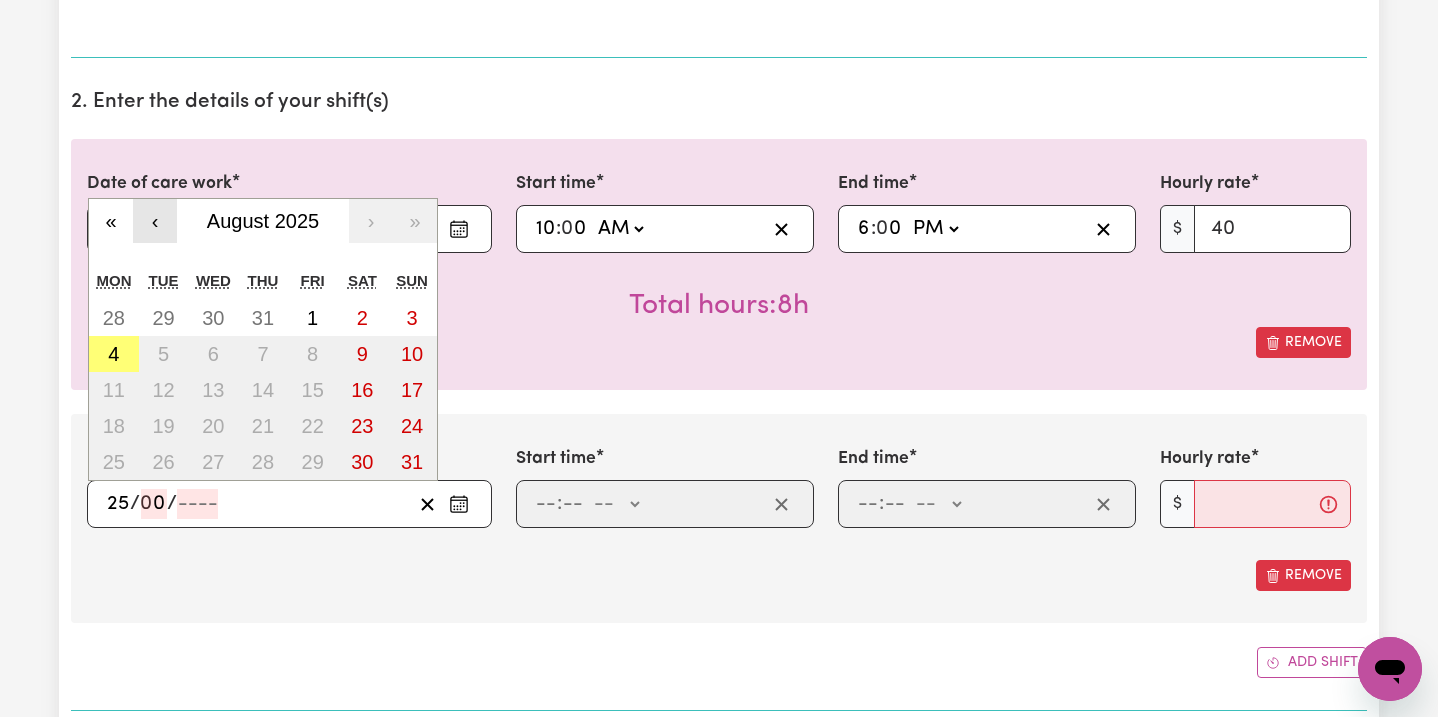 type on "0" 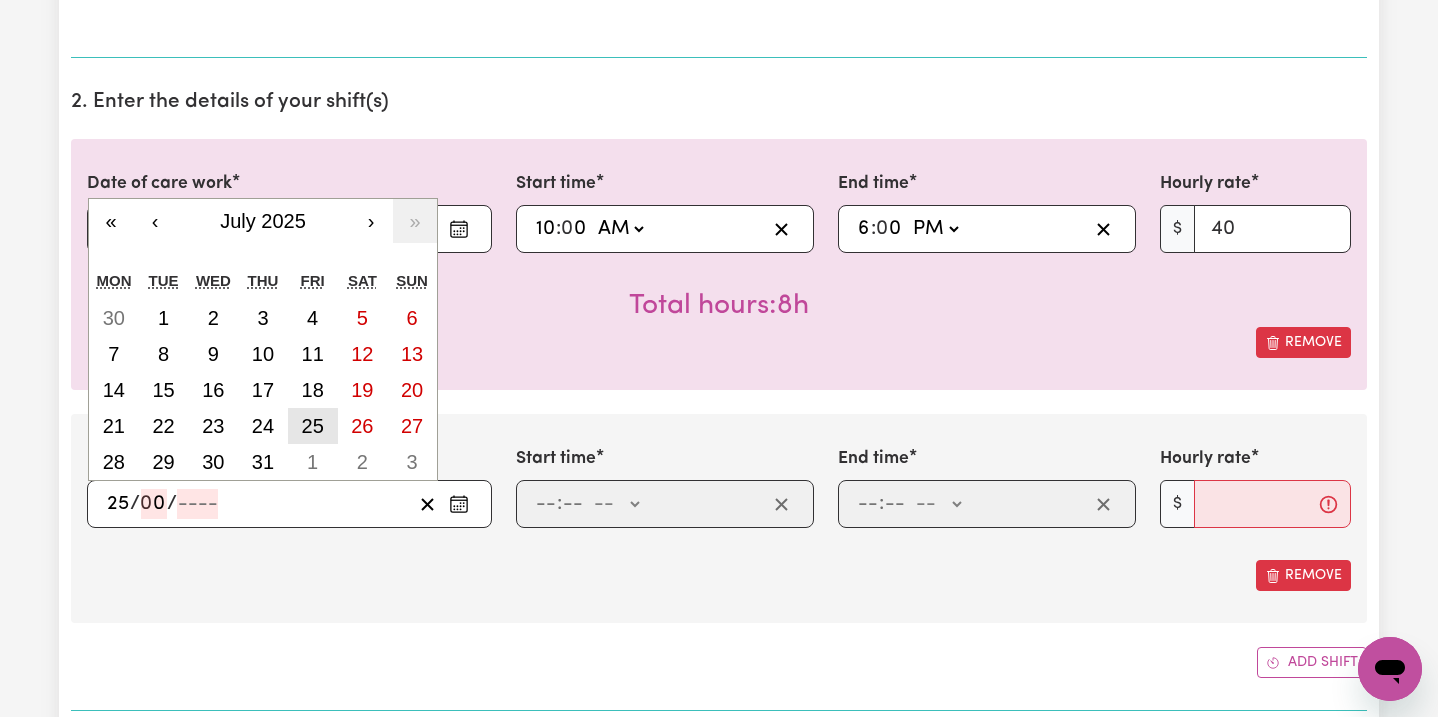 click on "25" at bounding box center [313, 426] 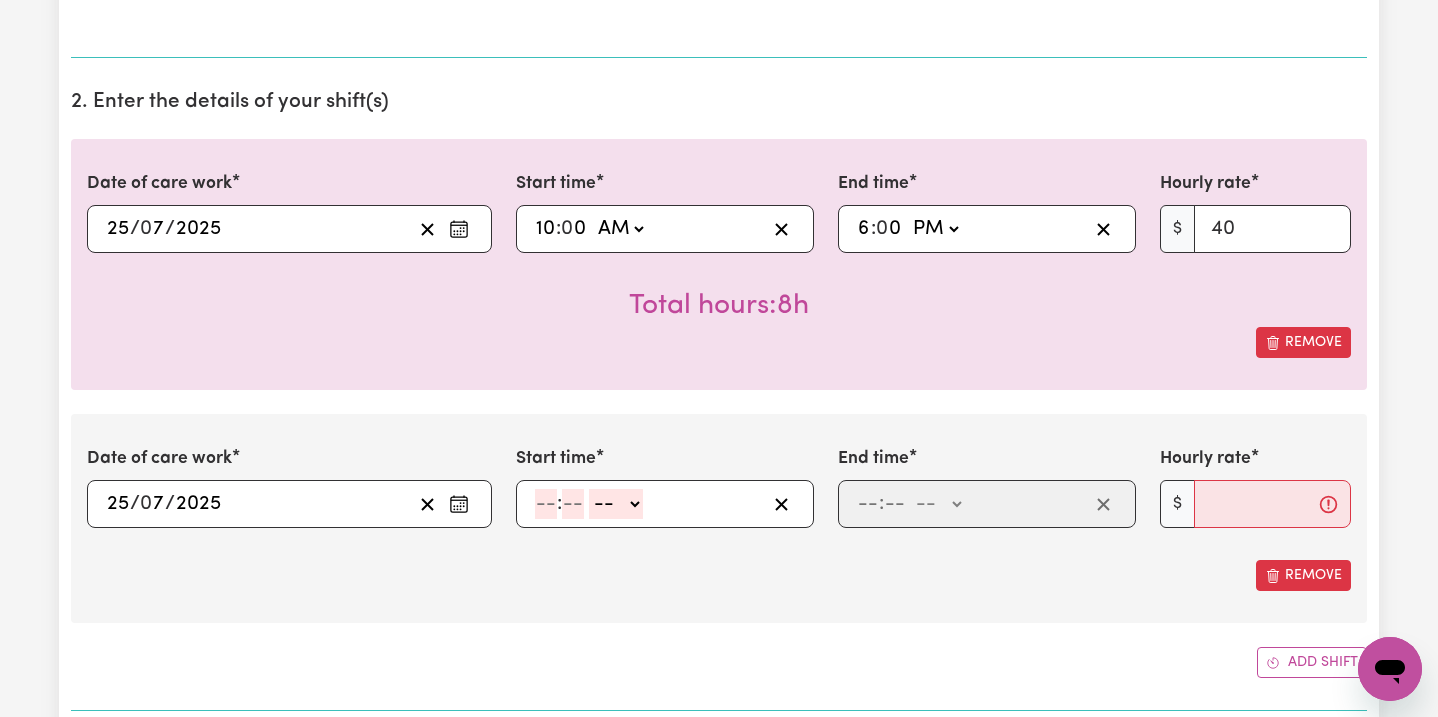 click 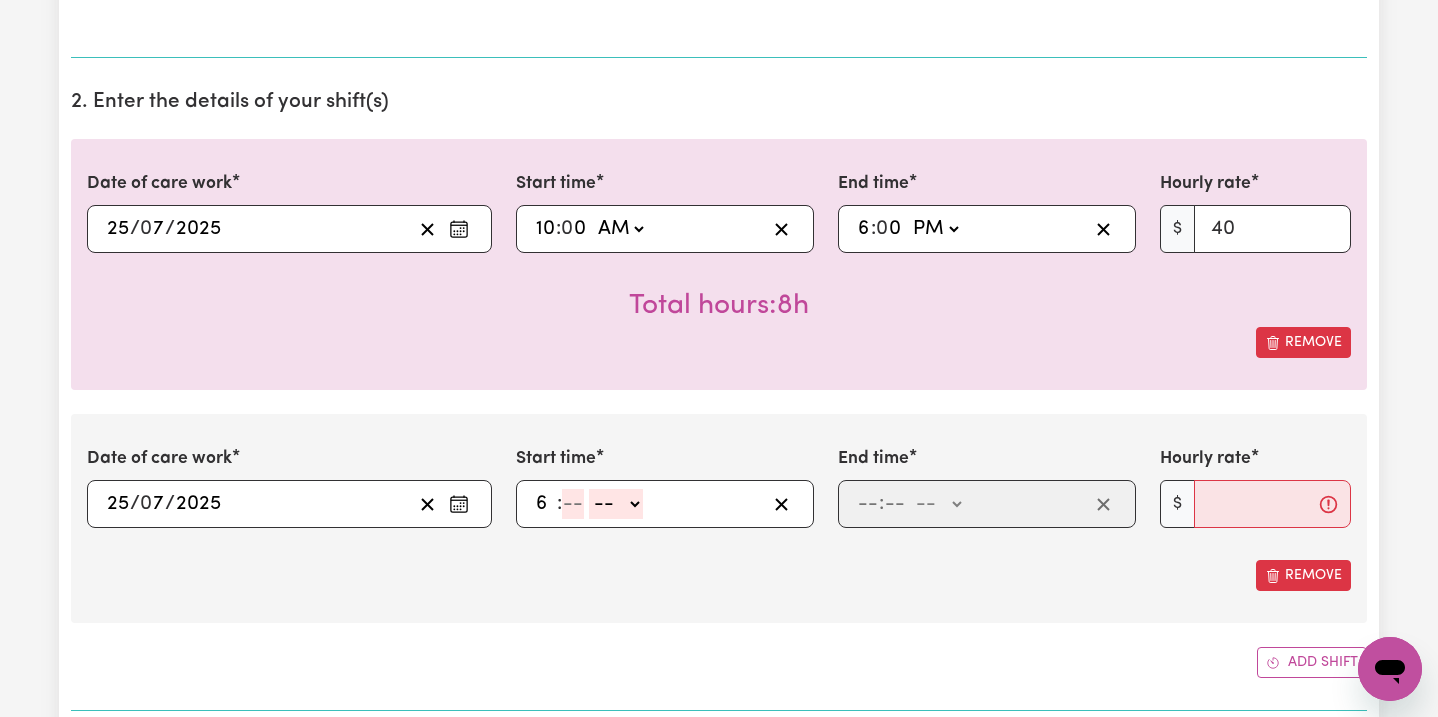 type on "6" 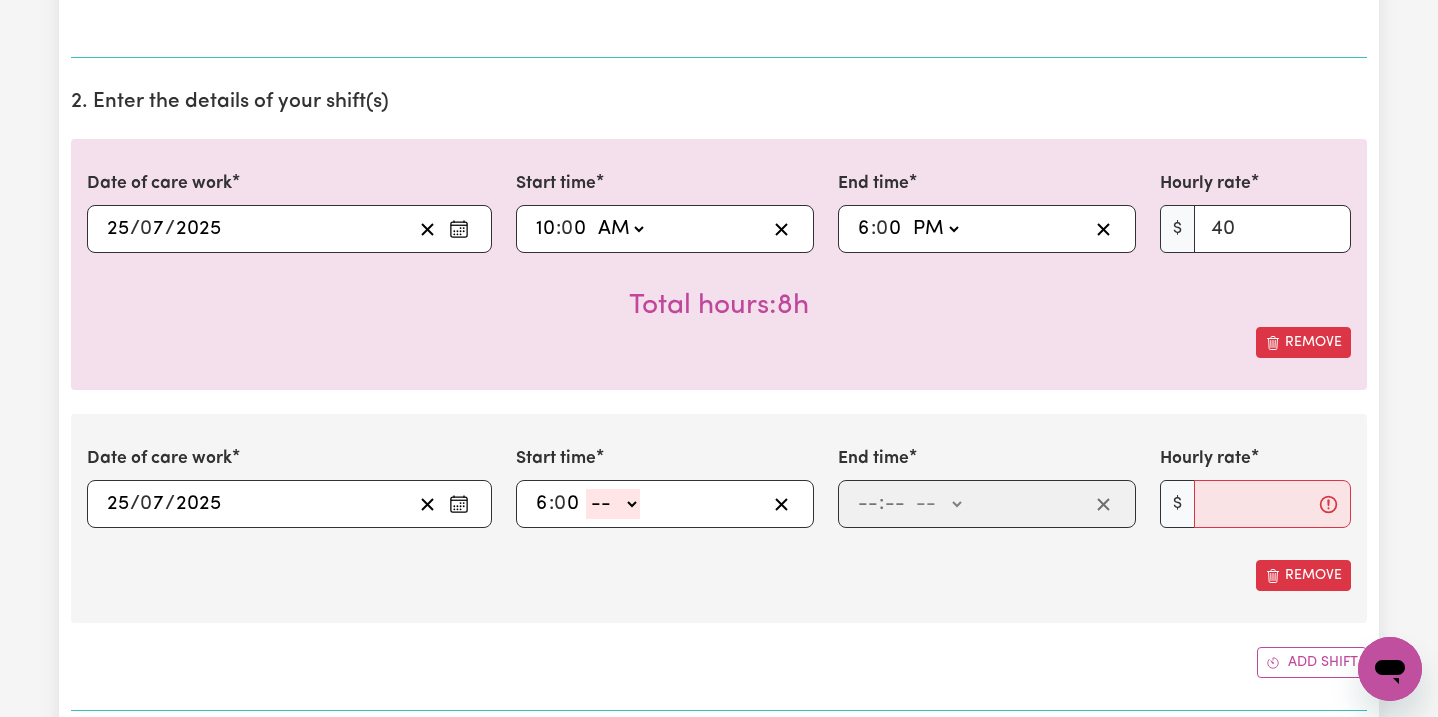 type on "0" 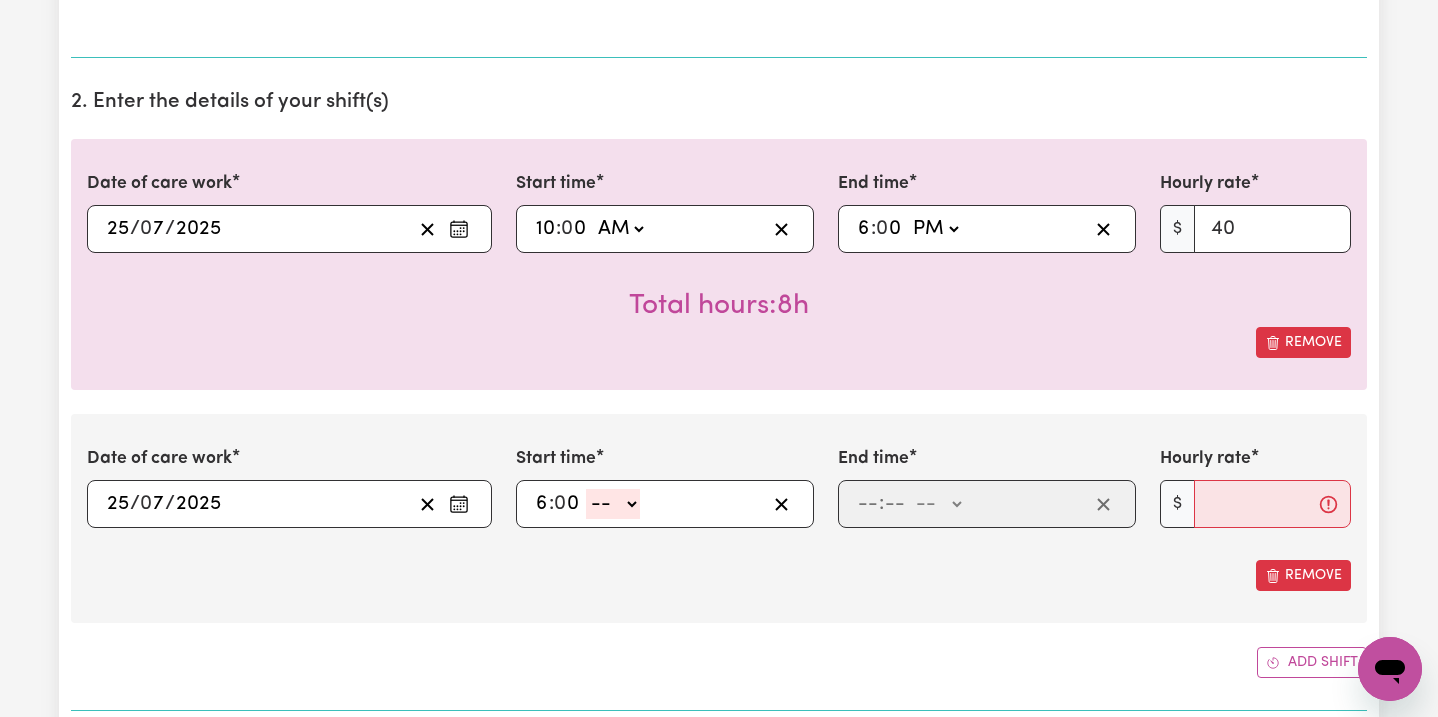 select on "pm" 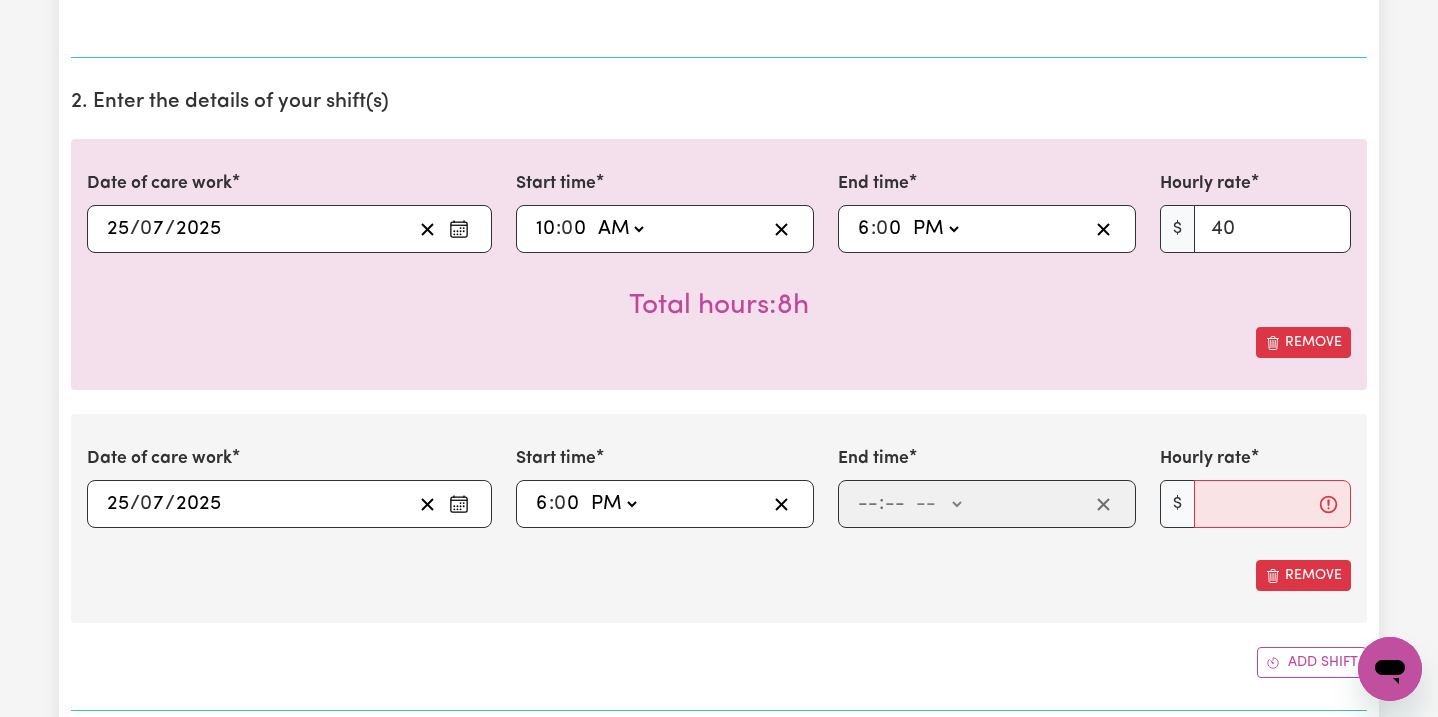 type on "18:00" 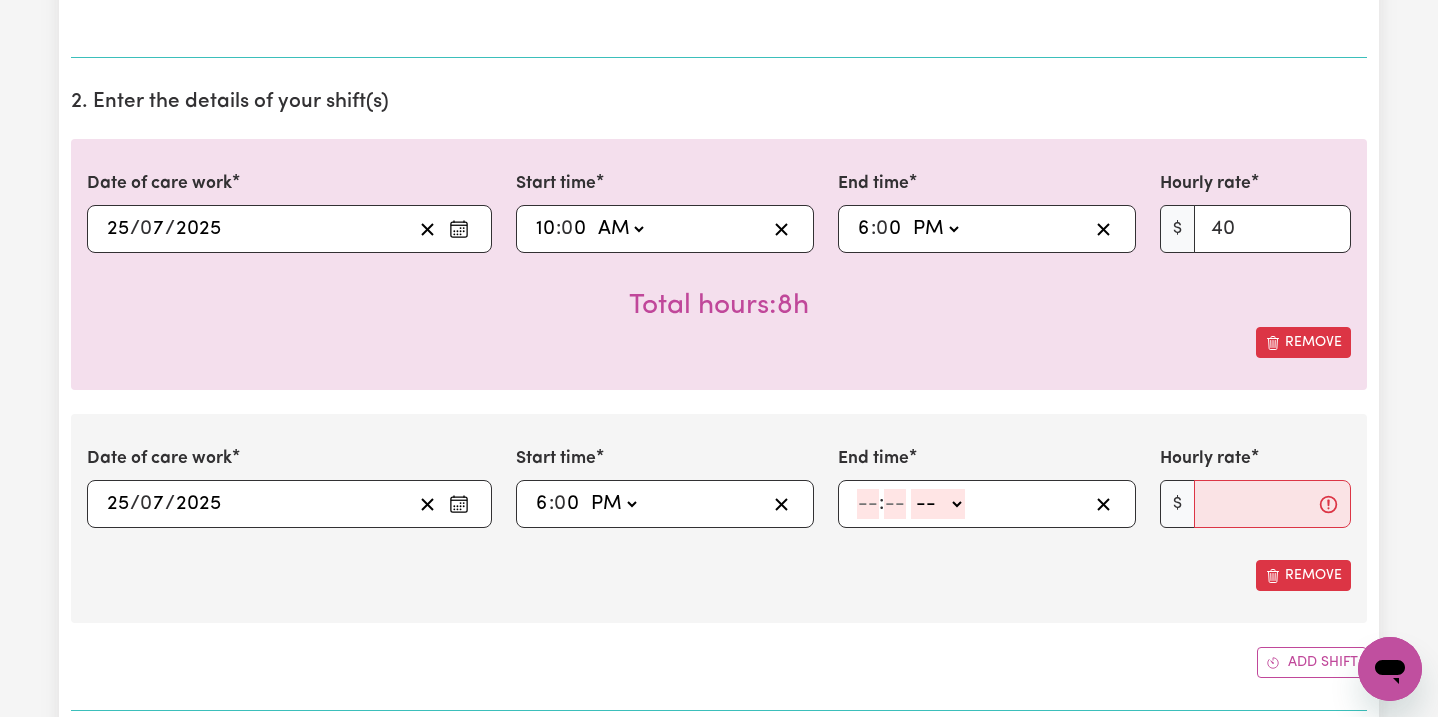 click 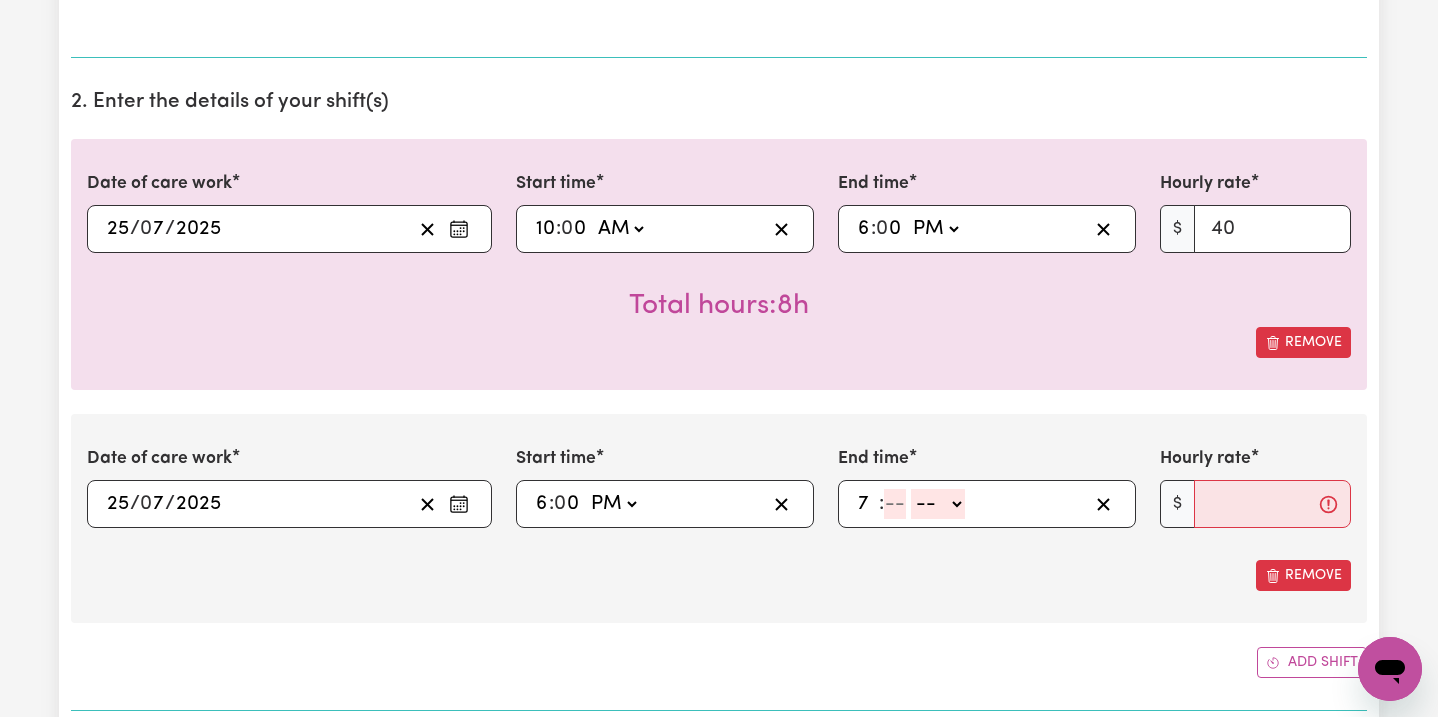 type on "7" 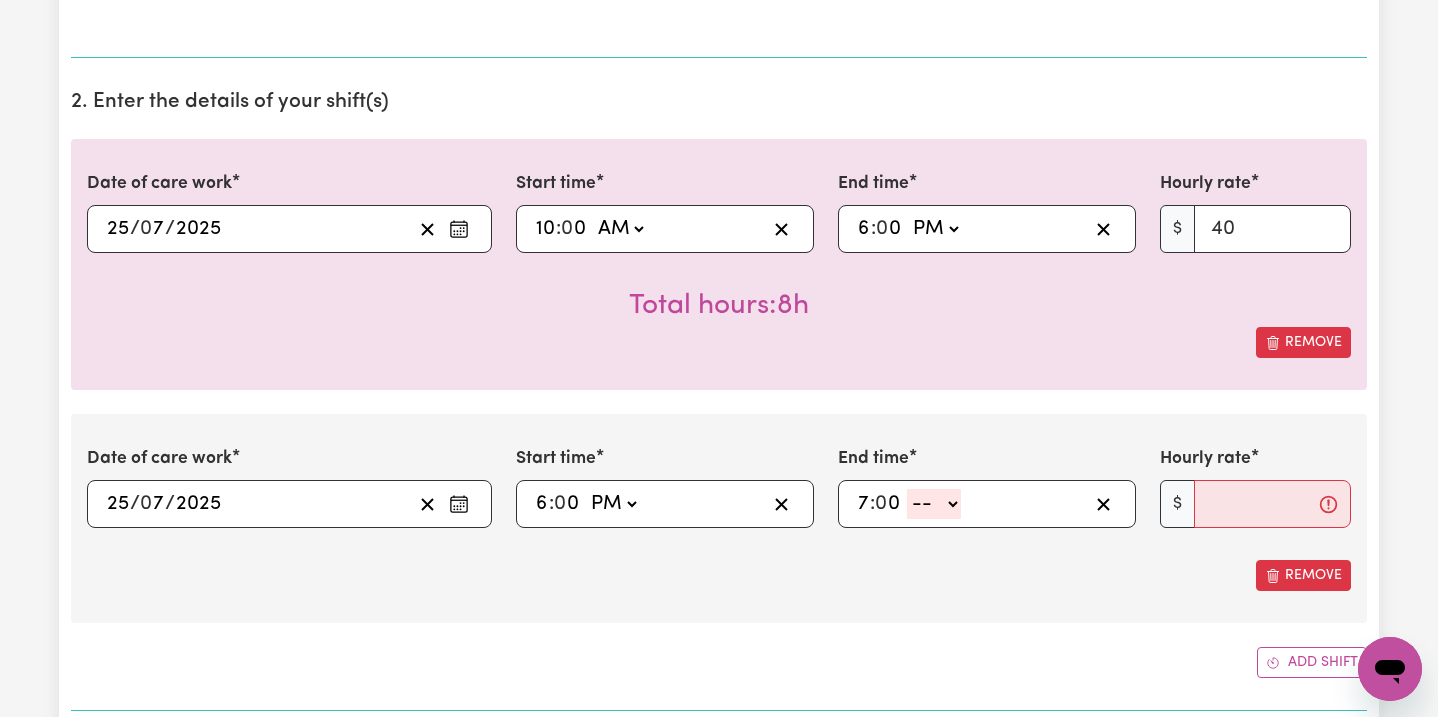 type on "0" 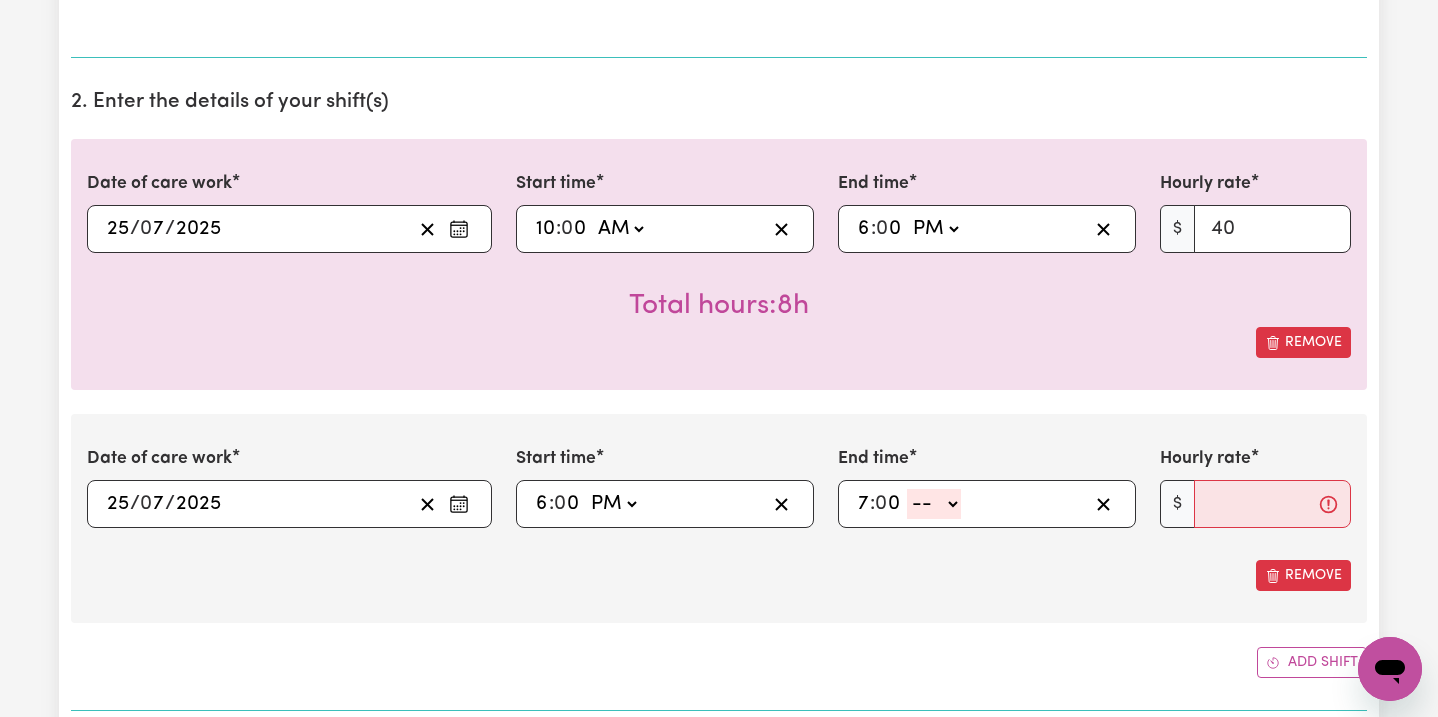 select on "pm" 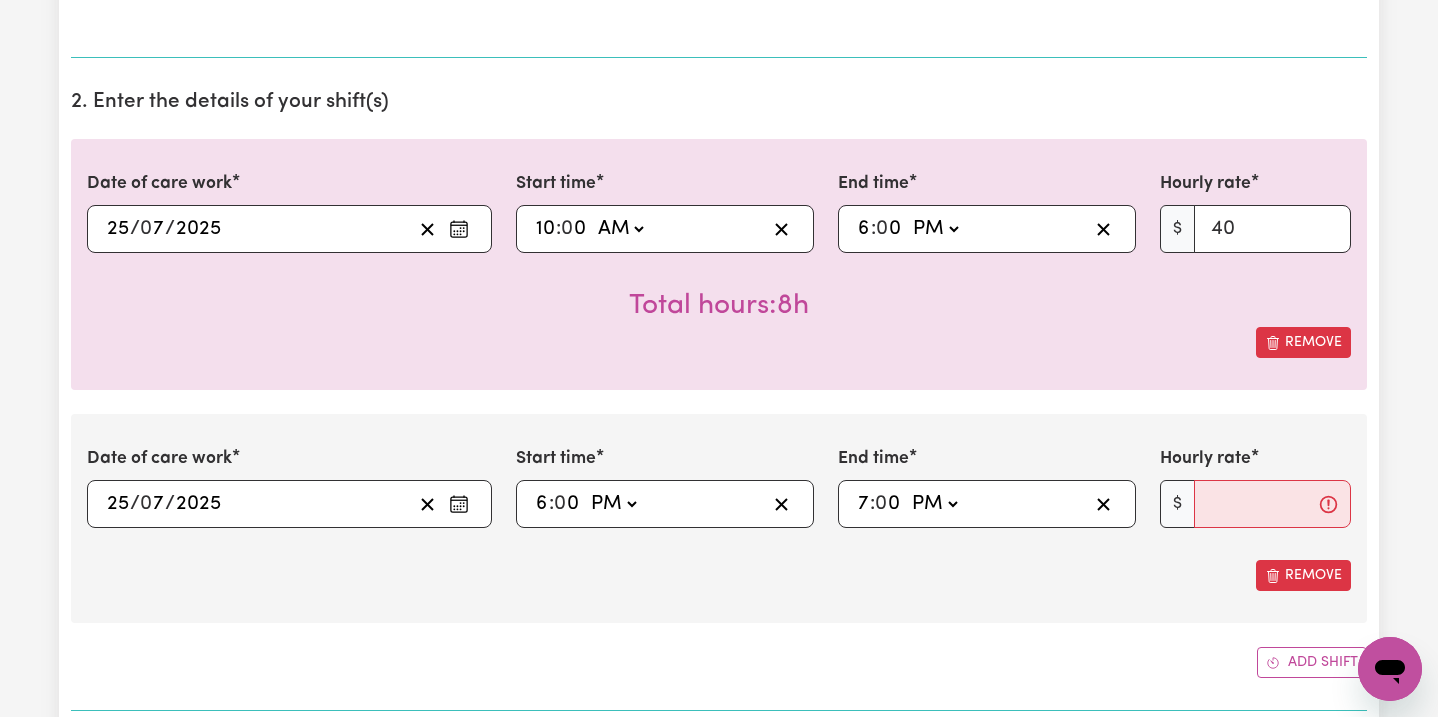 type on "19:00" 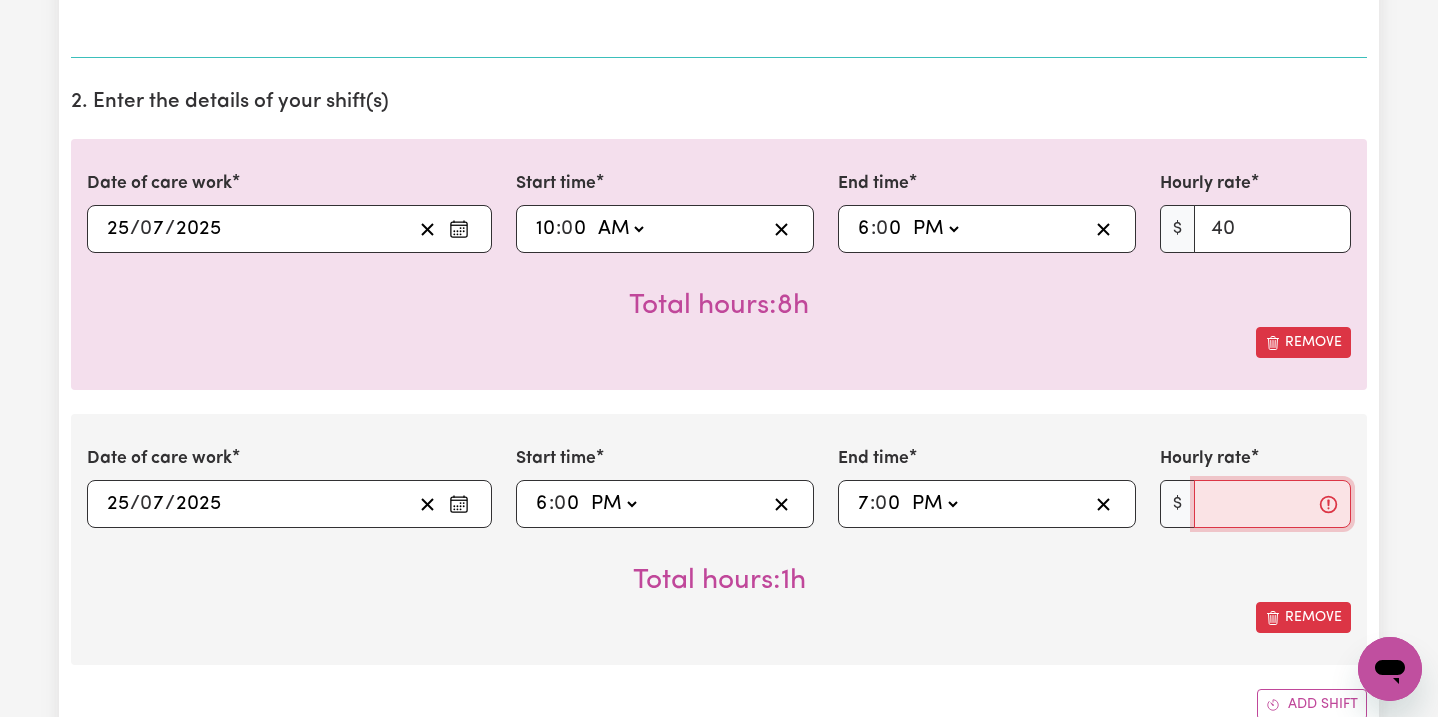 click on "Hourly rate" at bounding box center (1272, 504) 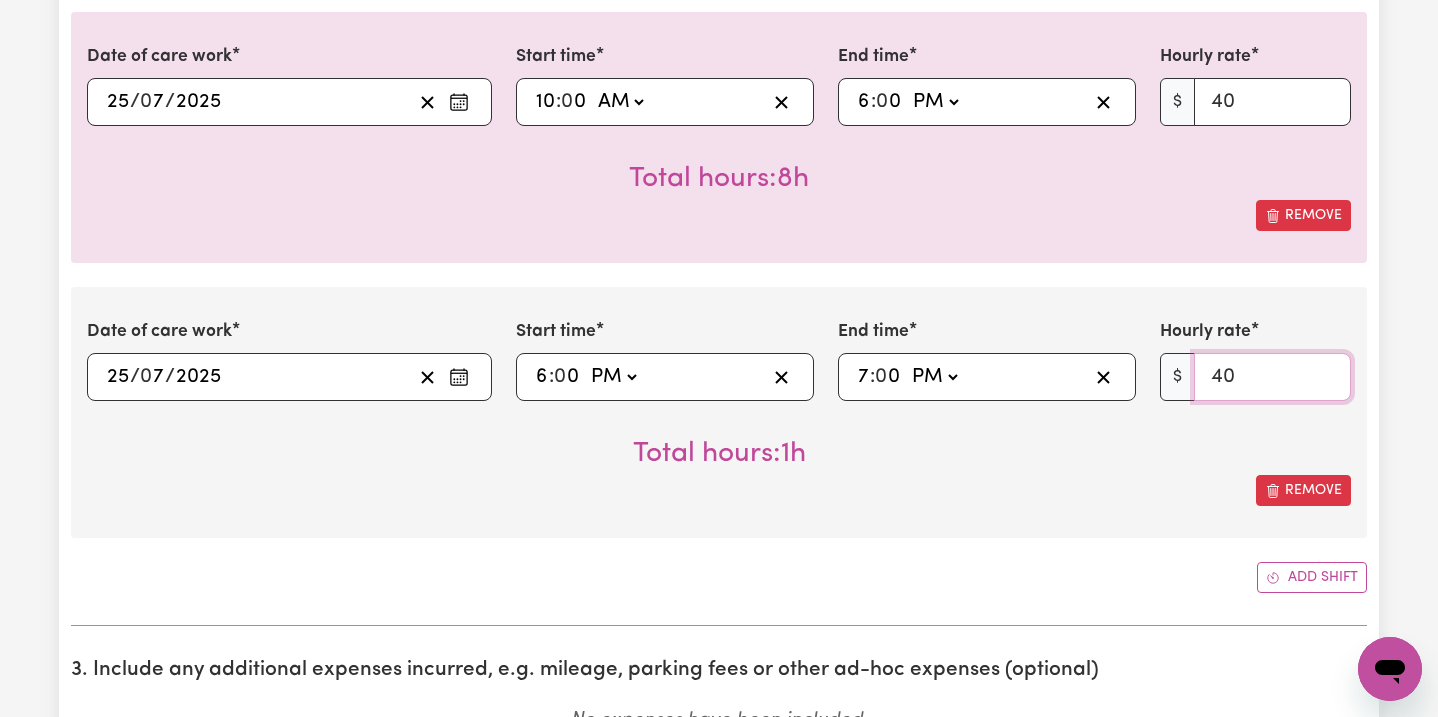 scroll, scrollTop: 694, scrollLeft: 0, axis: vertical 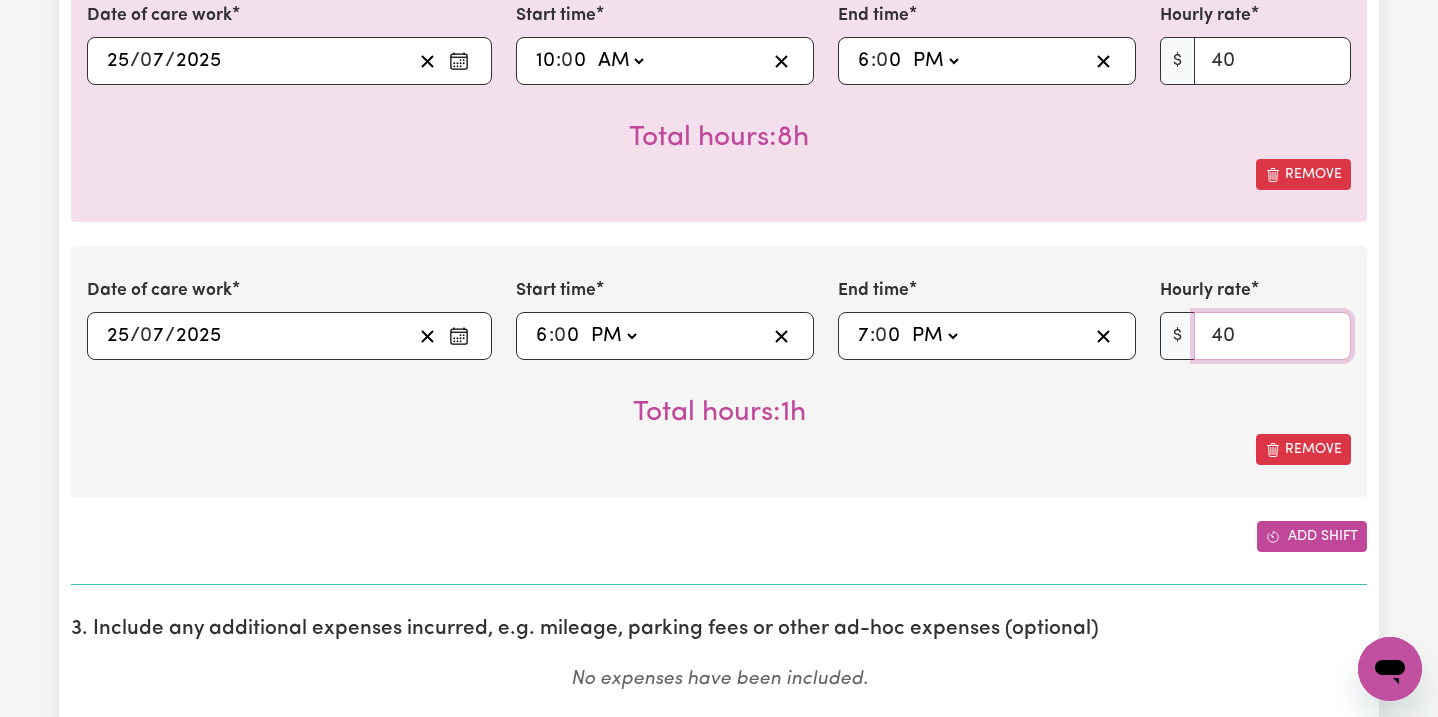 type on "40" 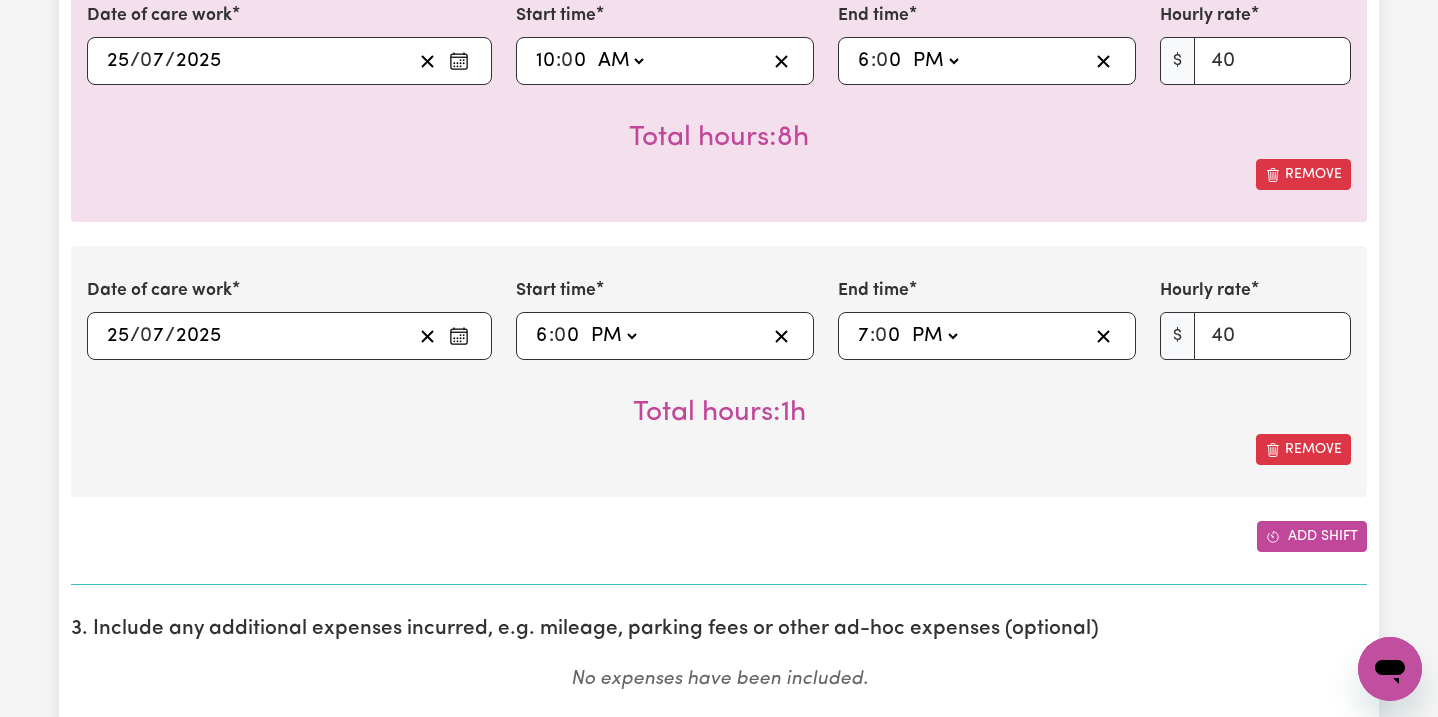 click on "Add shift" at bounding box center [1312, 536] 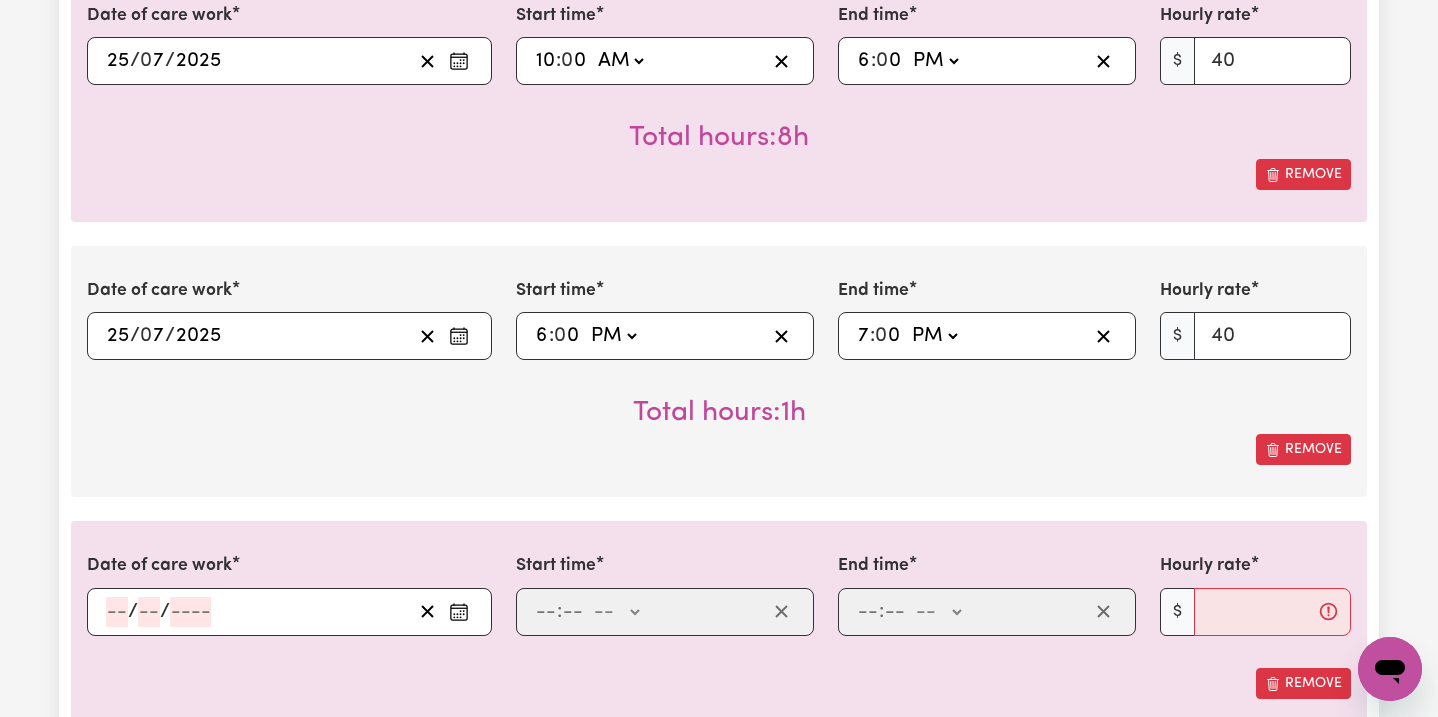 click 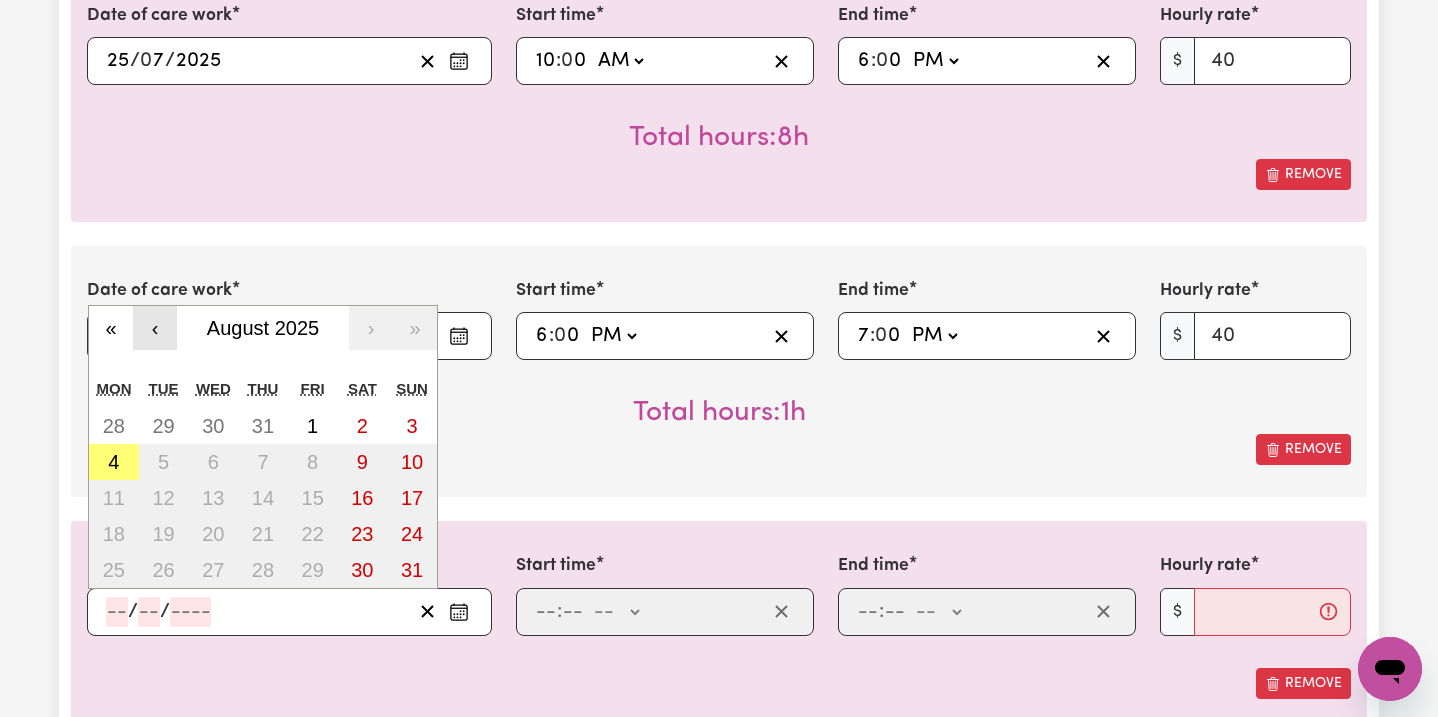 click on "‹" at bounding box center (155, 328) 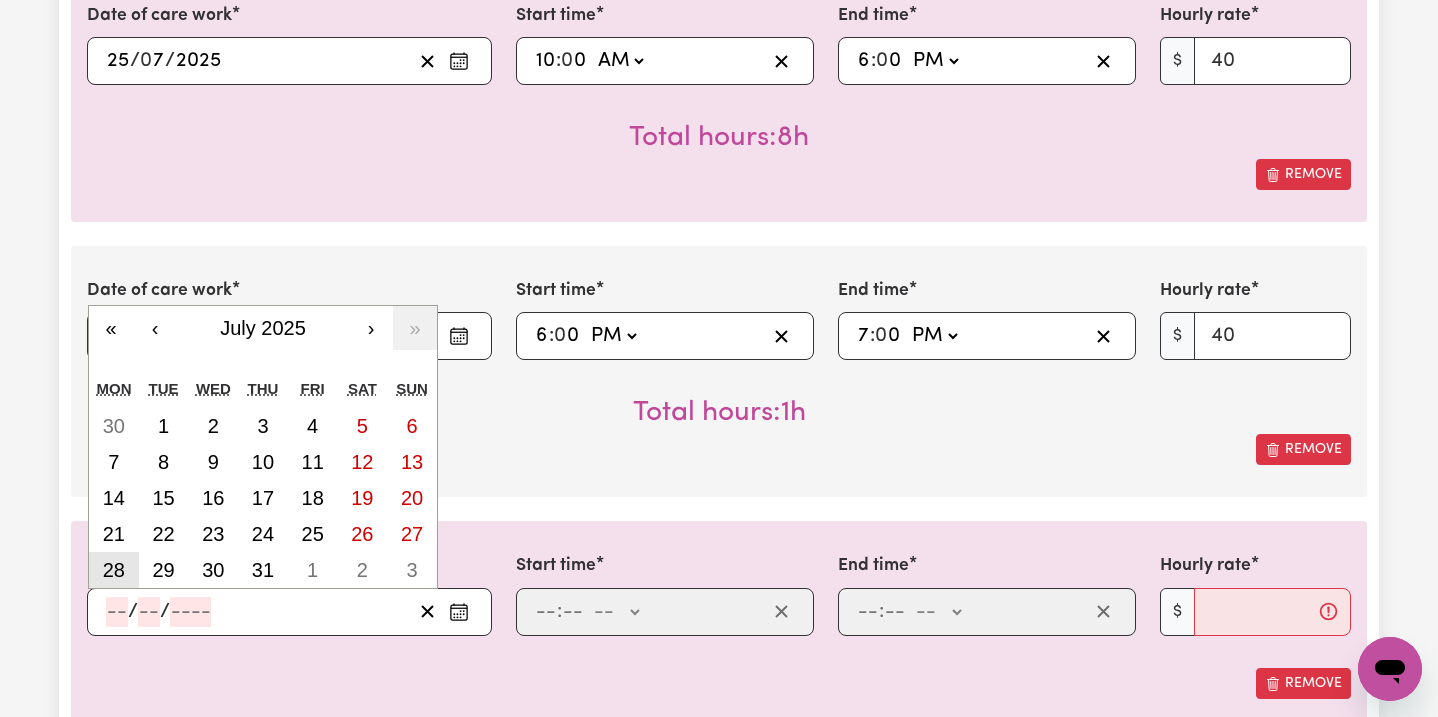 click on "28" at bounding box center (114, 570) 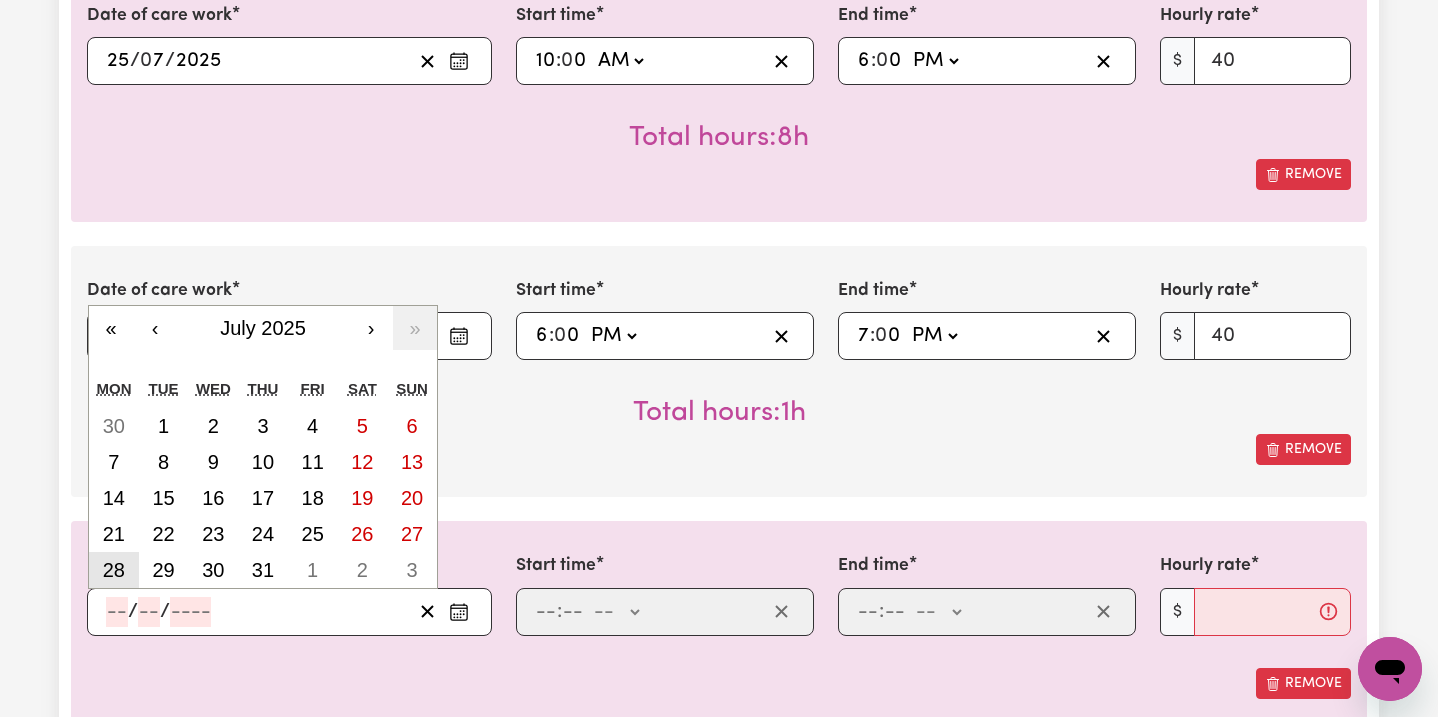 type on "2025-07-28" 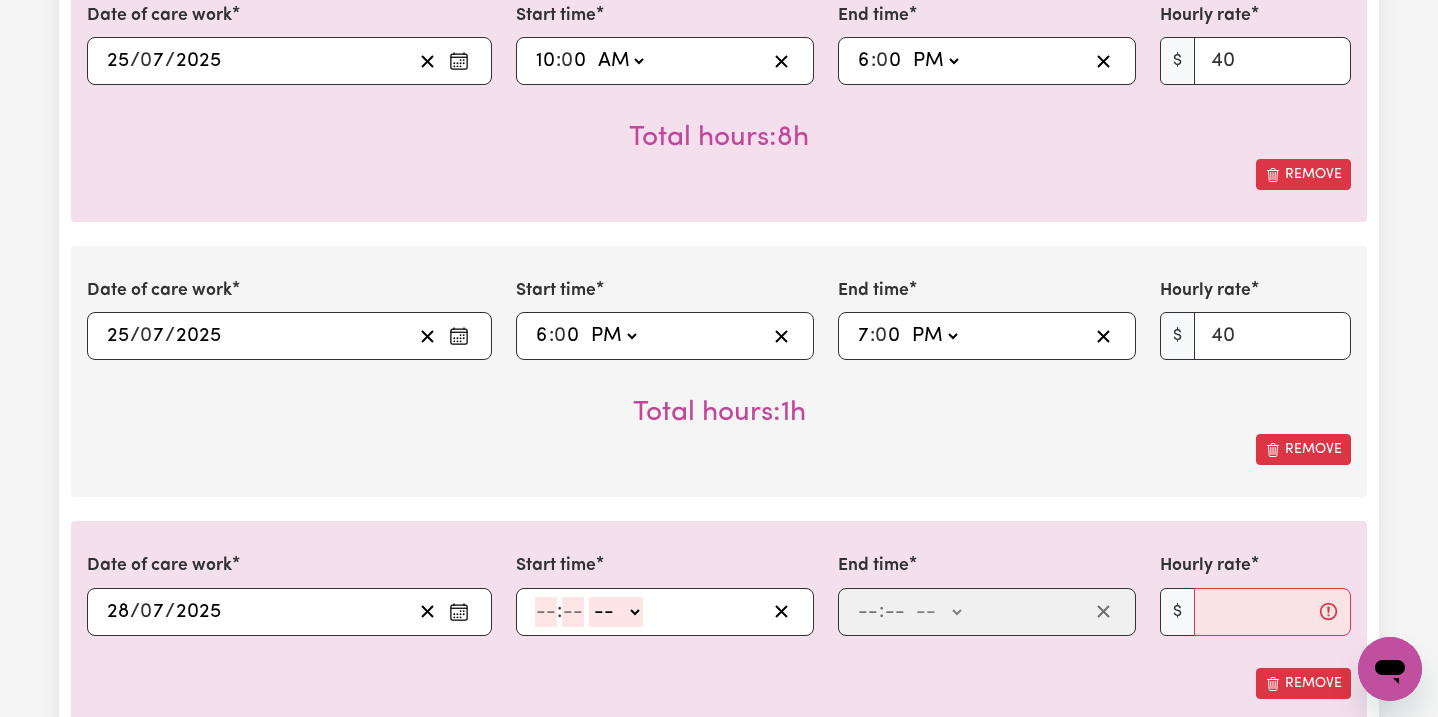 click 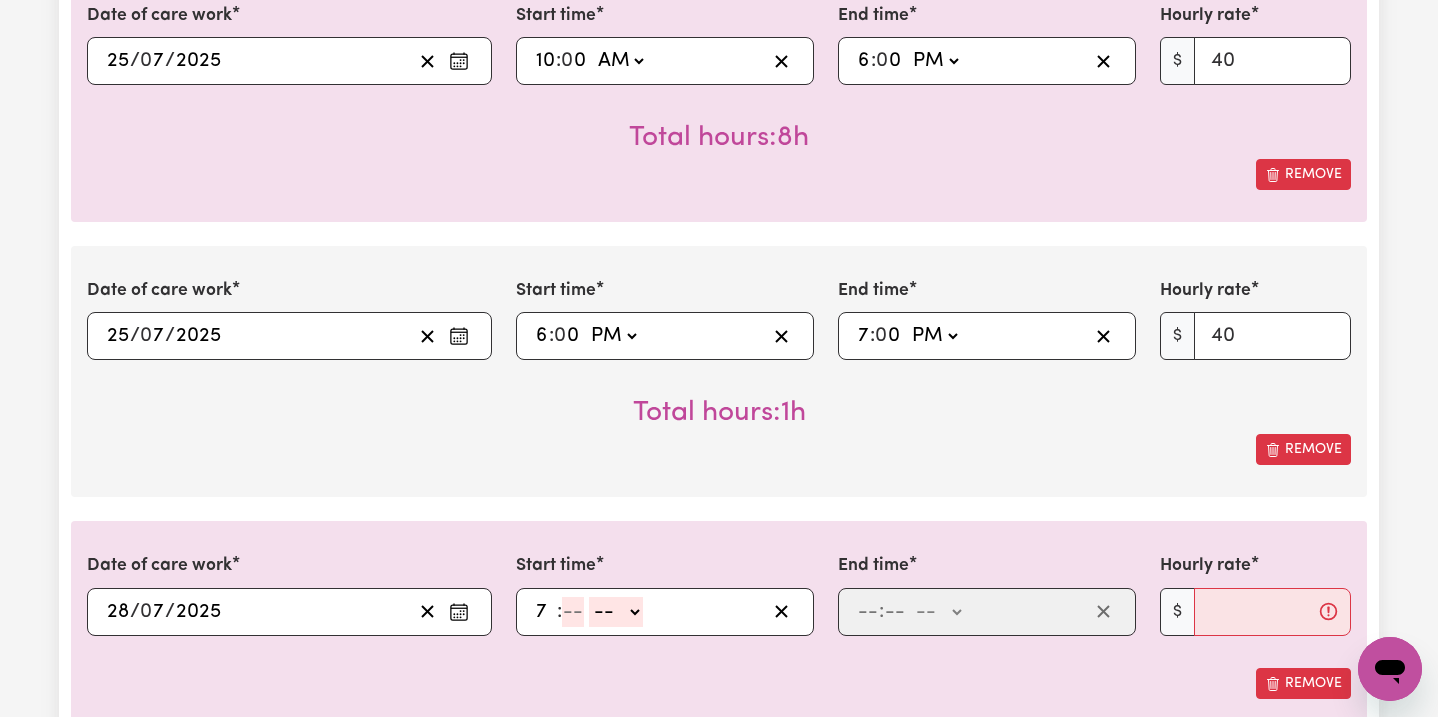 type on "7" 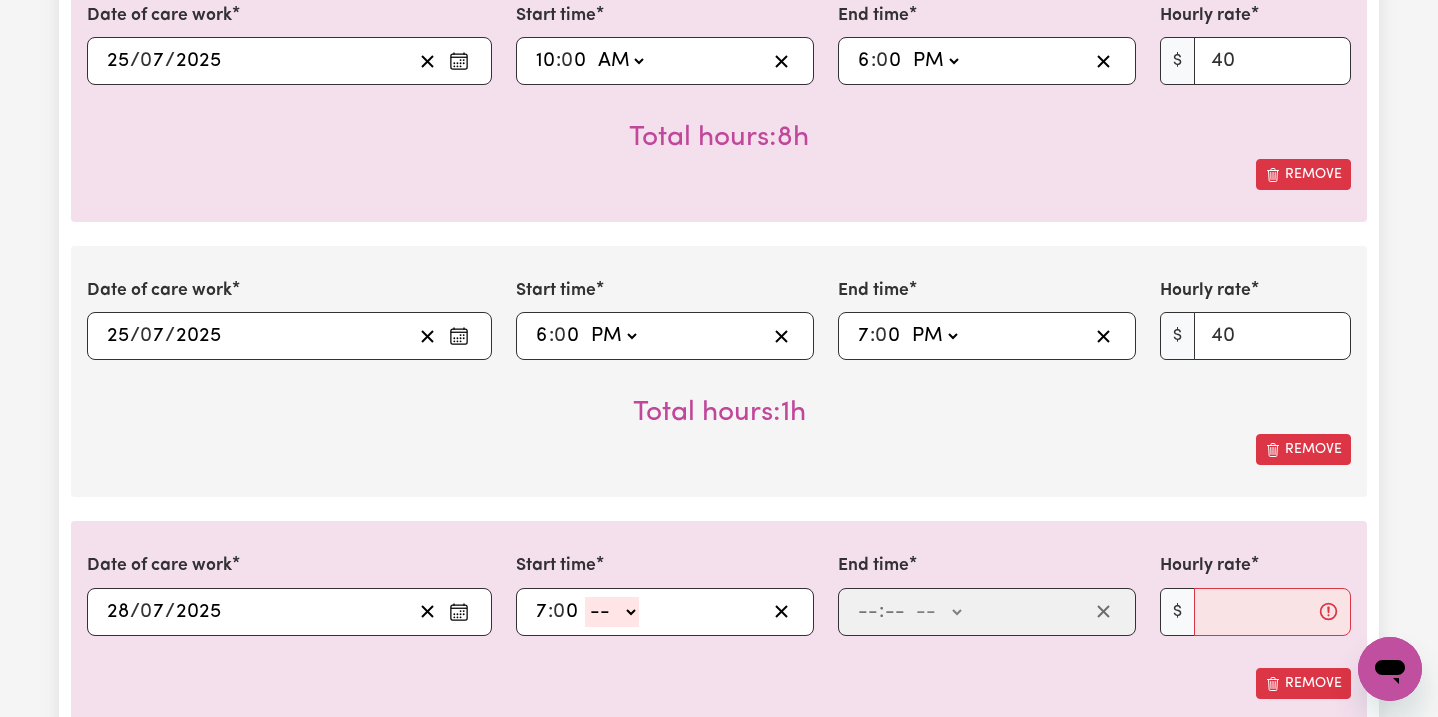 type on "0" 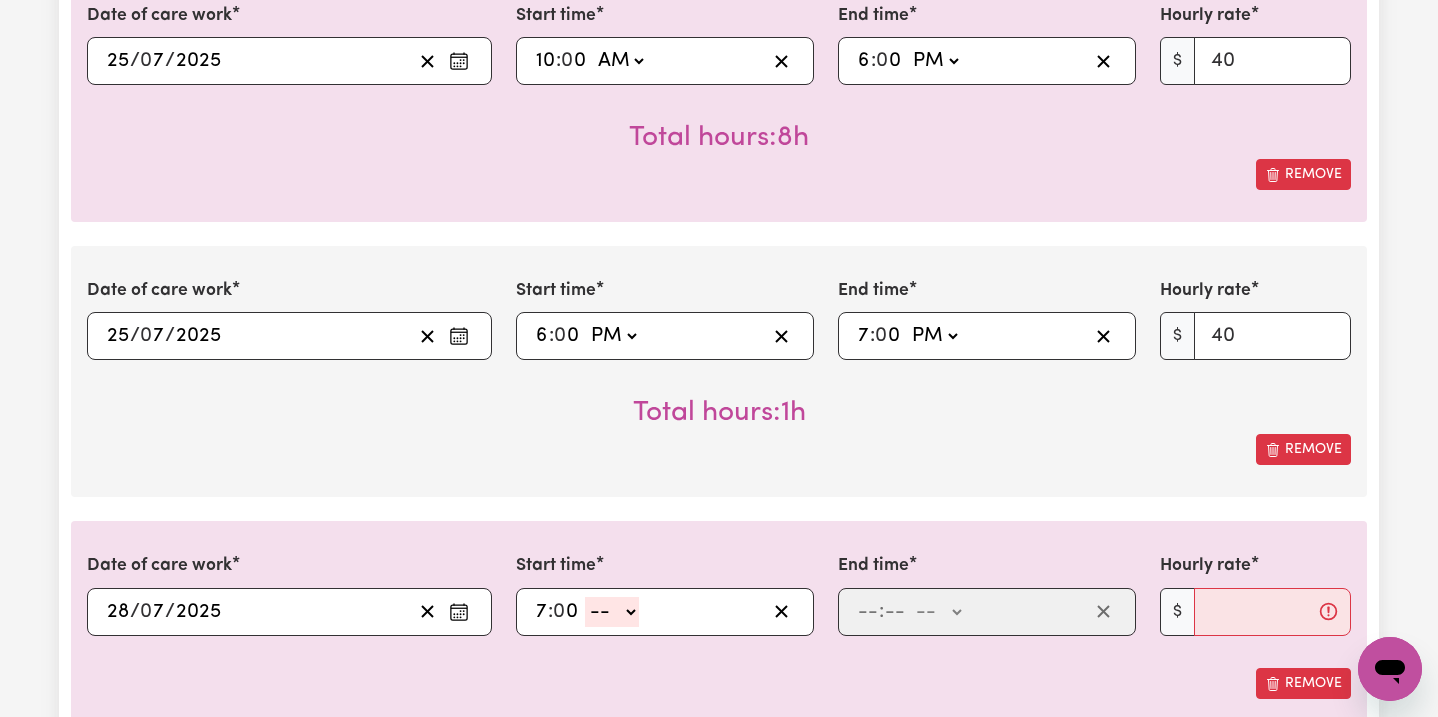 select on "am" 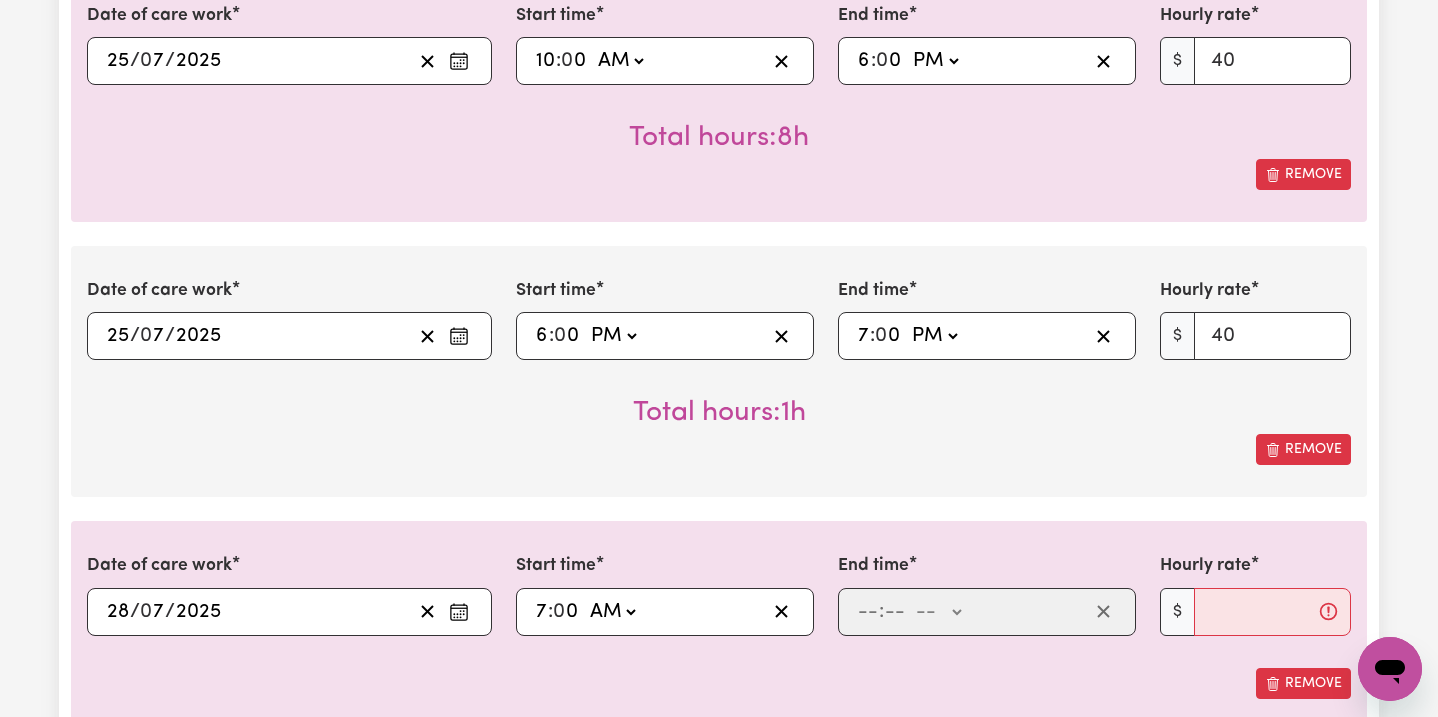 type on "07:00" 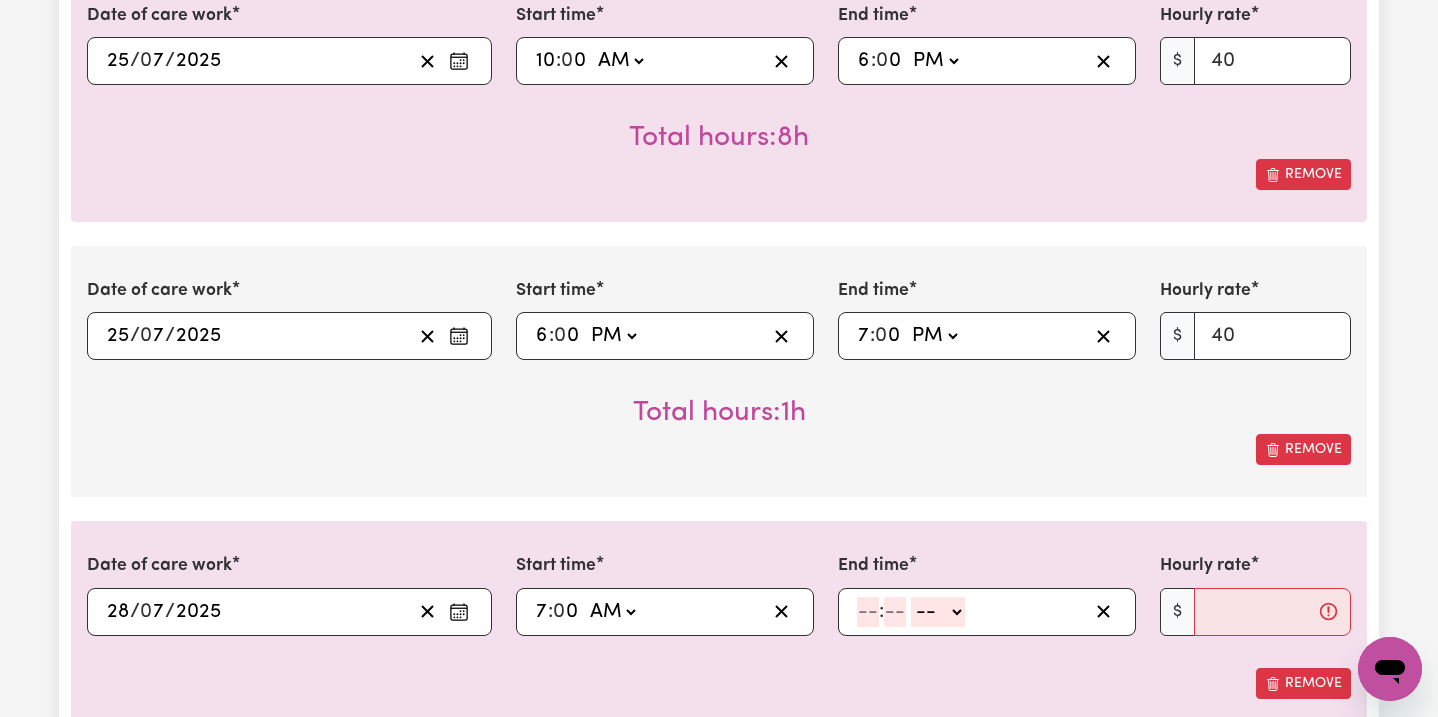 click 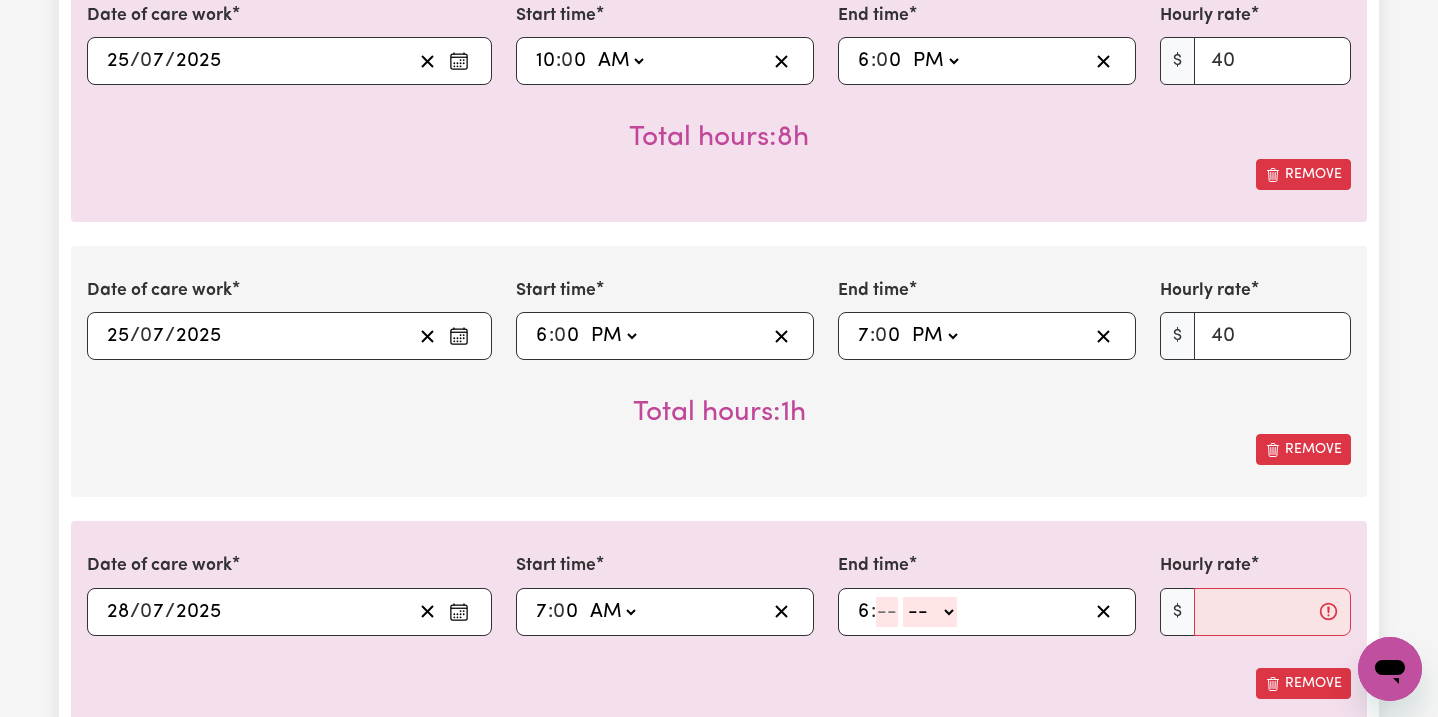 type on "6" 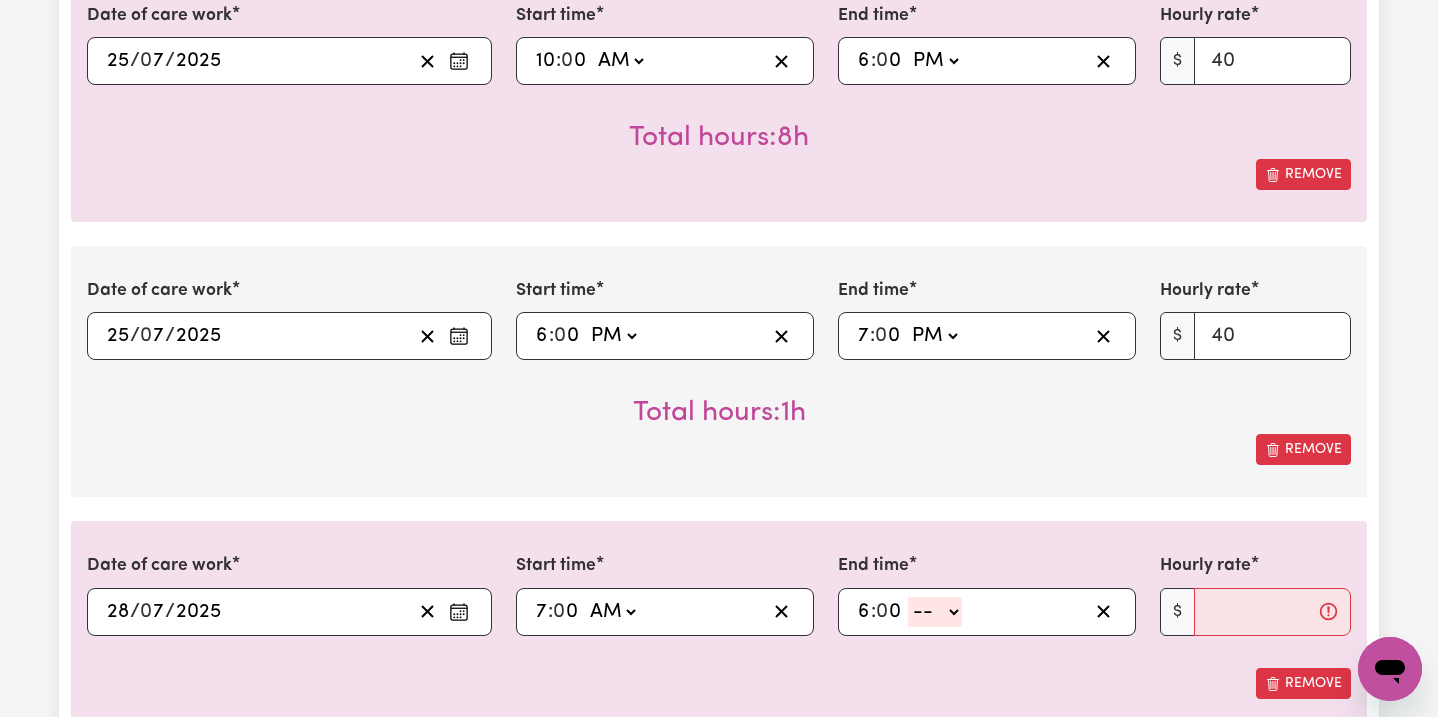 type on "0" 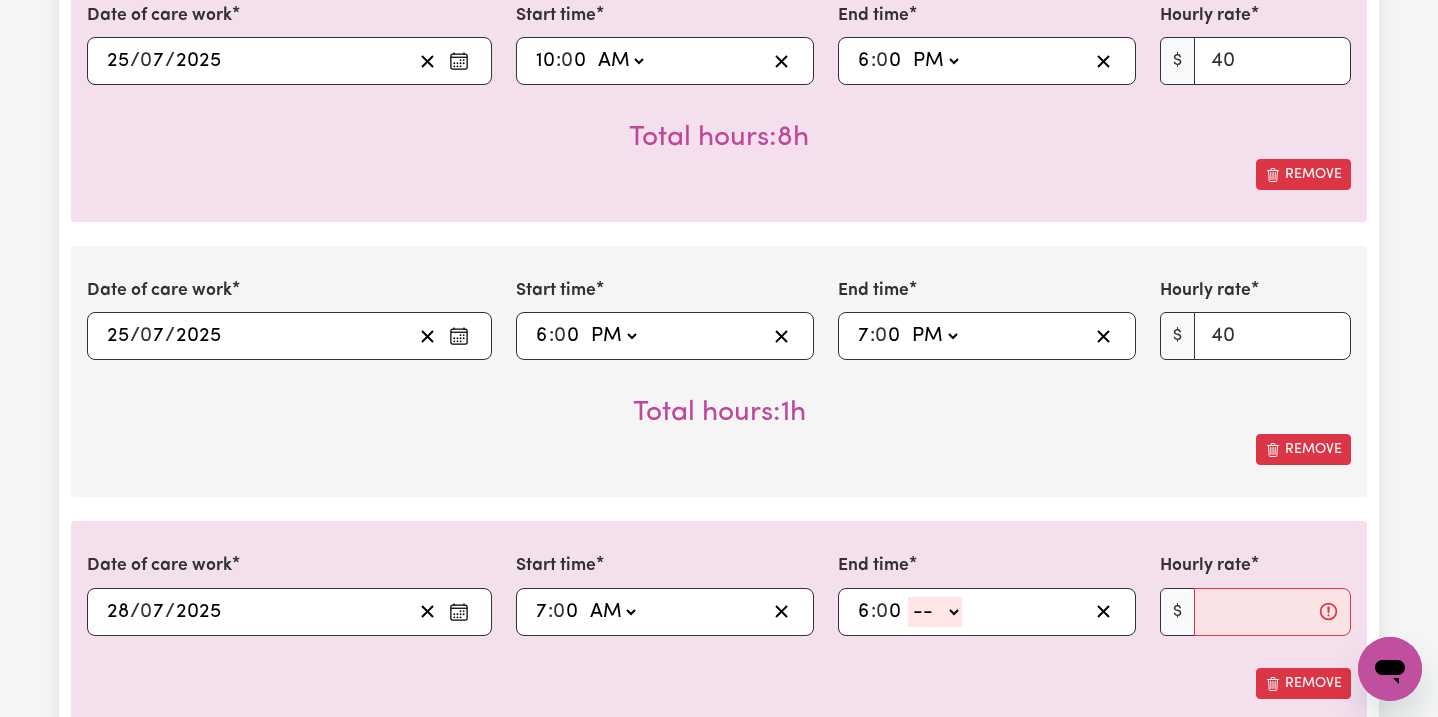 select on "pm" 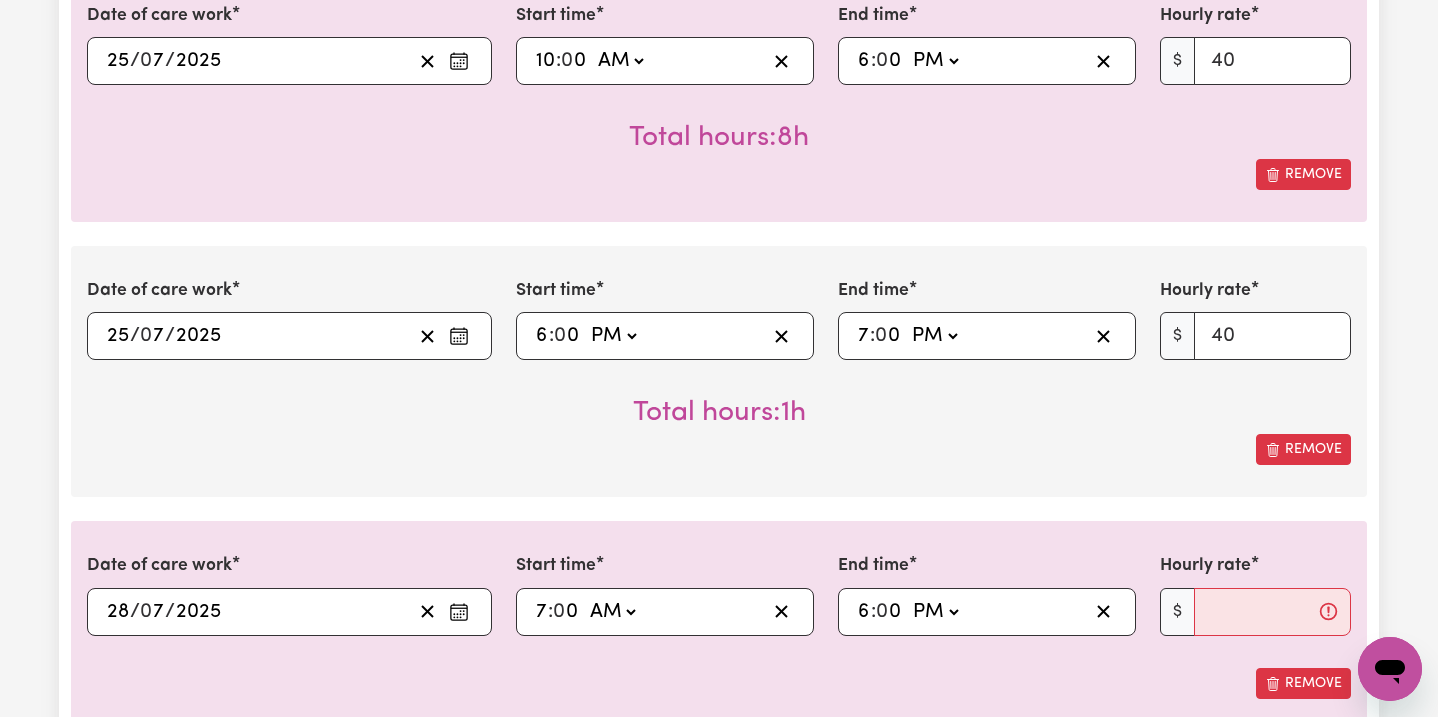 type on "18:00" 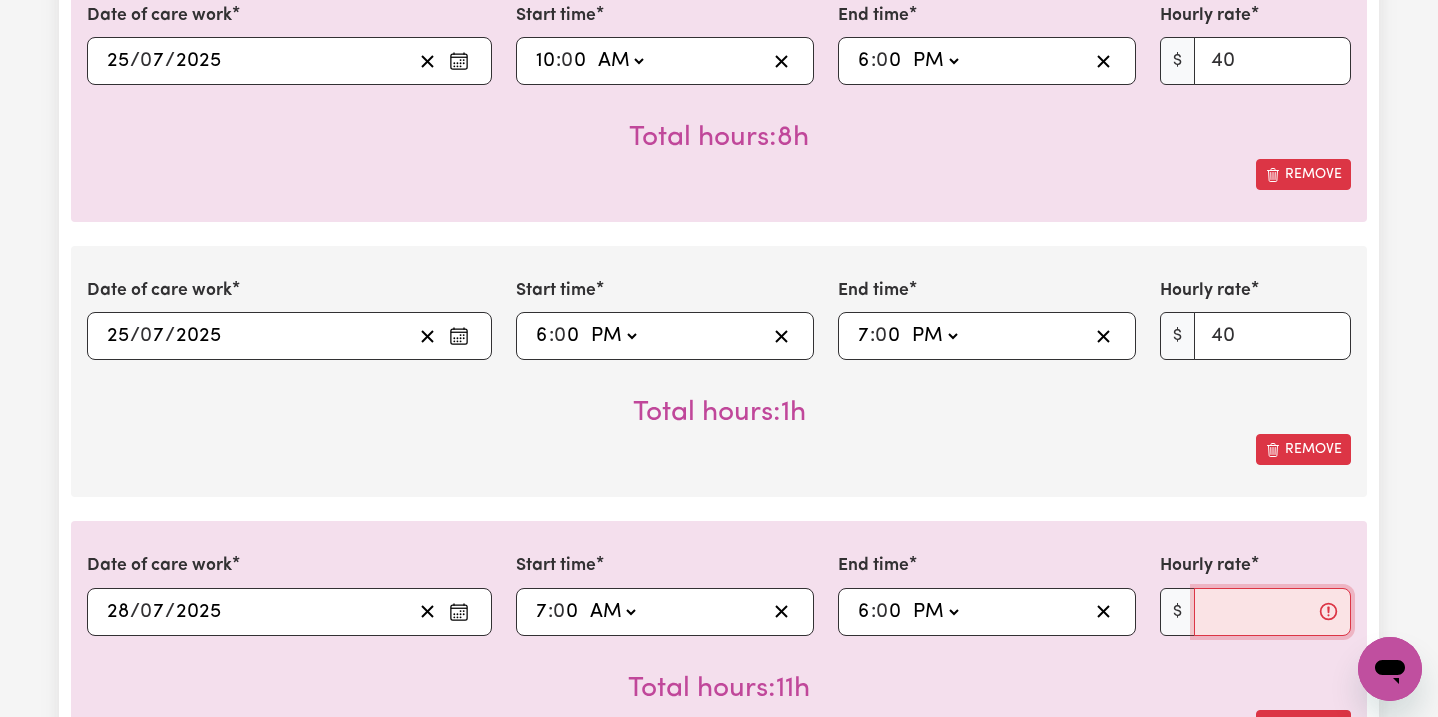 click on "Hourly rate" at bounding box center (1272, 612) 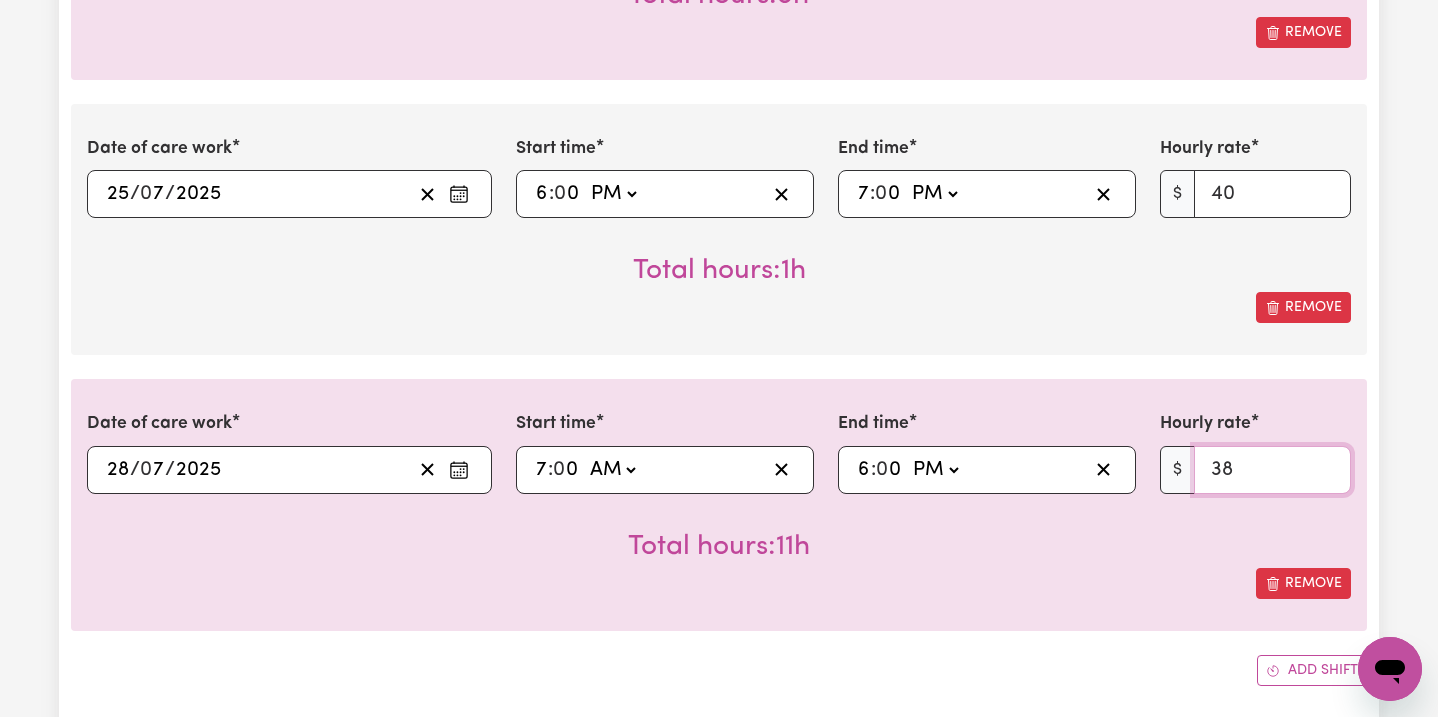 scroll, scrollTop: 891, scrollLeft: 0, axis: vertical 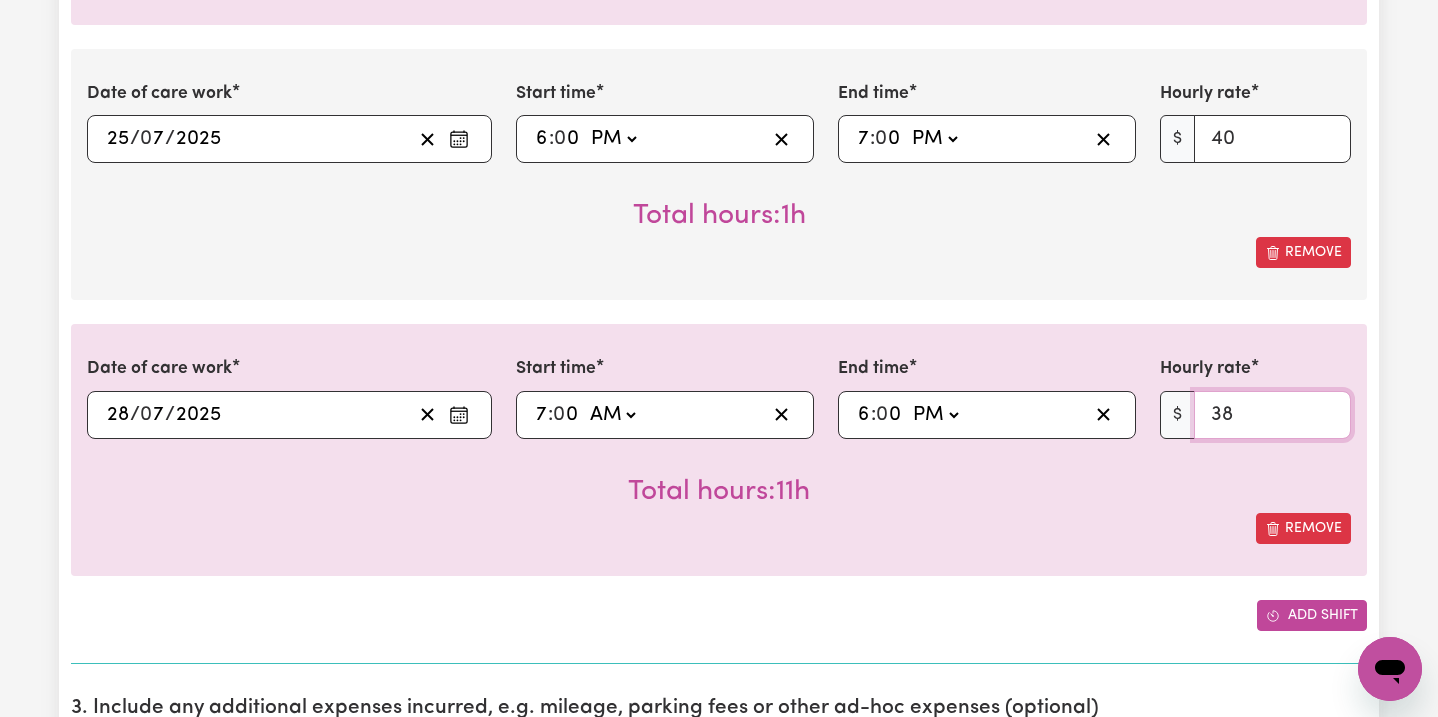 type on "38" 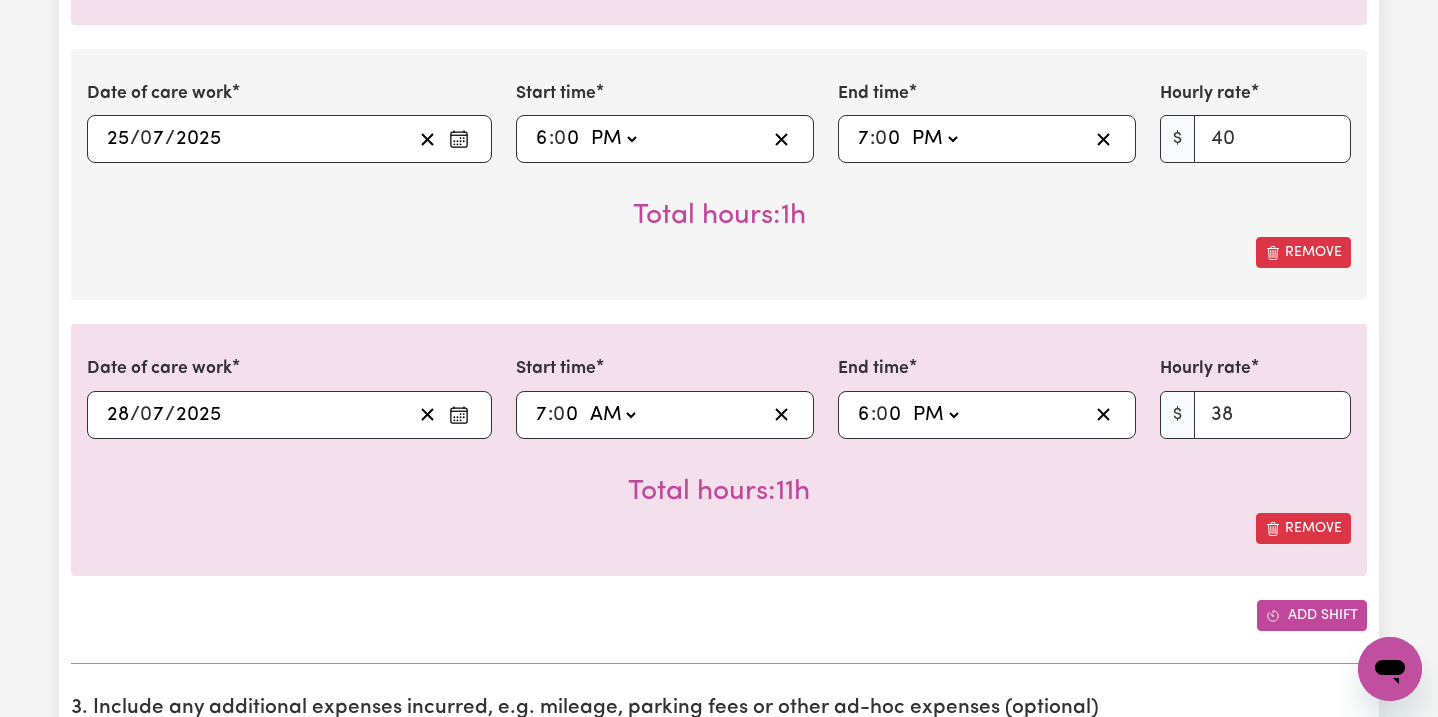 click on "Add shift" at bounding box center (1312, 615) 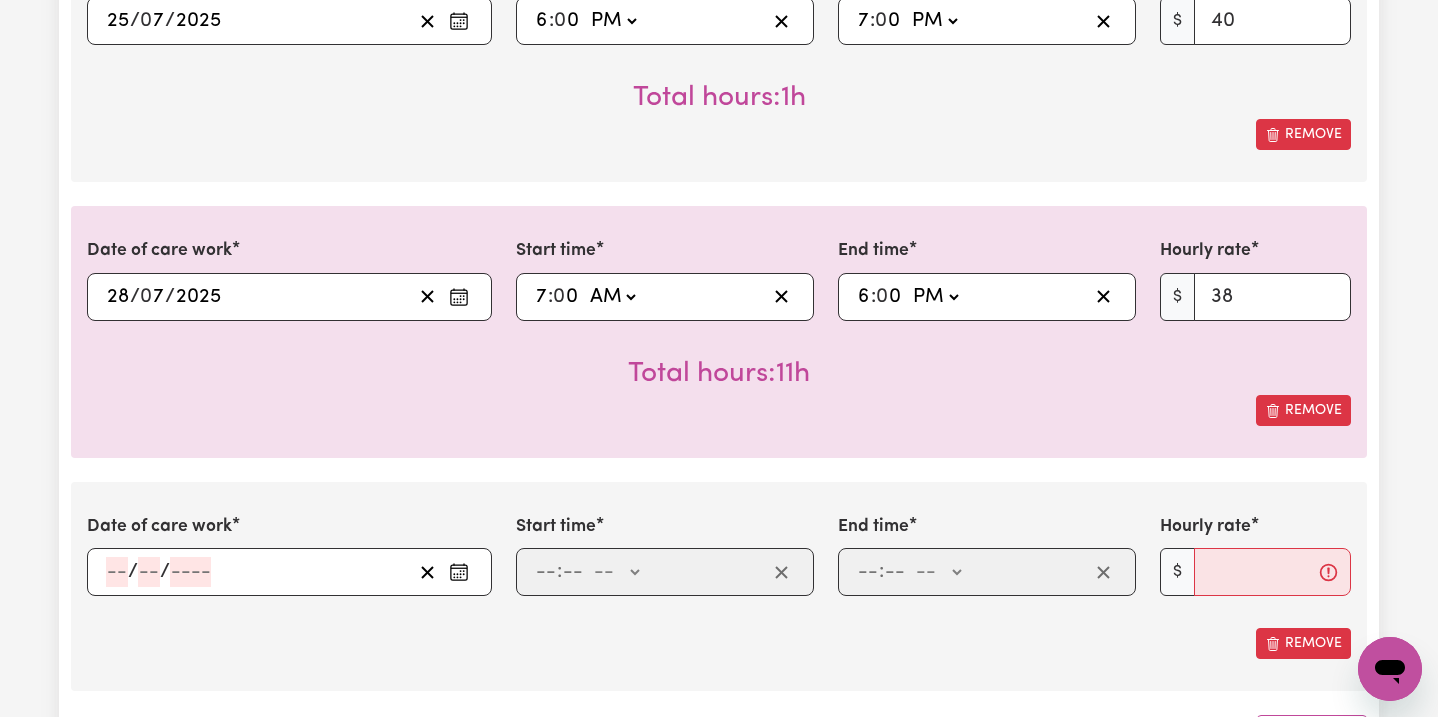 scroll, scrollTop: 1027, scrollLeft: 0, axis: vertical 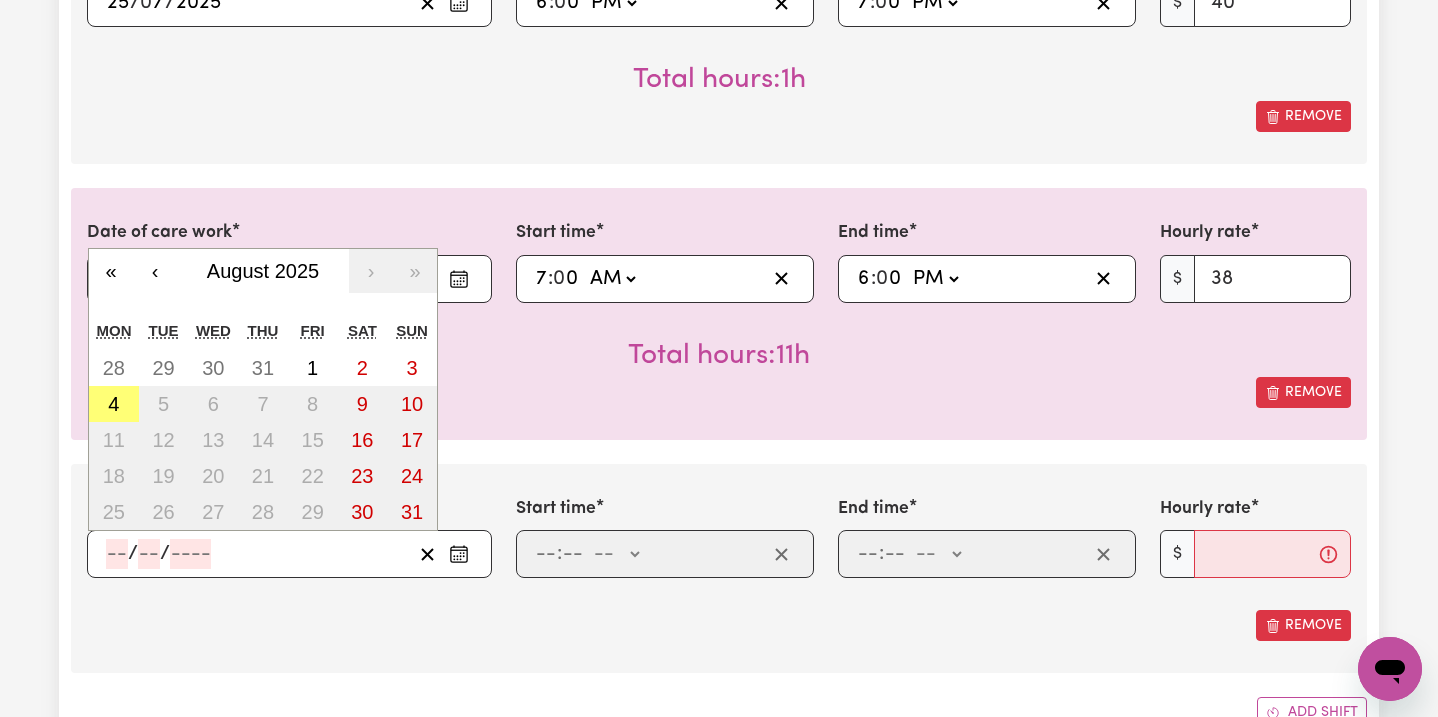 click 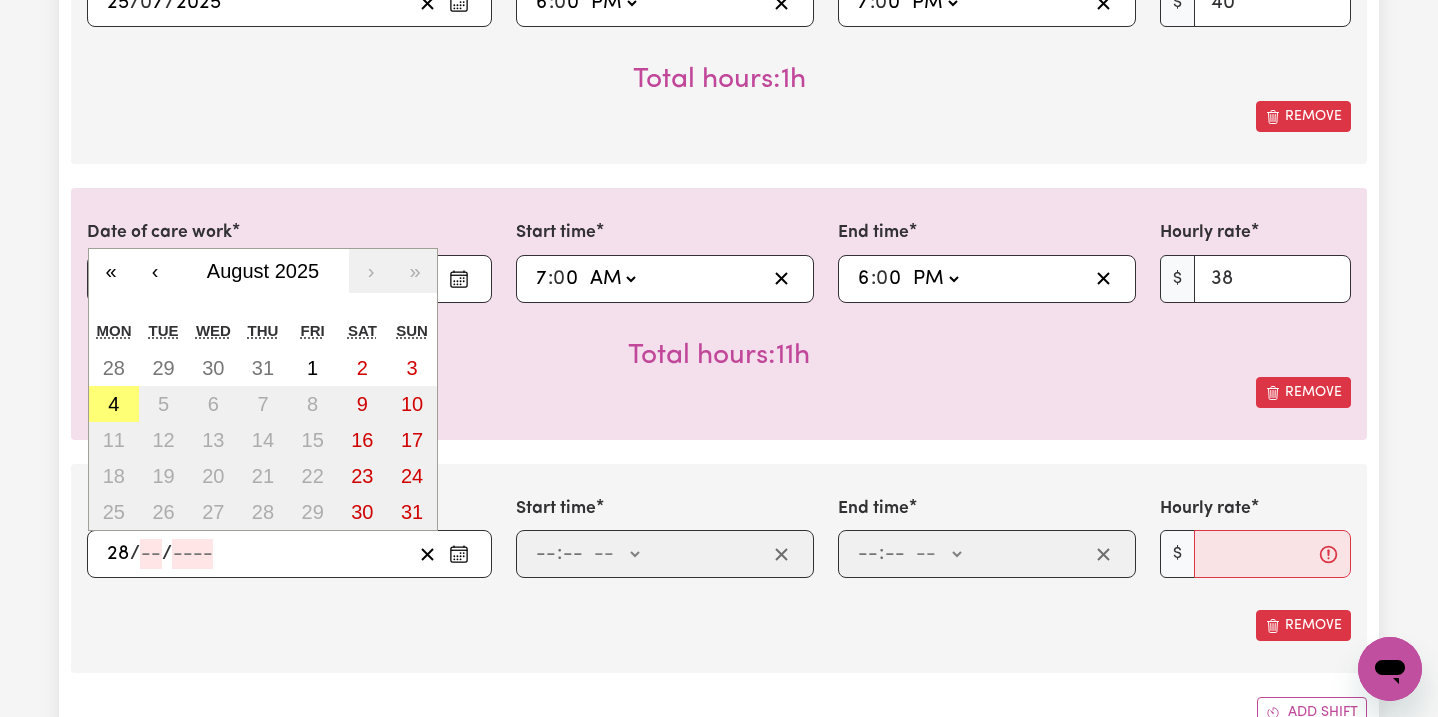 type on "28" 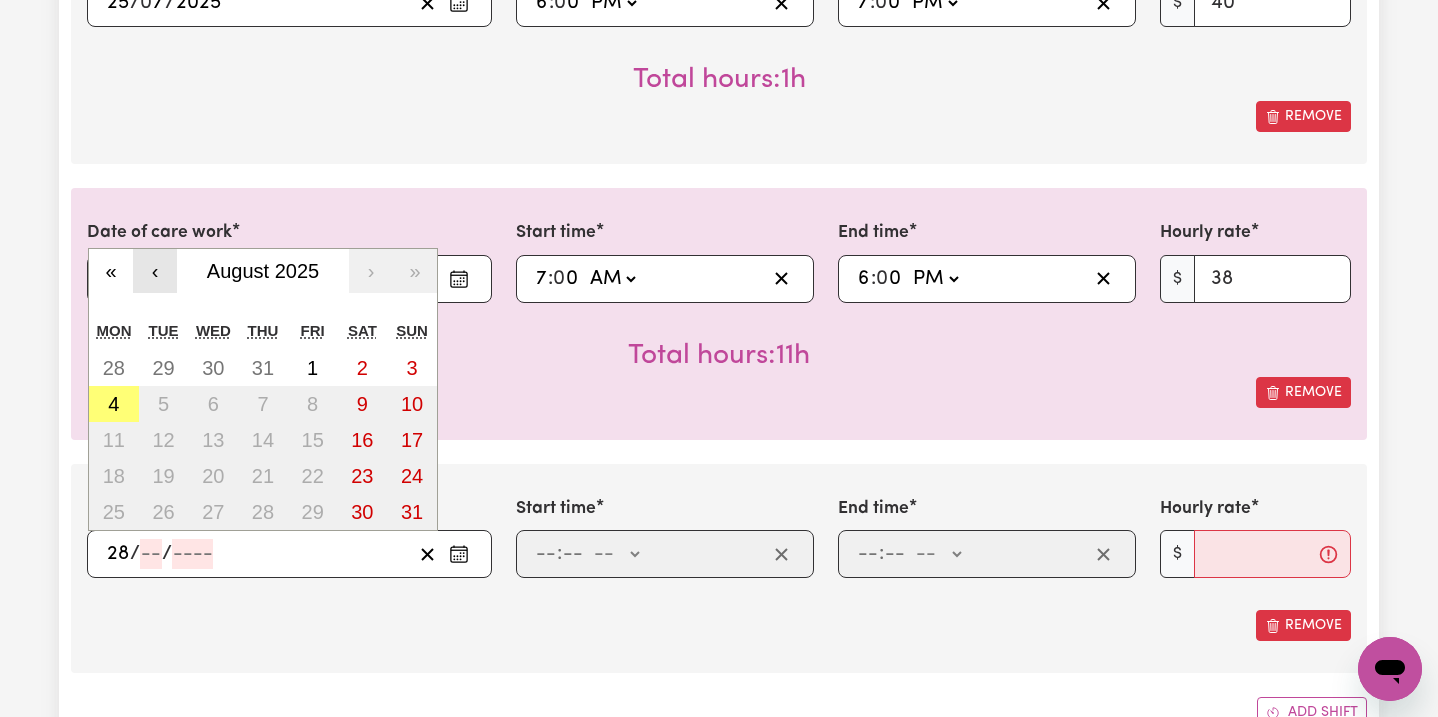 click on "‹" at bounding box center (155, 271) 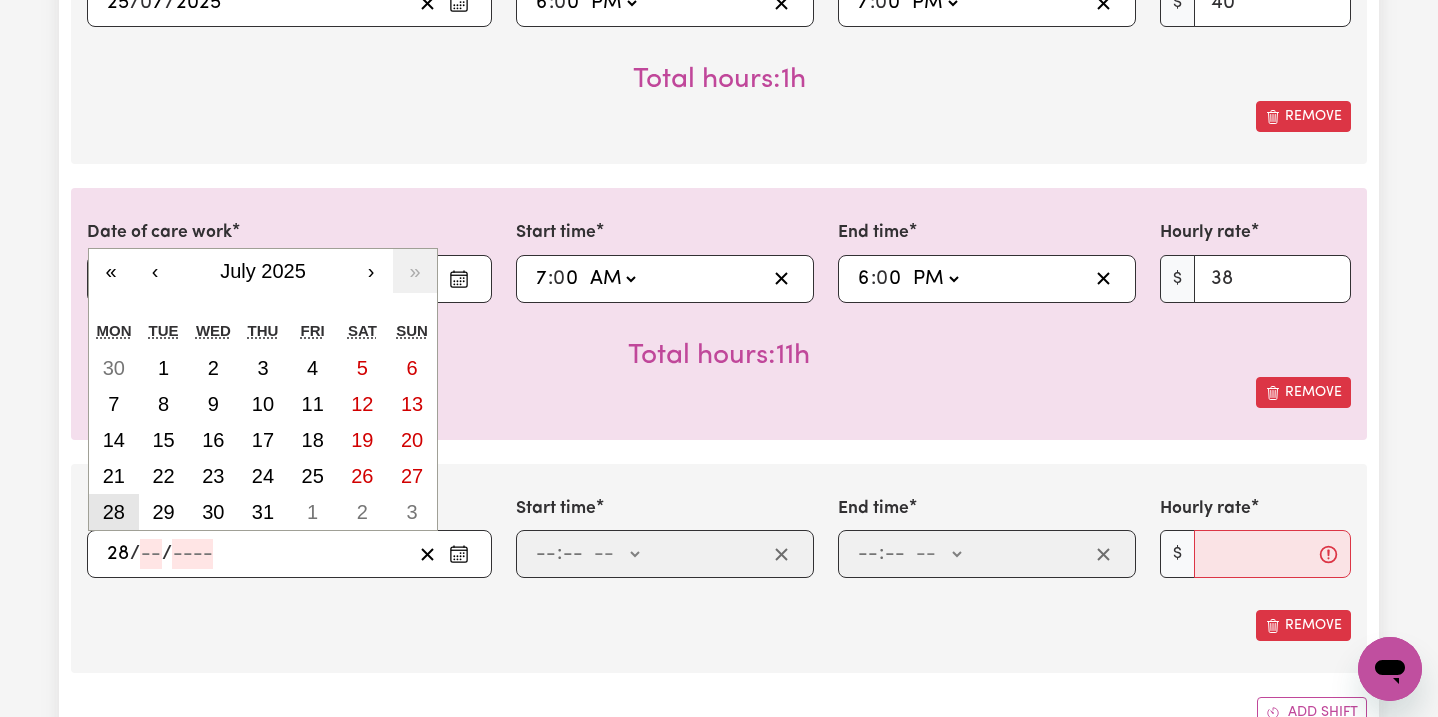 click on "28" at bounding box center [114, 512] 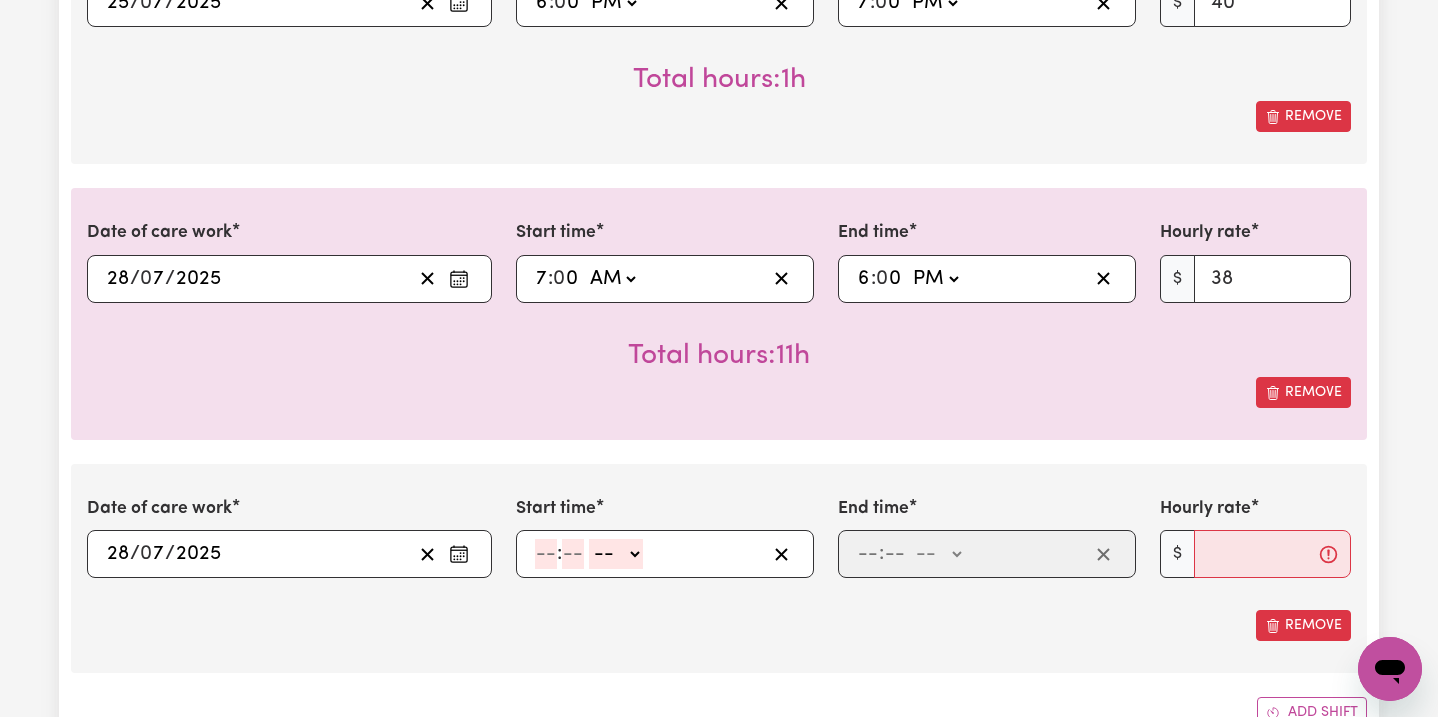 click 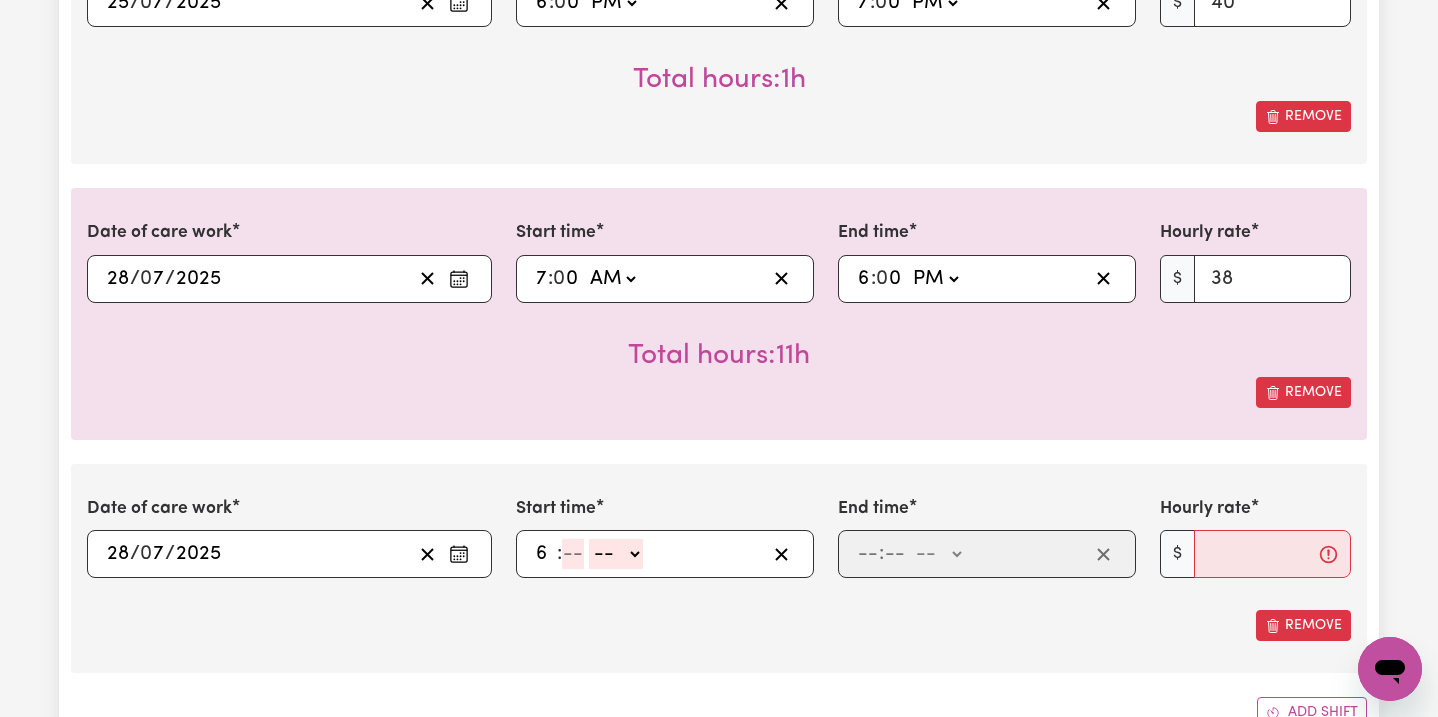 type on "6" 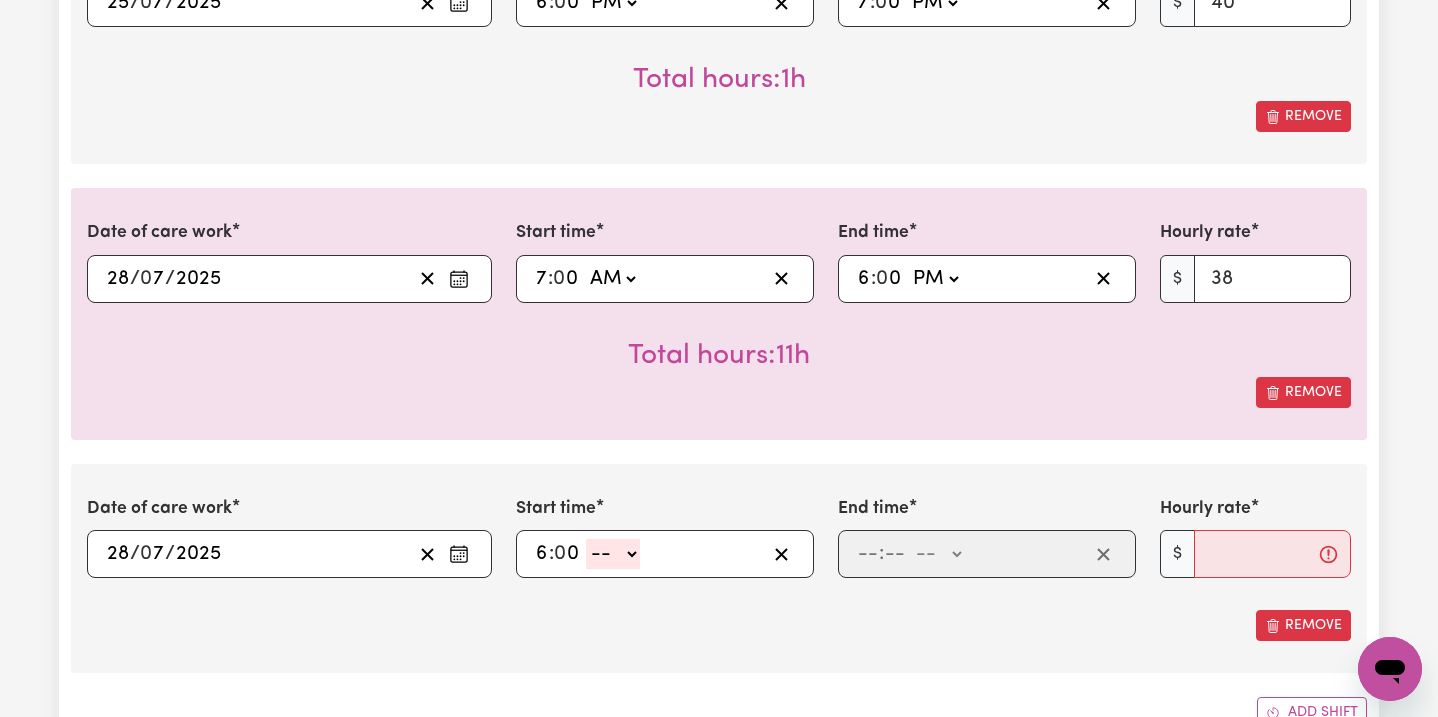 type on "0" 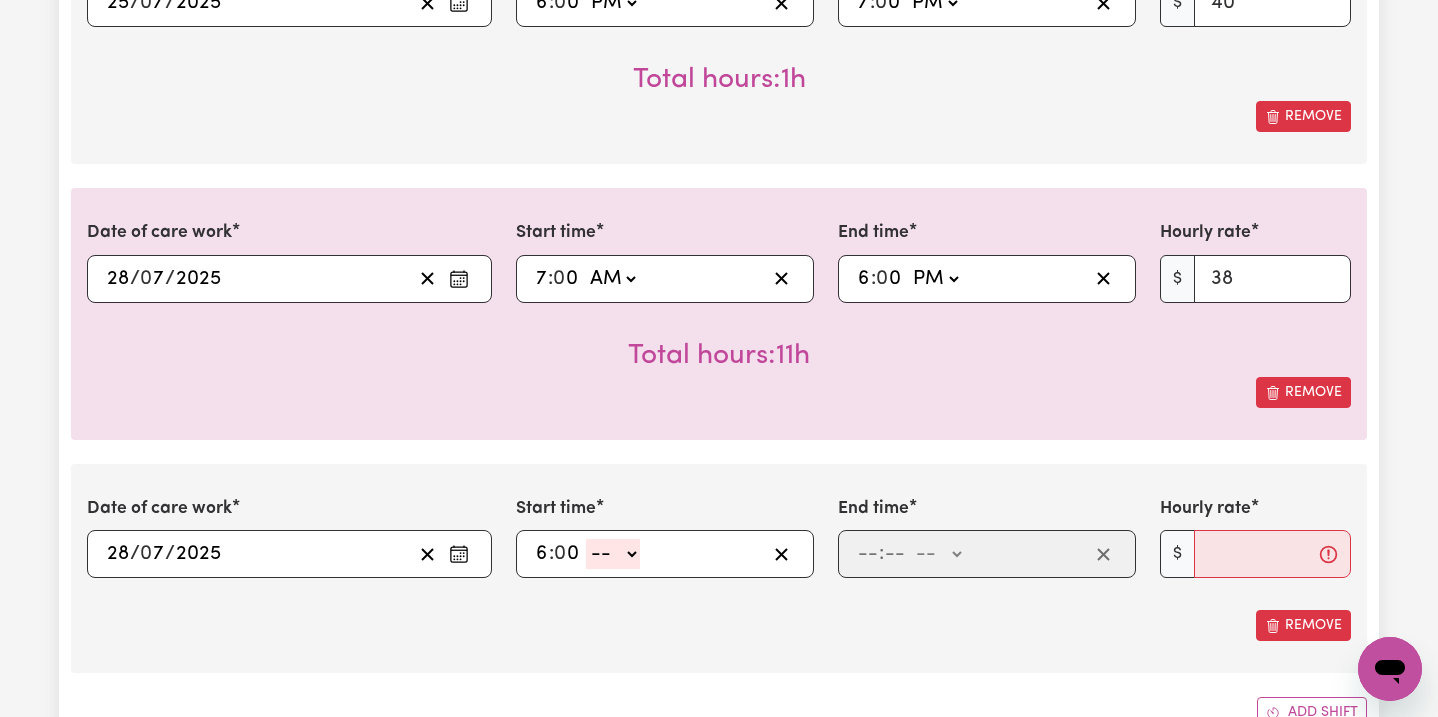 click on "-- AM PM" 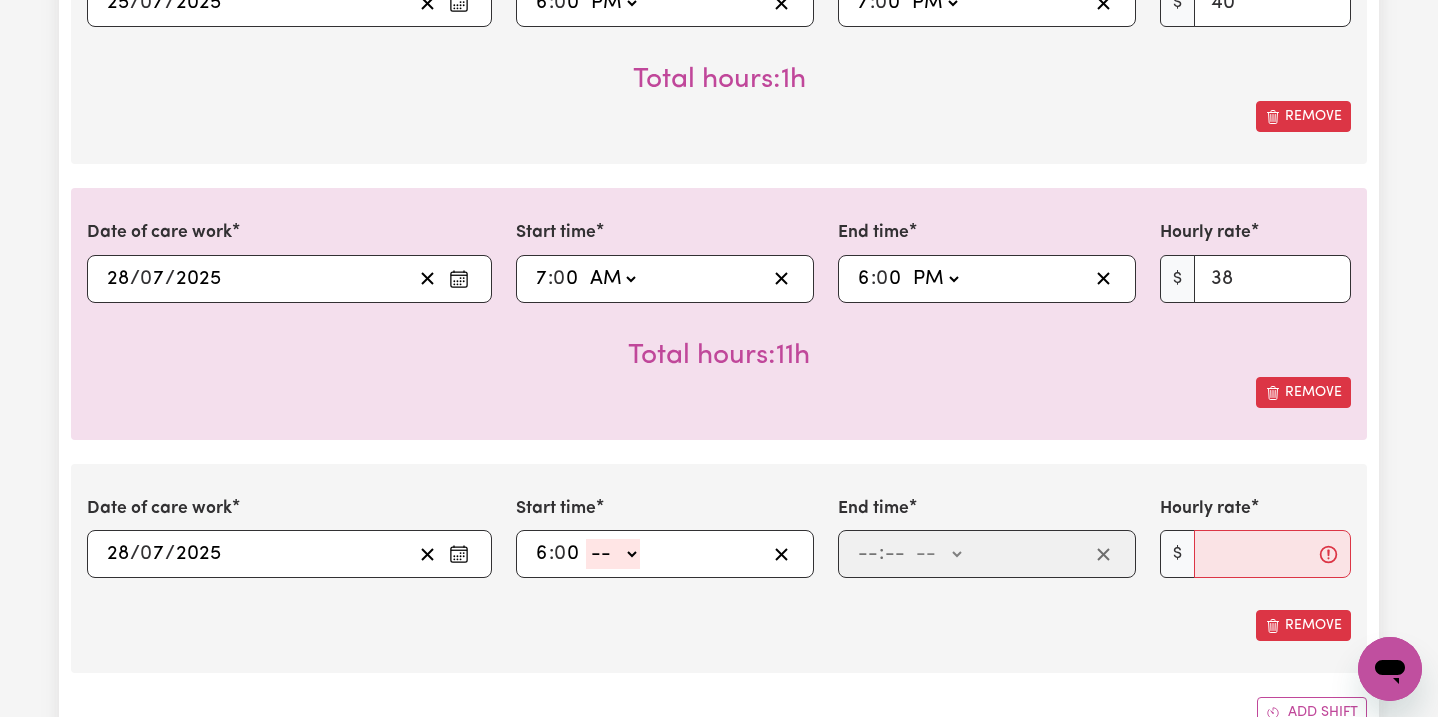 select on "pm" 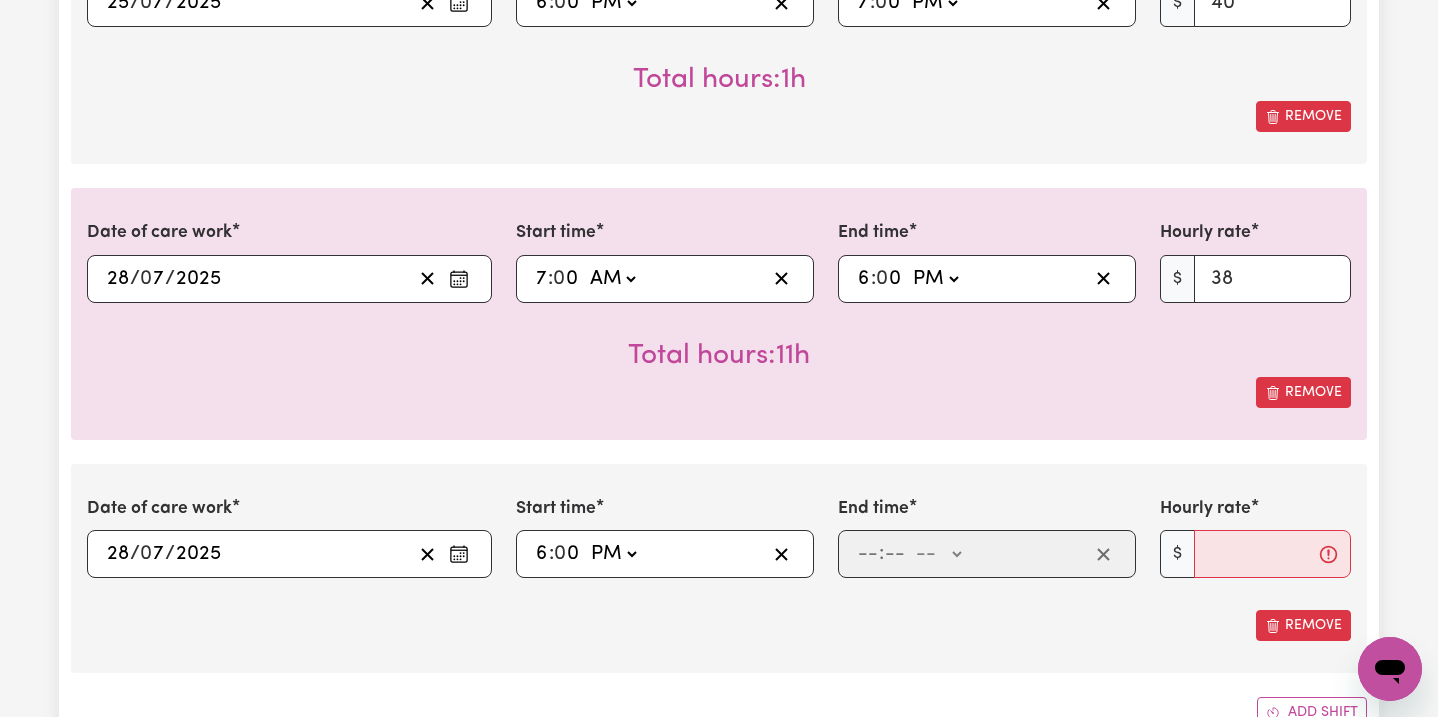 type on "18:00" 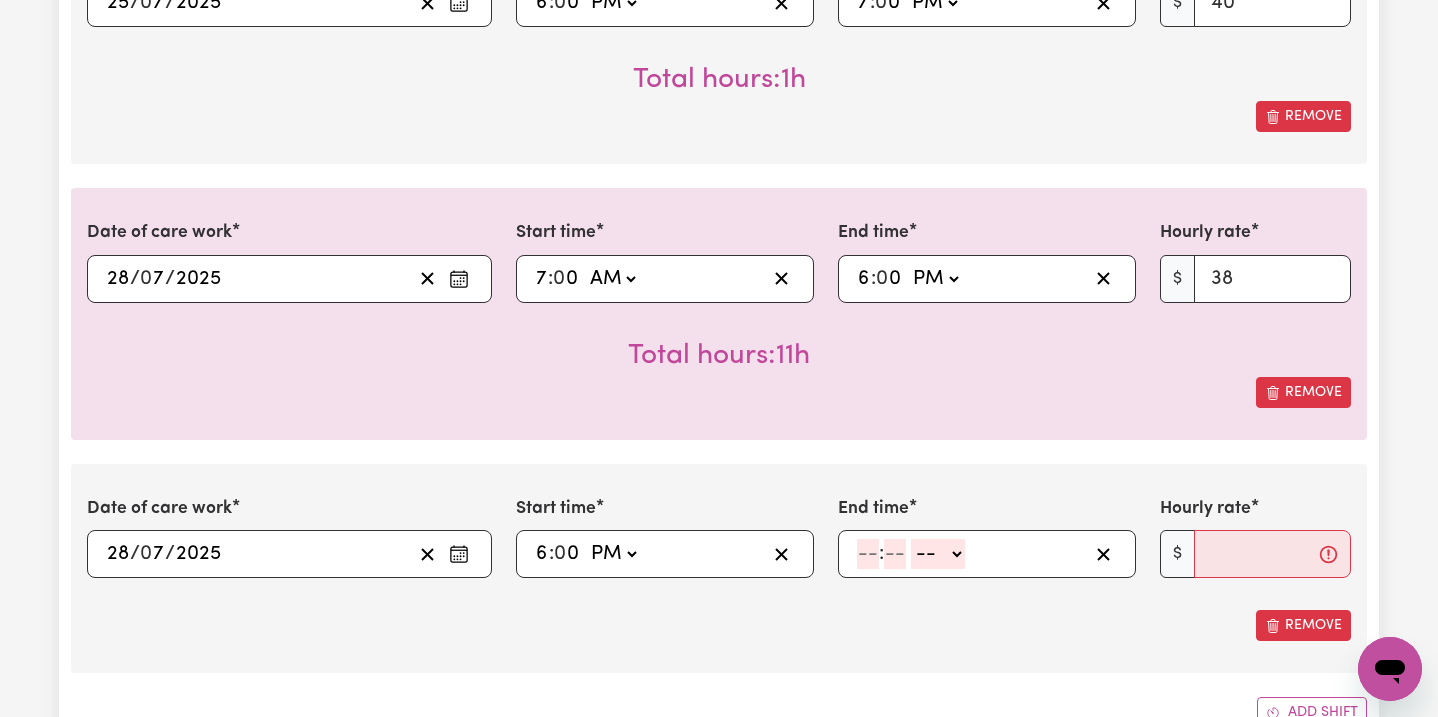 click 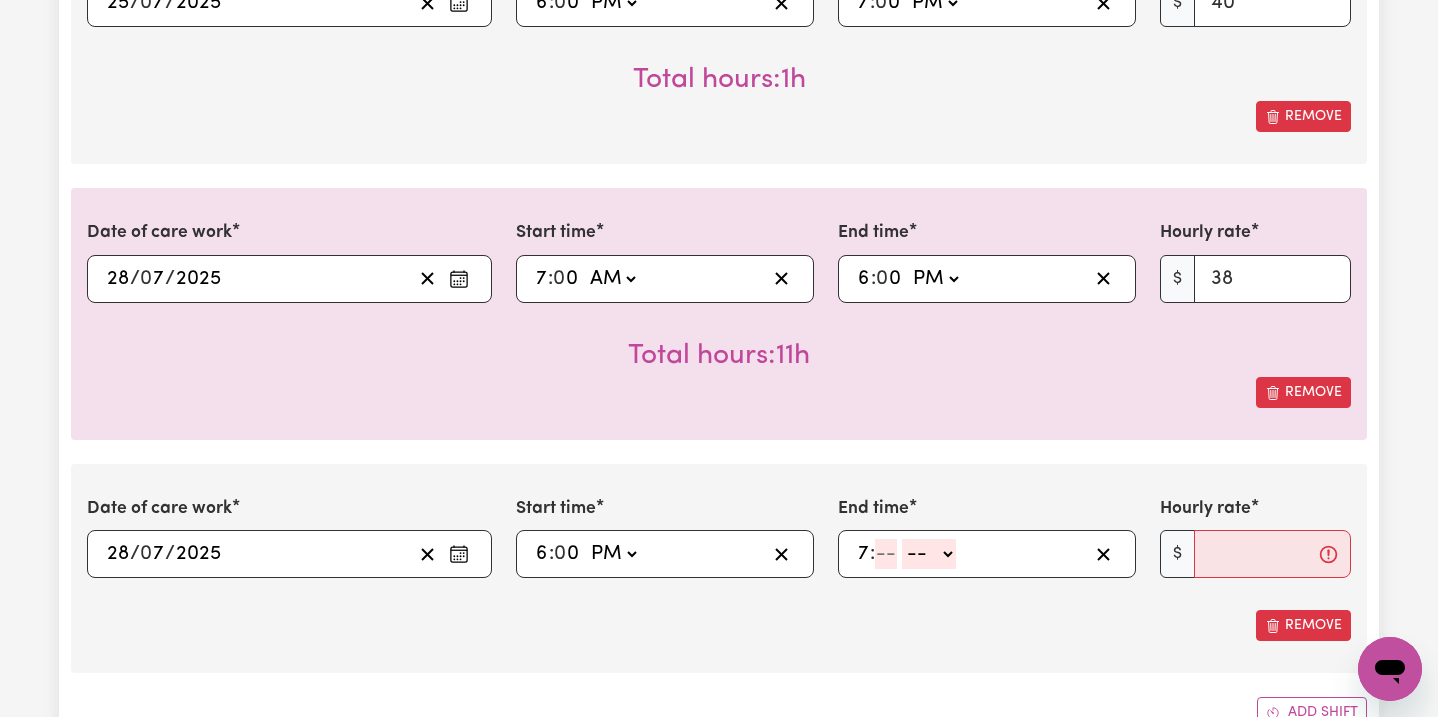 type on "7" 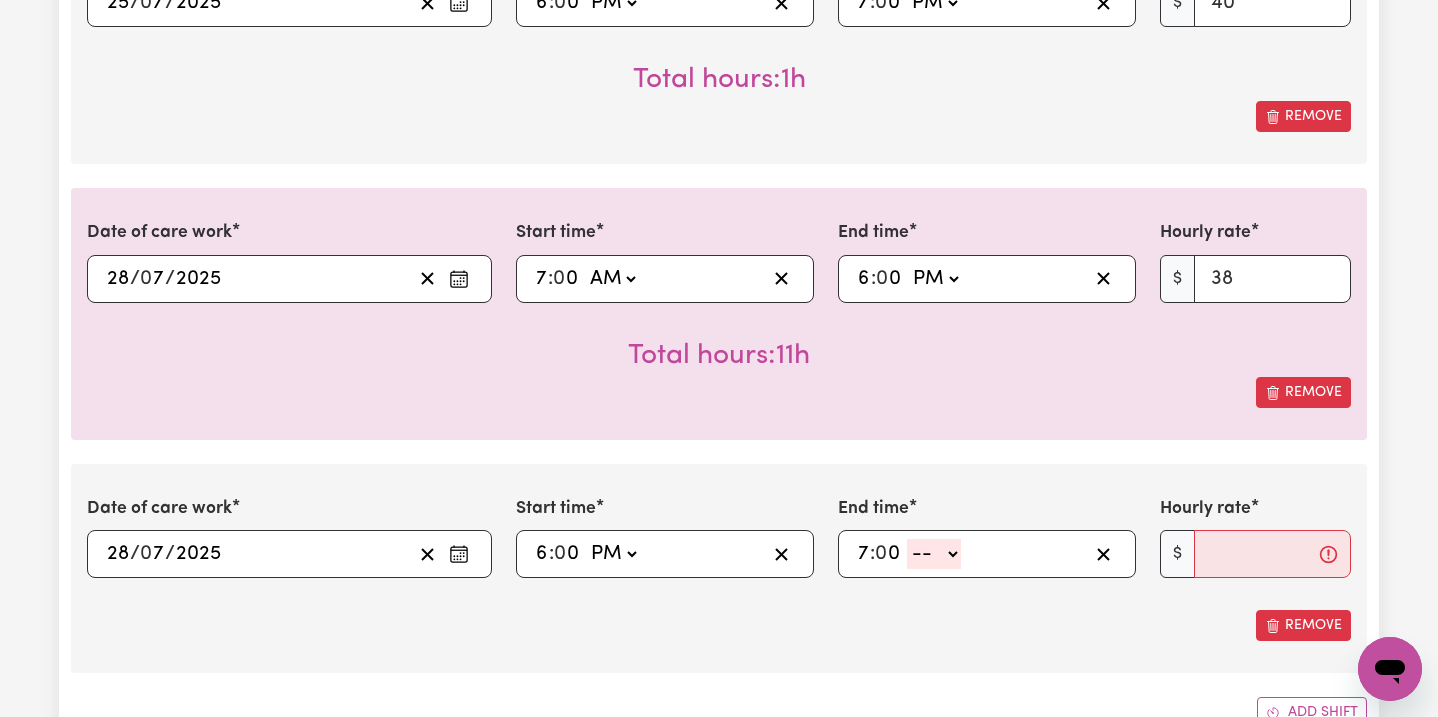 type on "0" 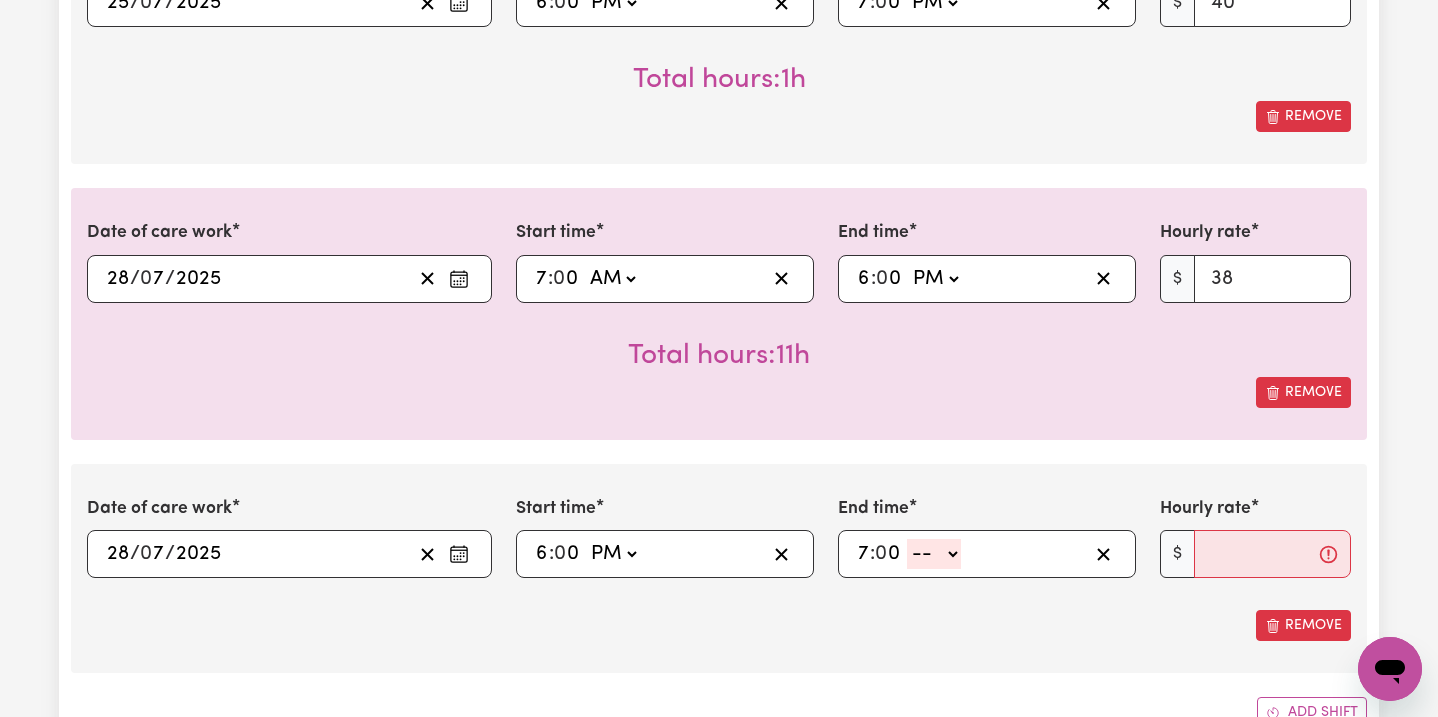 click on "-- AM PM" 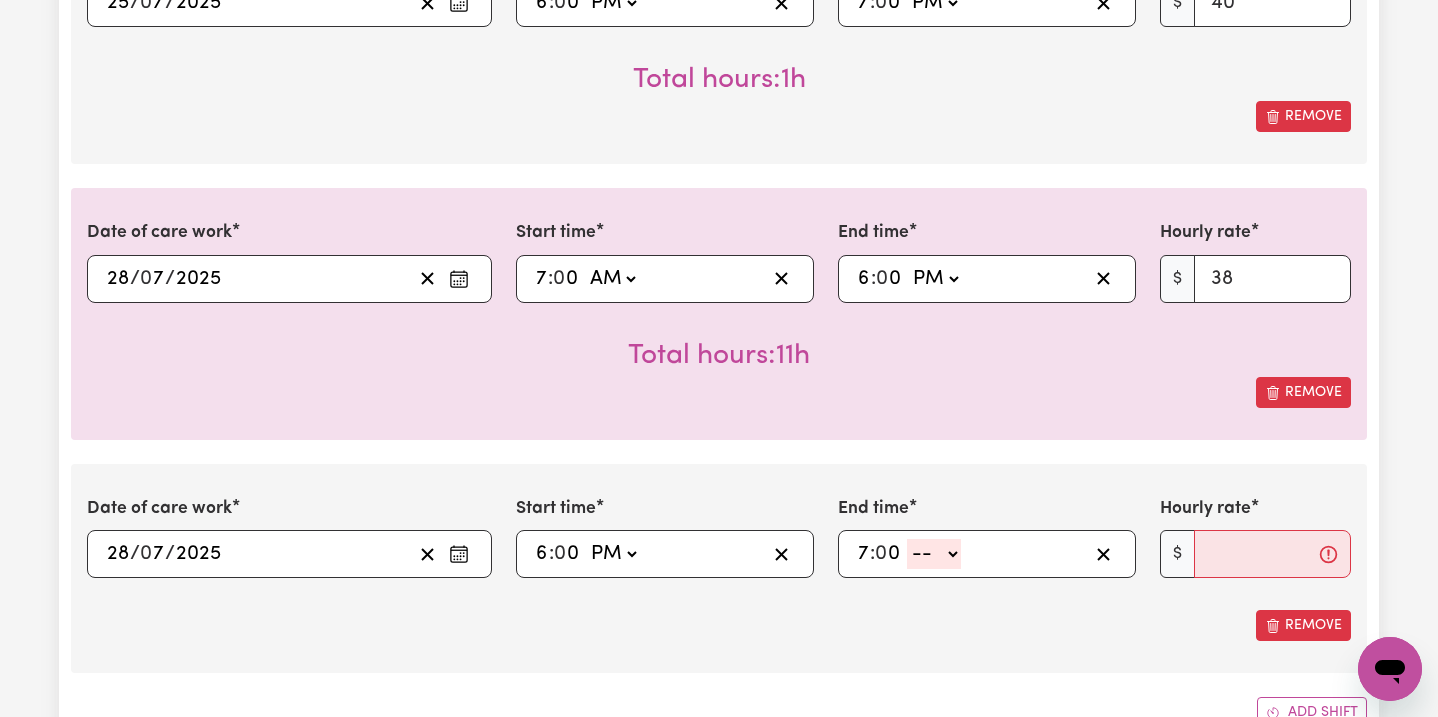 select on "pm" 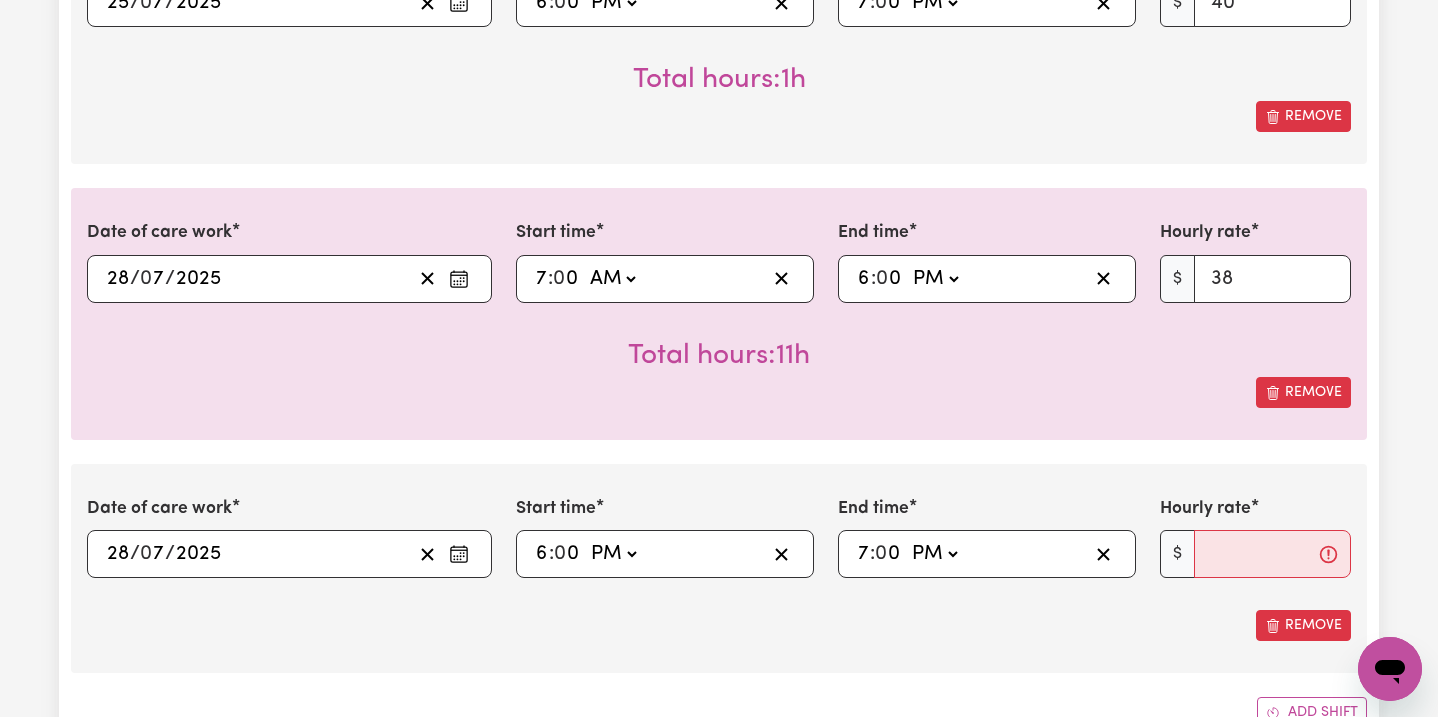 type on "19:00" 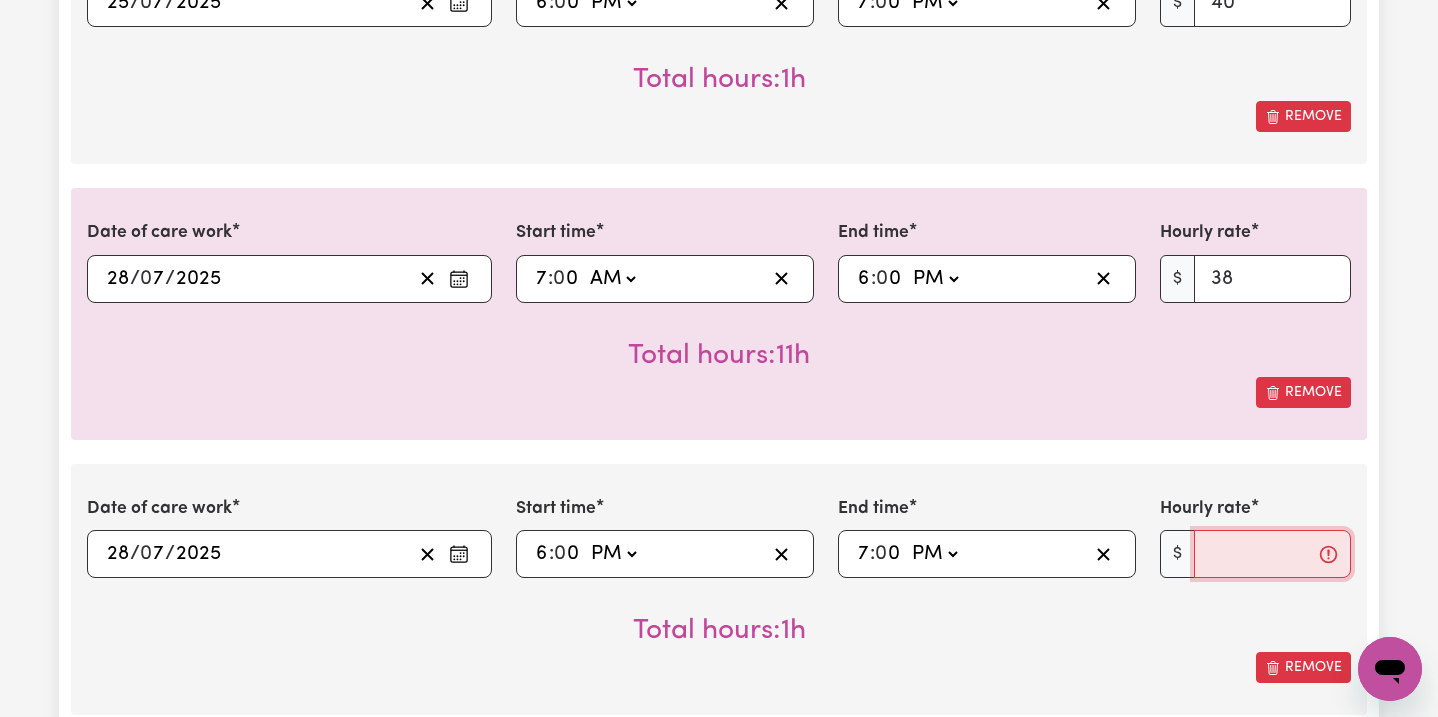 click on "Hourly rate" at bounding box center [1272, 554] 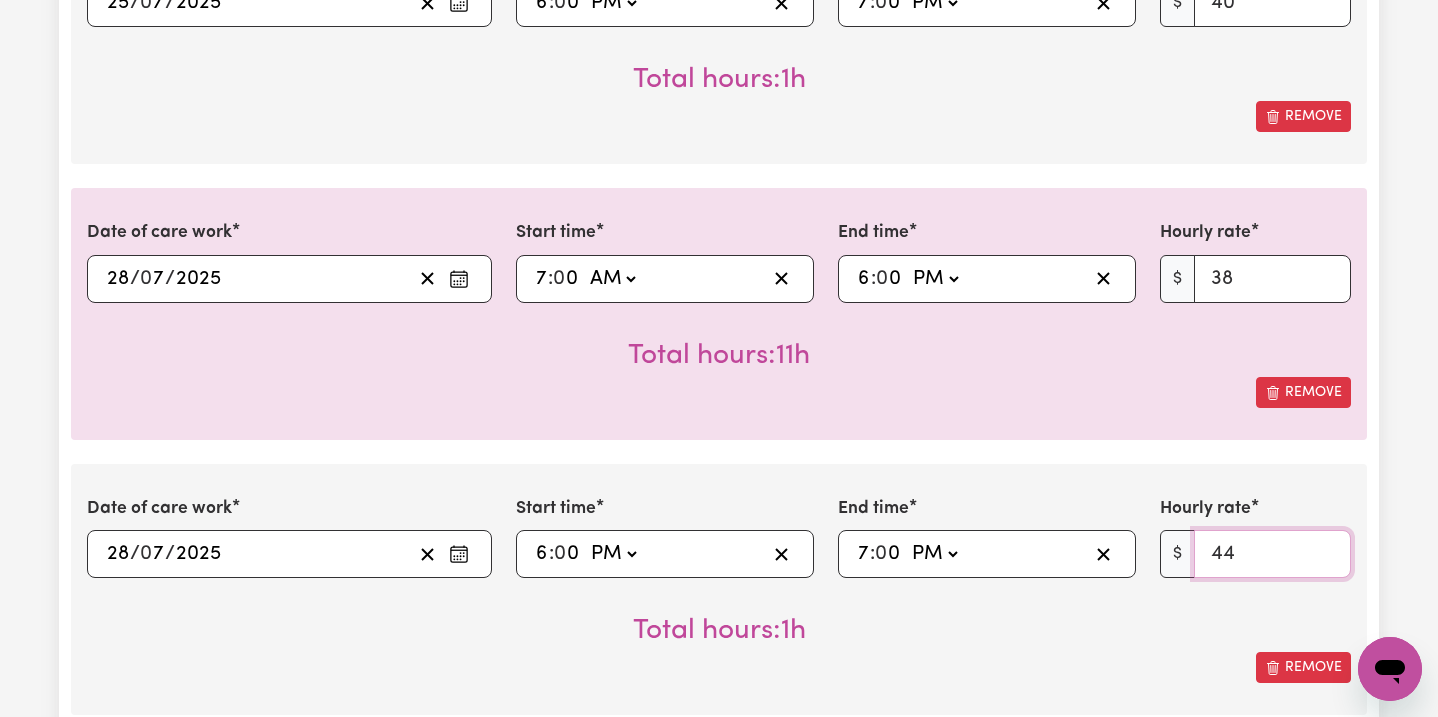 type on "44" 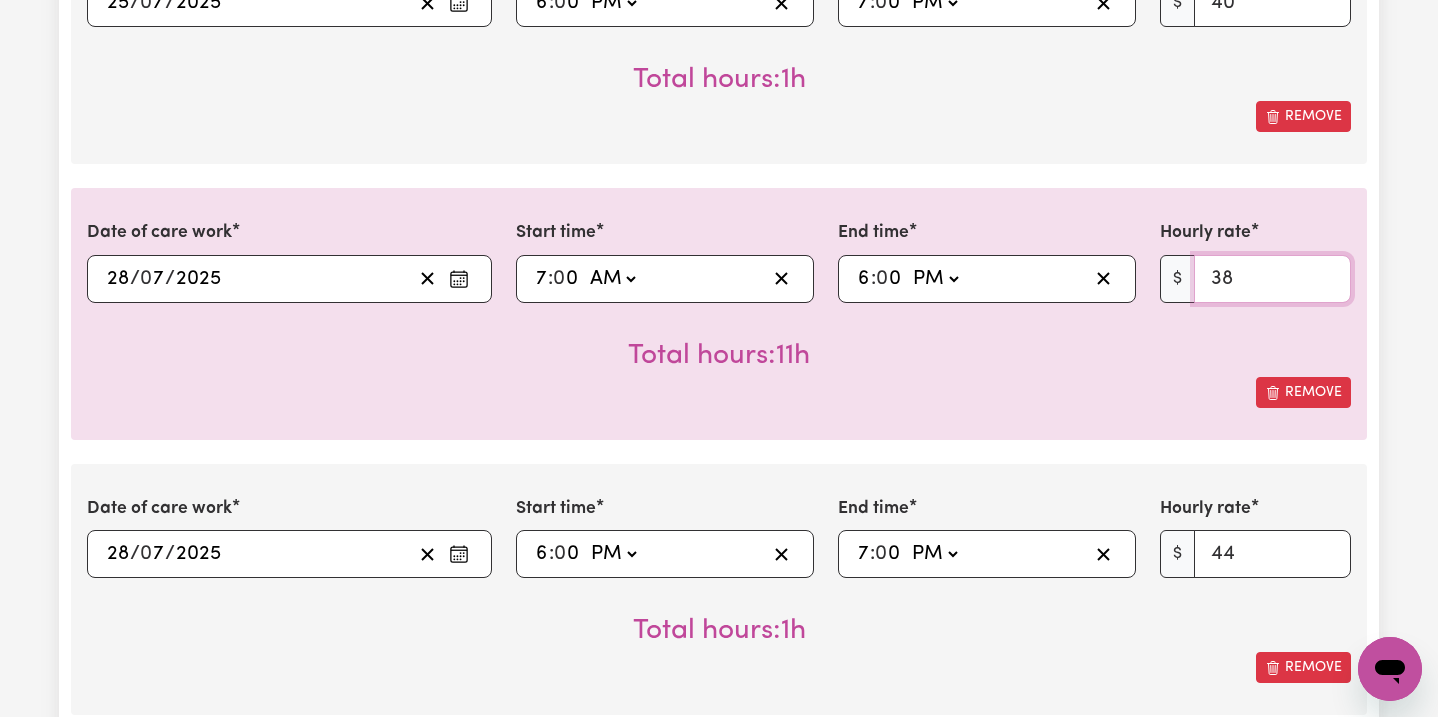 drag, startPoint x: 1233, startPoint y: 282, endPoint x: 1175, endPoint y: 281, distance: 58.00862 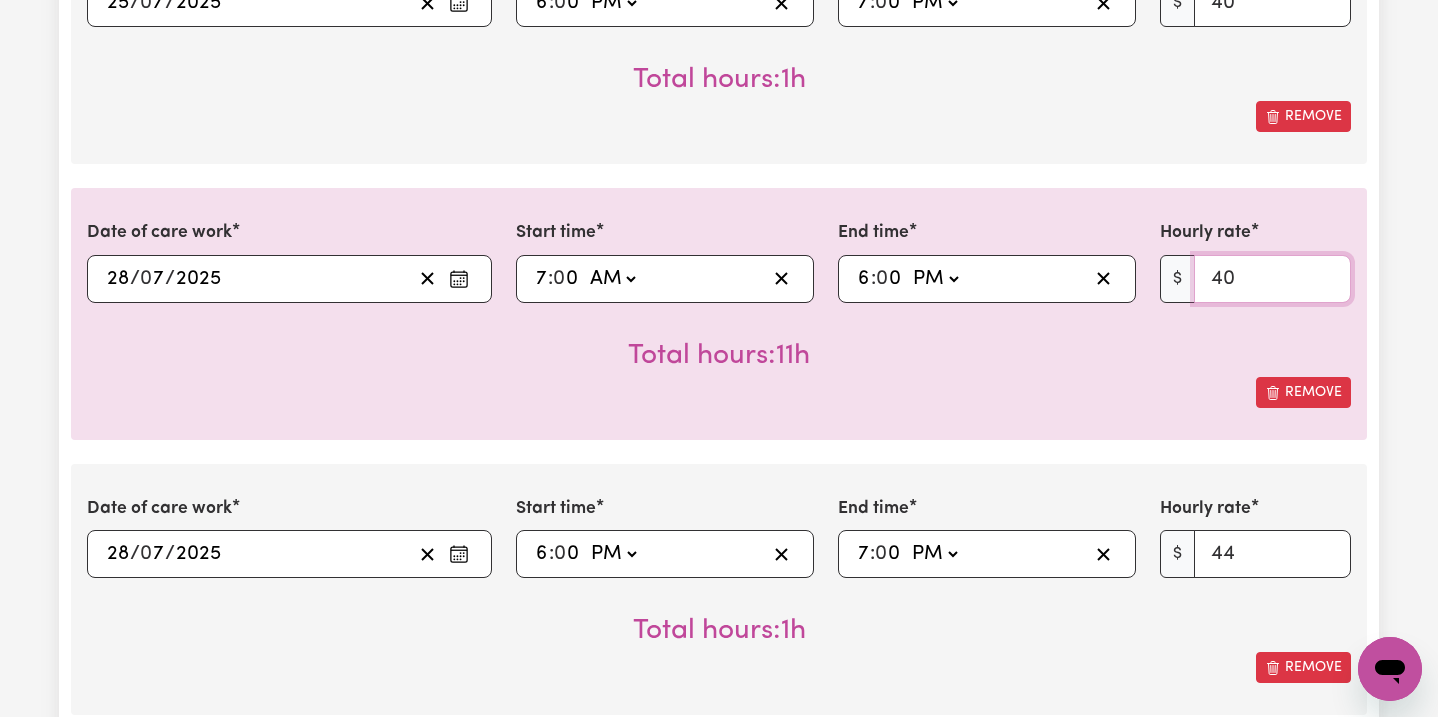 type on "40" 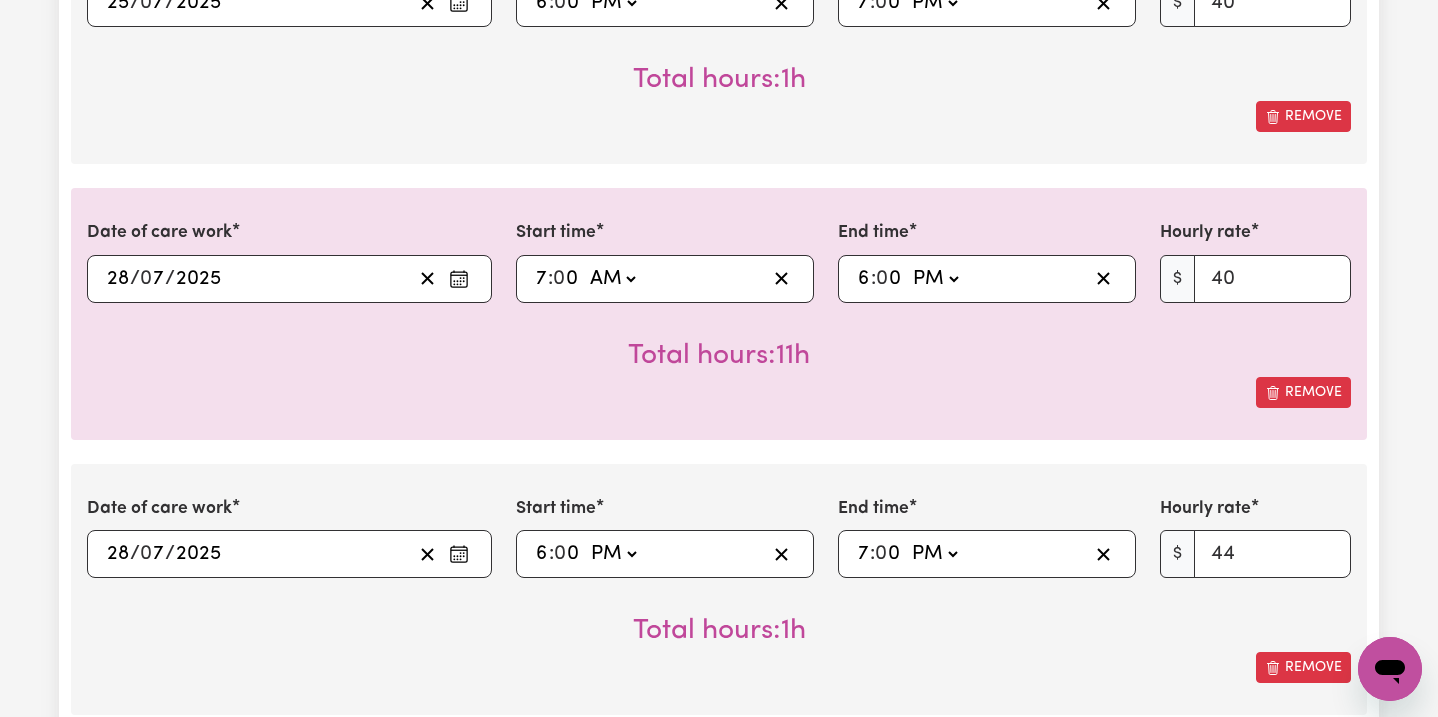 click on "Total hours:  11h" at bounding box center (719, 340) 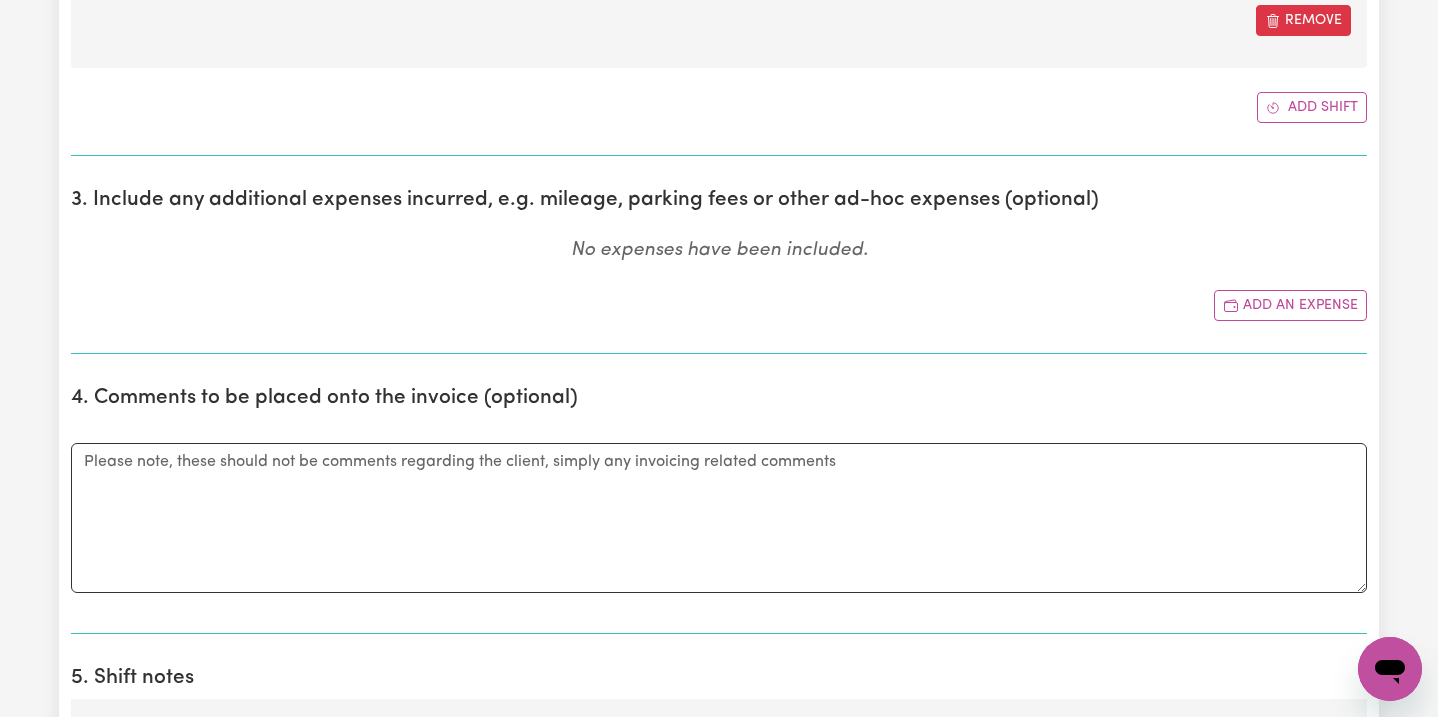 scroll, scrollTop: 1800, scrollLeft: 0, axis: vertical 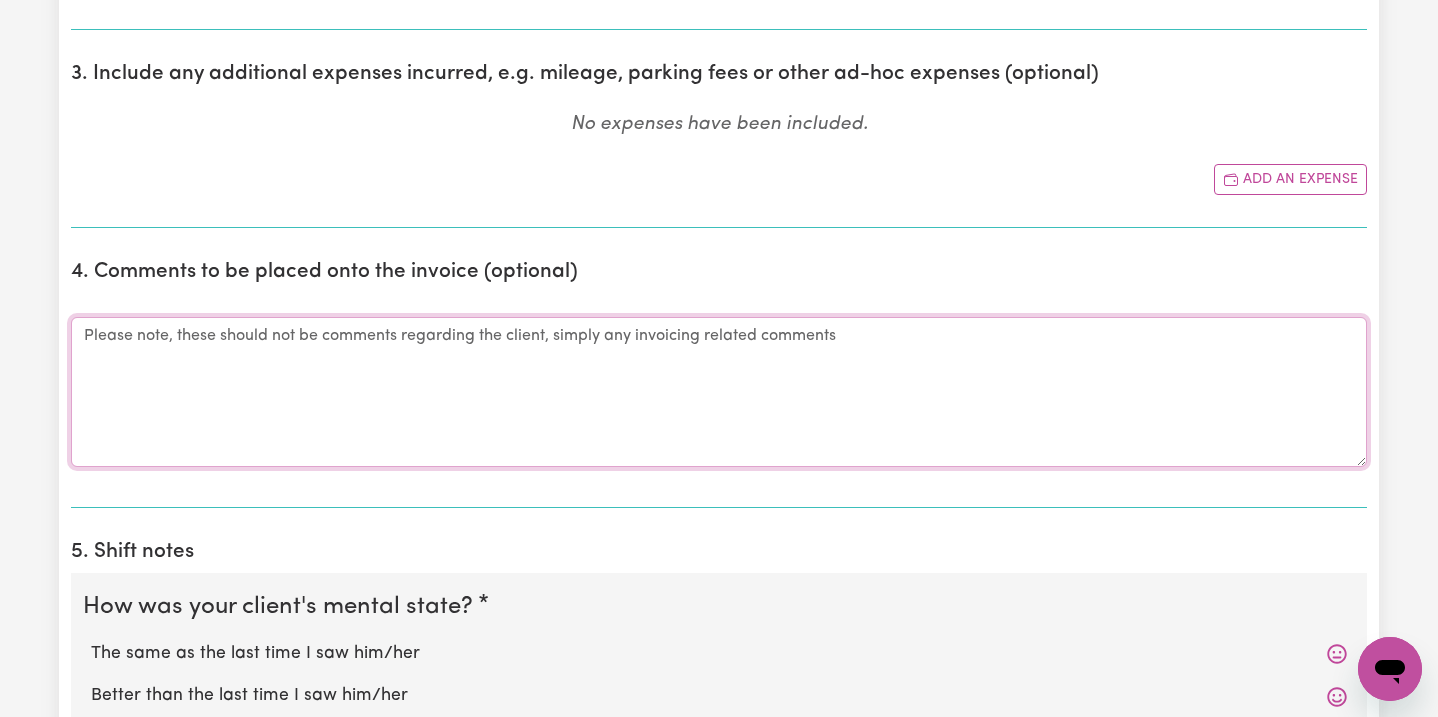 click on "Comments" at bounding box center [719, 392] 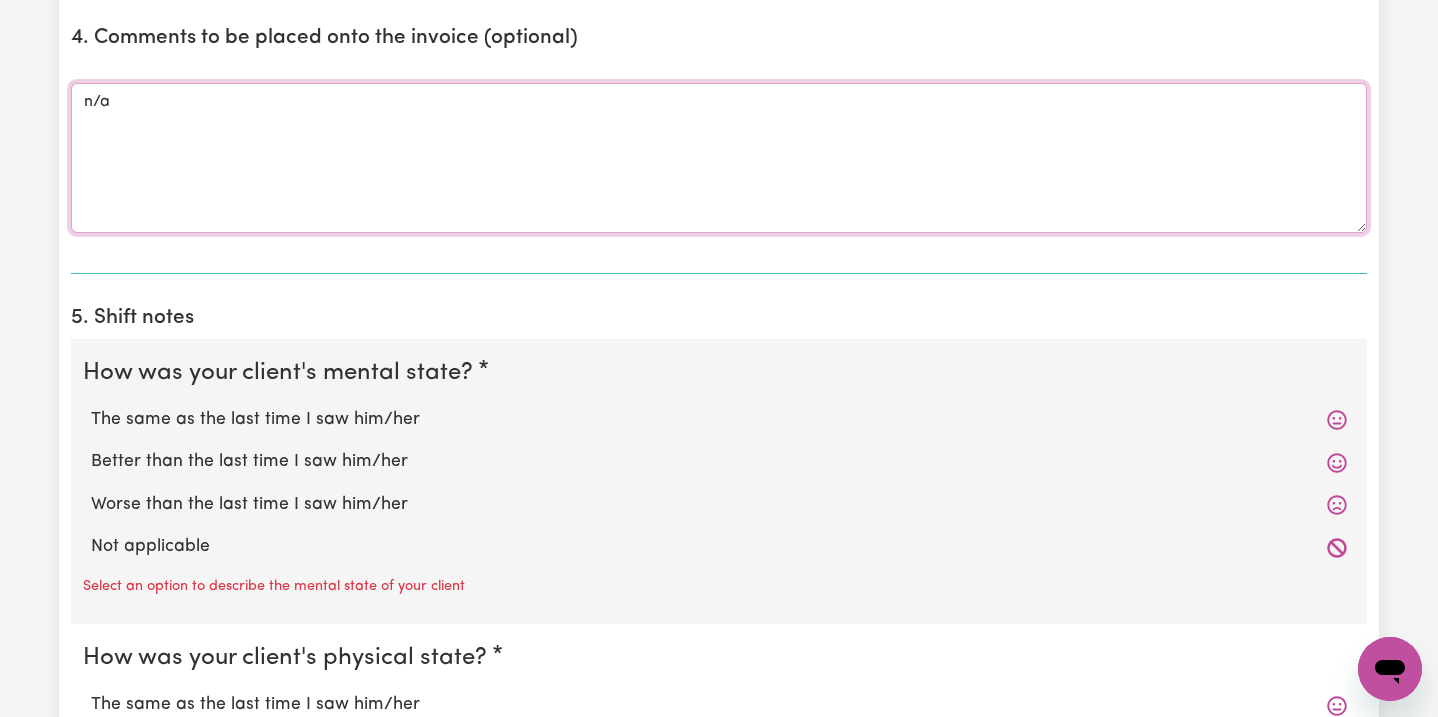 scroll, scrollTop: 2084, scrollLeft: 0, axis: vertical 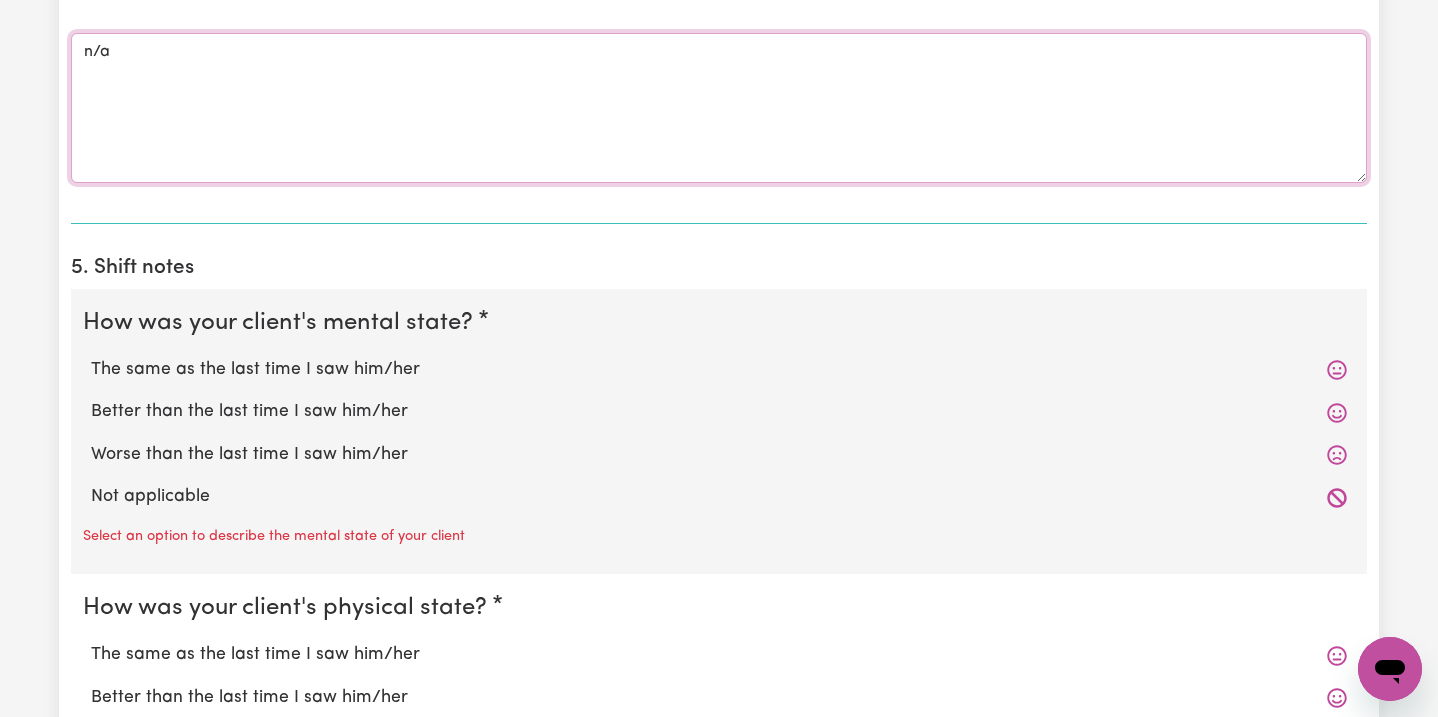 type on "n/a" 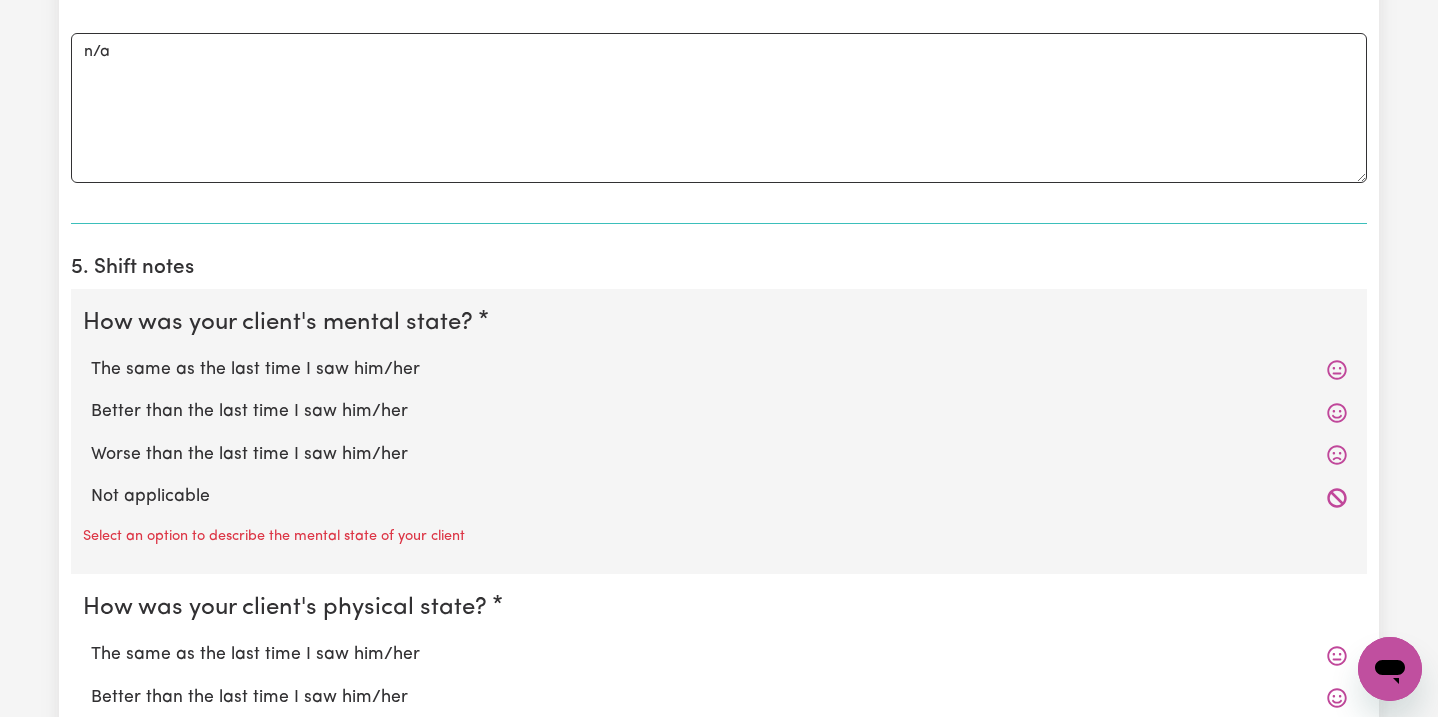 click on "Not applicable" at bounding box center [719, 497] 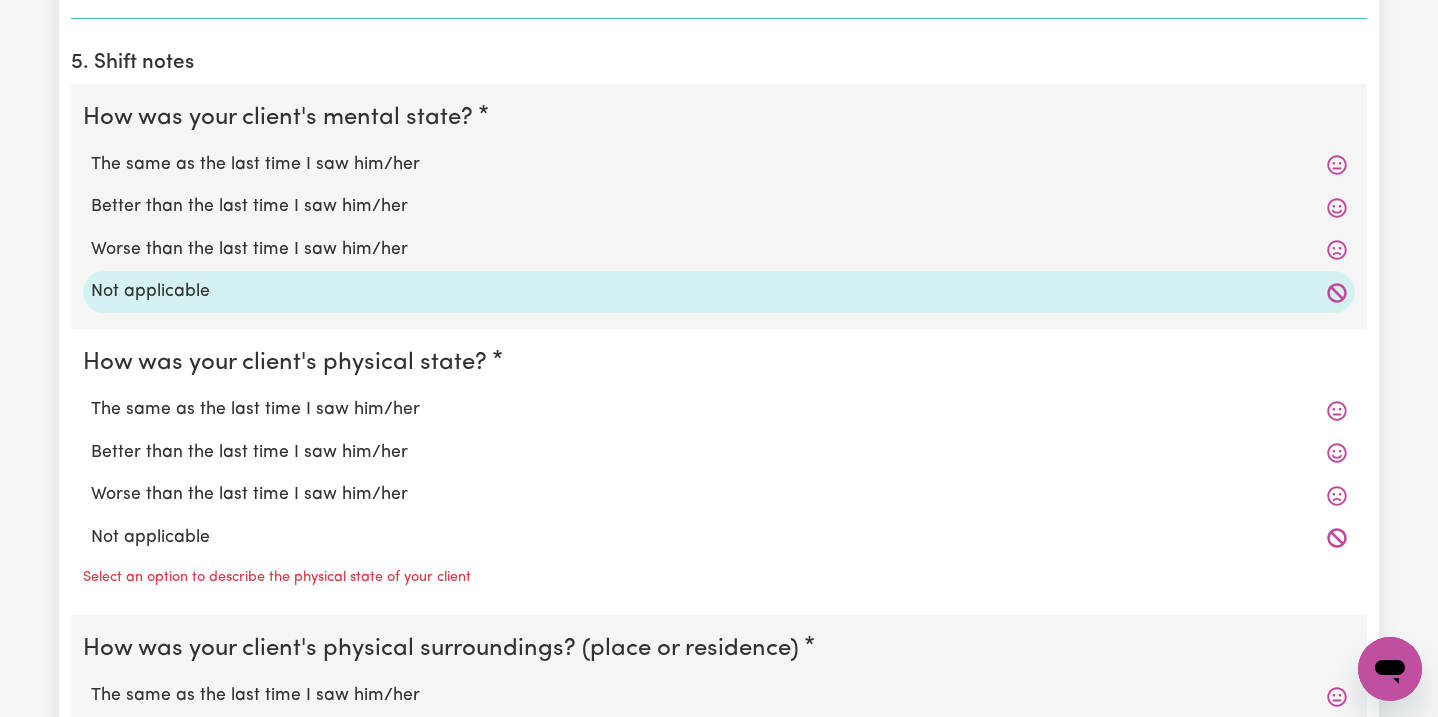 click on "Not applicable" at bounding box center [719, 538] 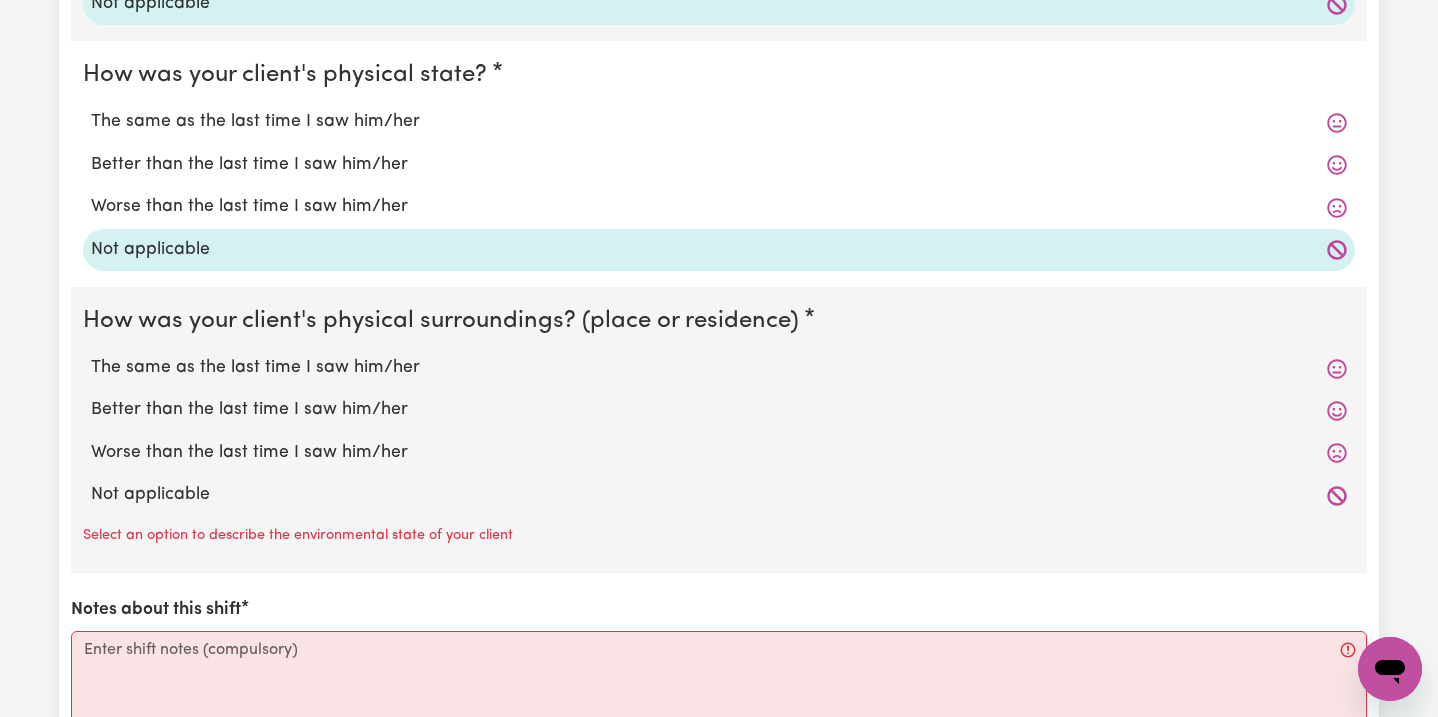 click on "Not applicable" at bounding box center (719, 495) 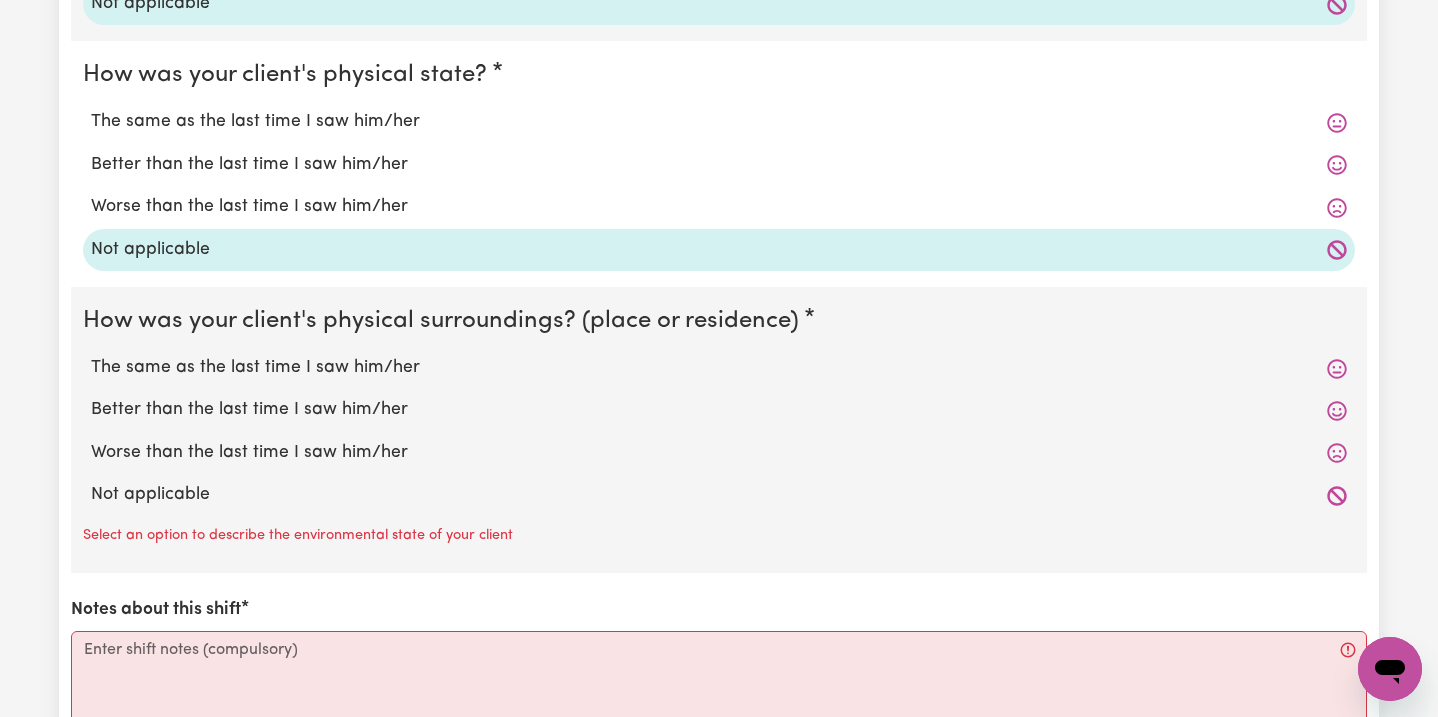 click on "Not applicable" at bounding box center [90, 481] 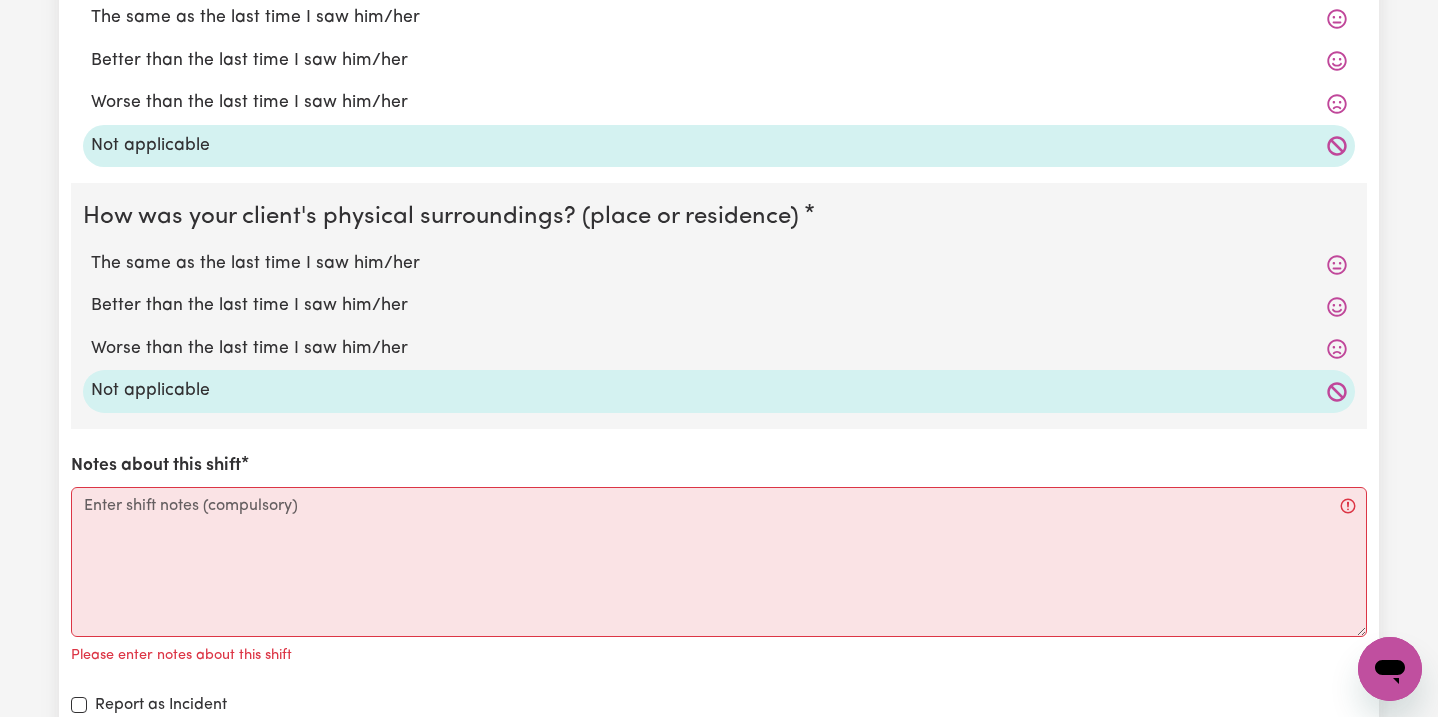 scroll, scrollTop: 2740, scrollLeft: 0, axis: vertical 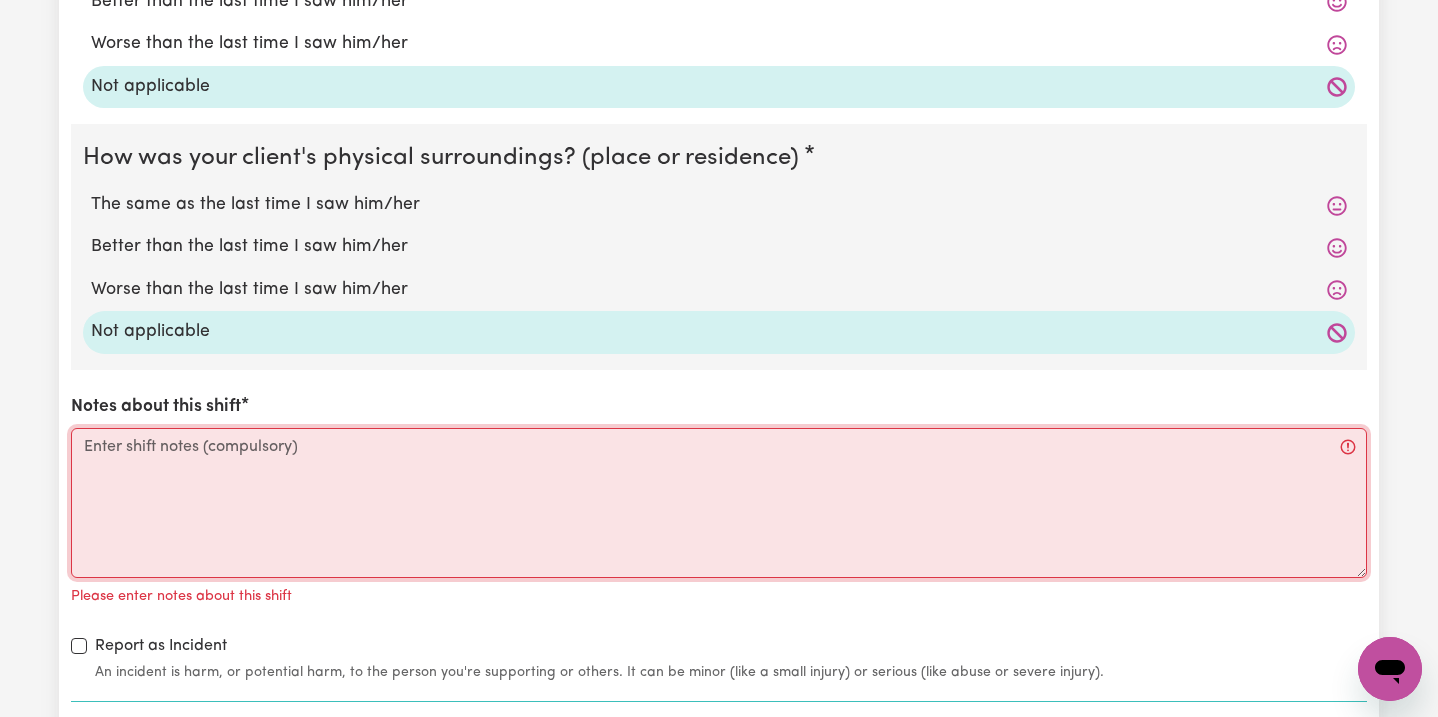 click on "Notes about this shift" at bounding box center (719, 503) 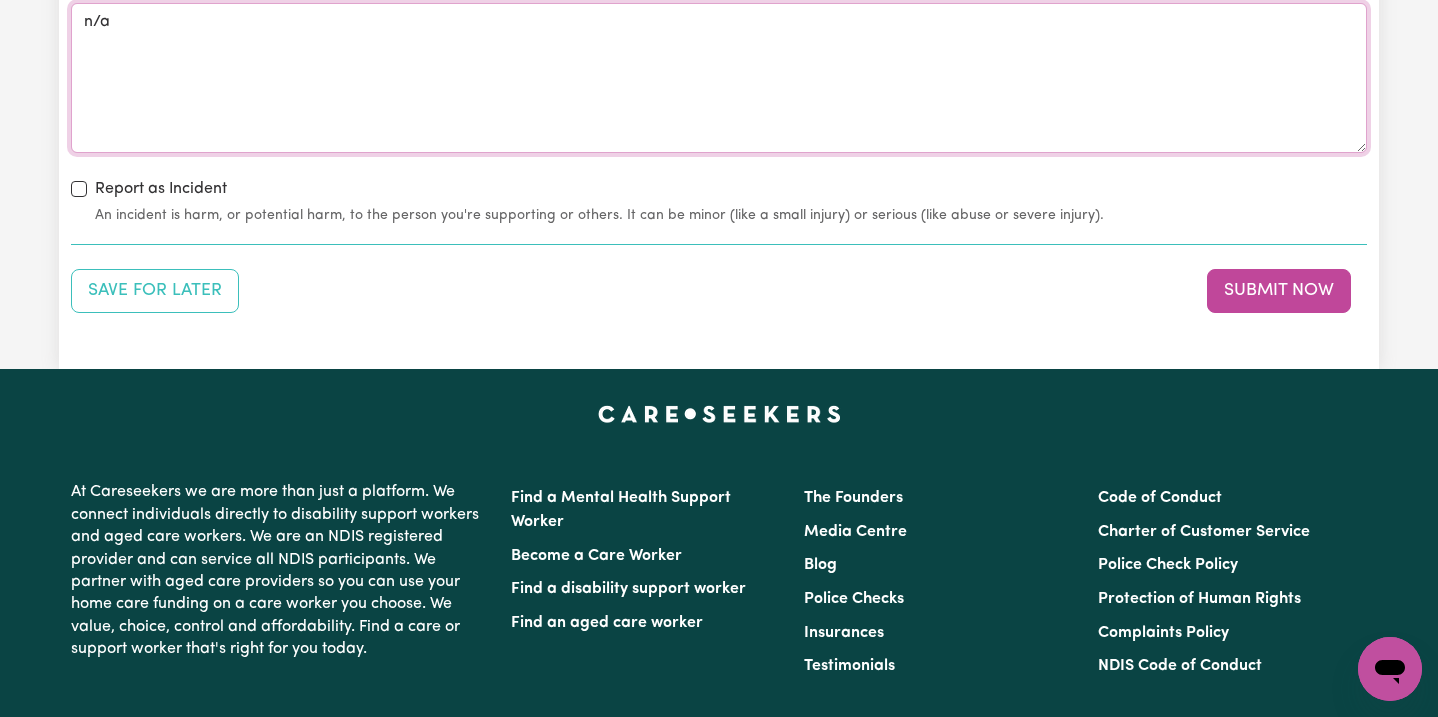 scroll, scrollTop: 3211, scrollLeft: 0, axis: vertical 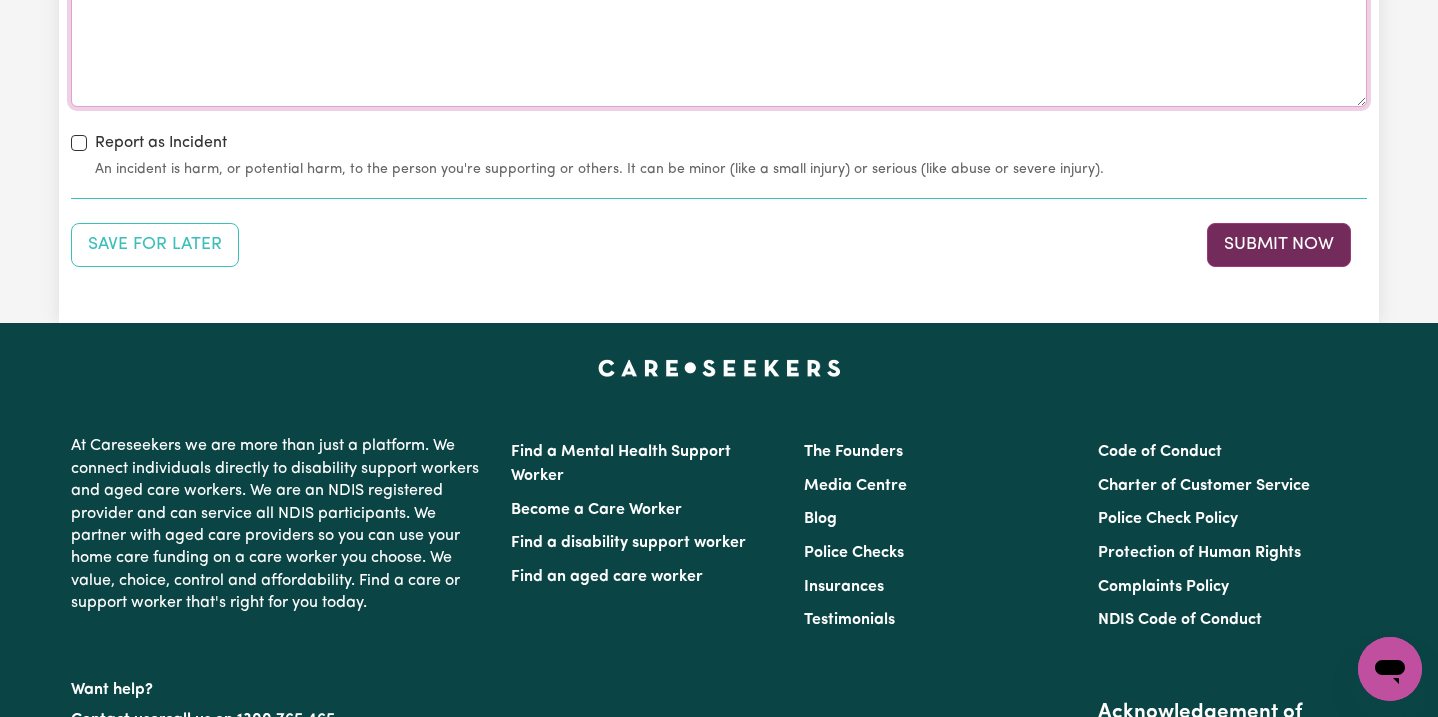type on "n/a" 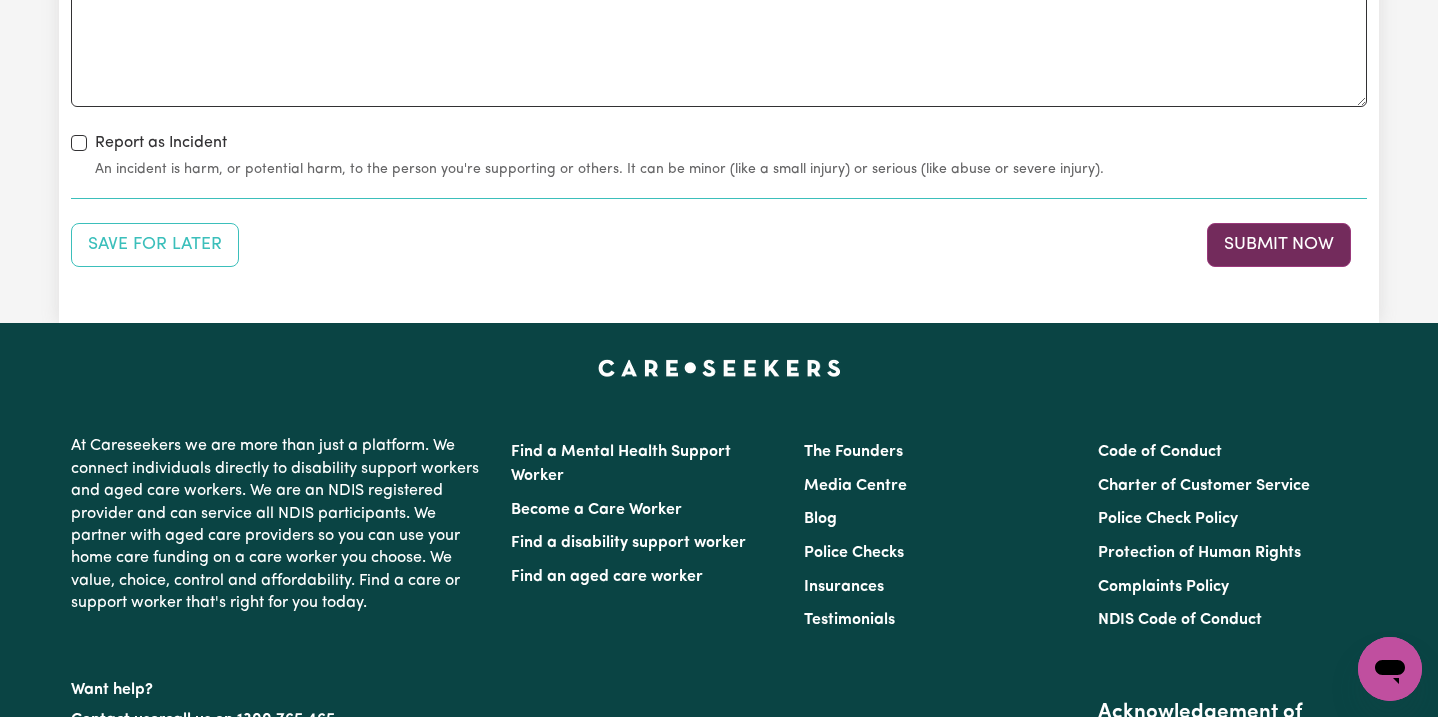 click on "Submit Now" at bounding box center (1279, 245) 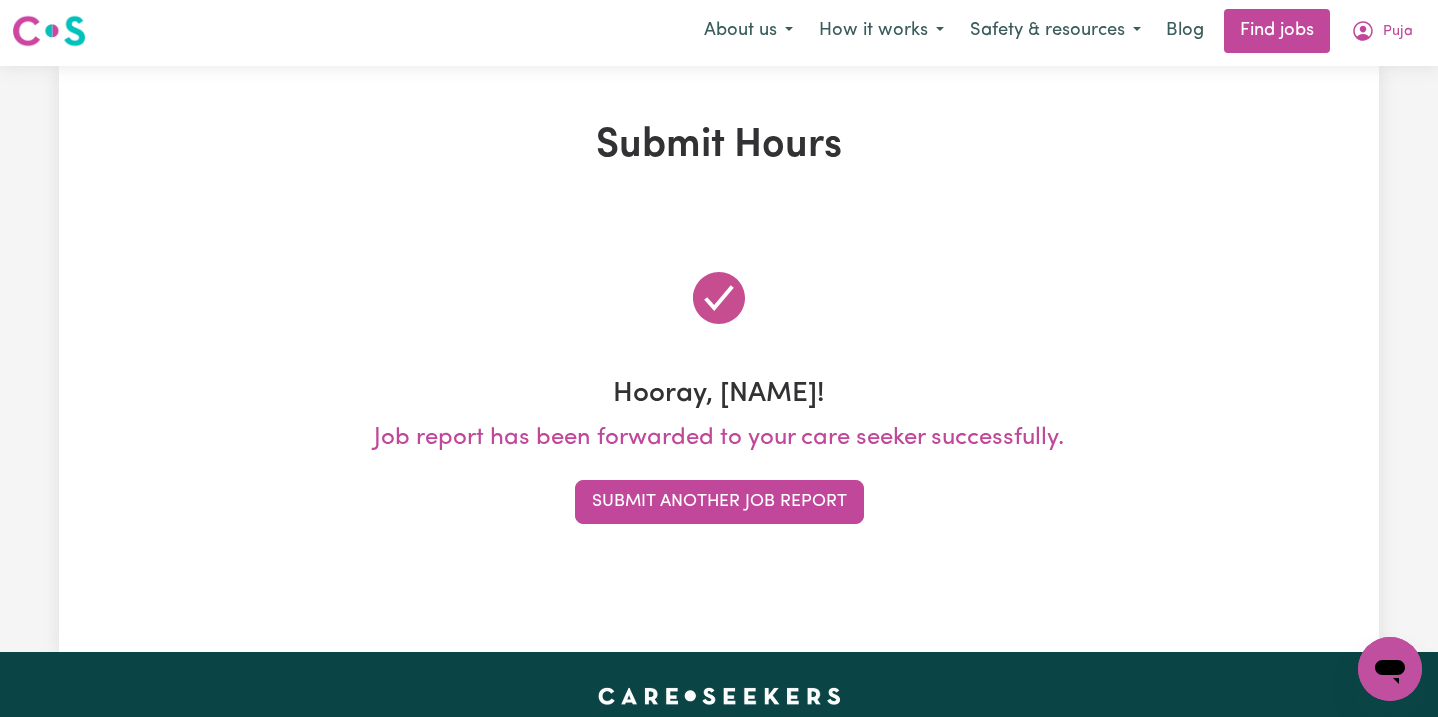 scroll, scrollTop: 0, scrollLeft: 0, axis: both 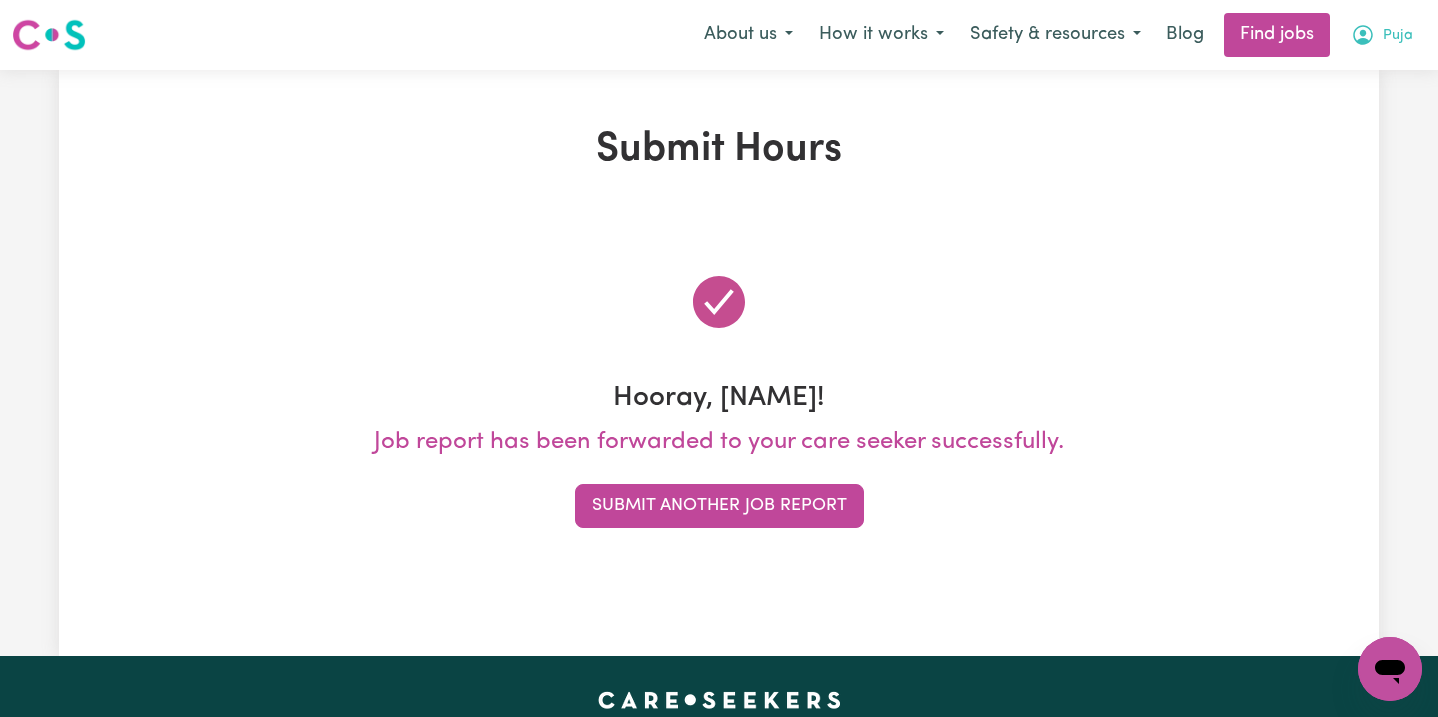 click on "Puja" at bounding box center [1398, 36] 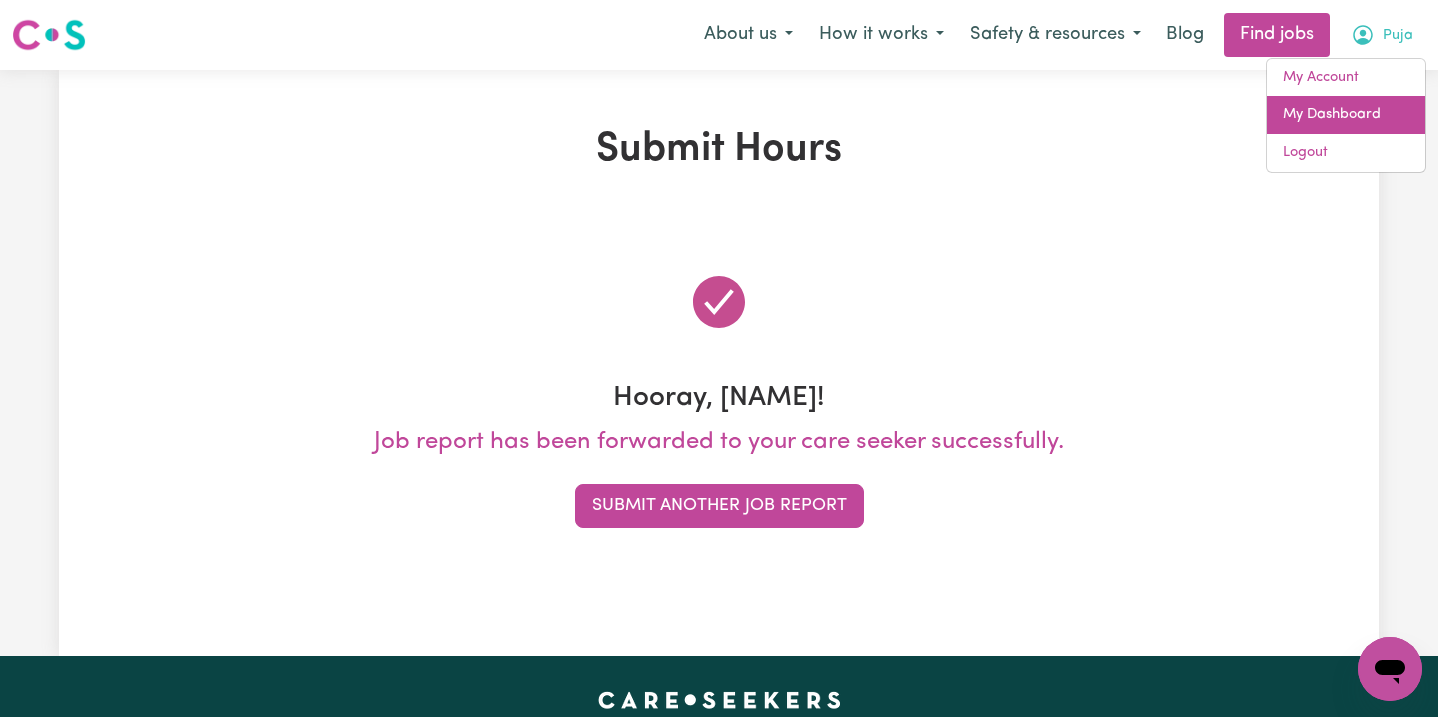 click on "My Dashboard" at bounding box center (1346, 115) 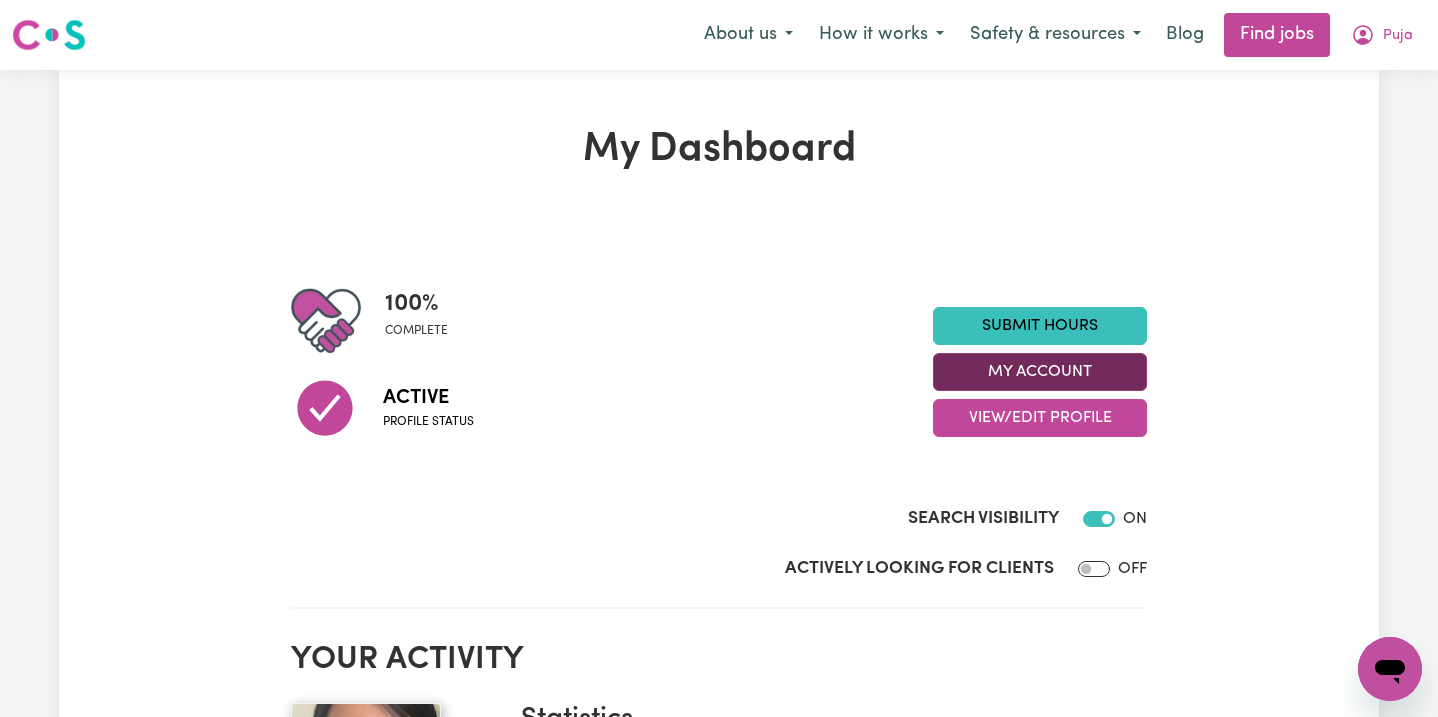click on "My Account" at bounding box center [1040, 372] 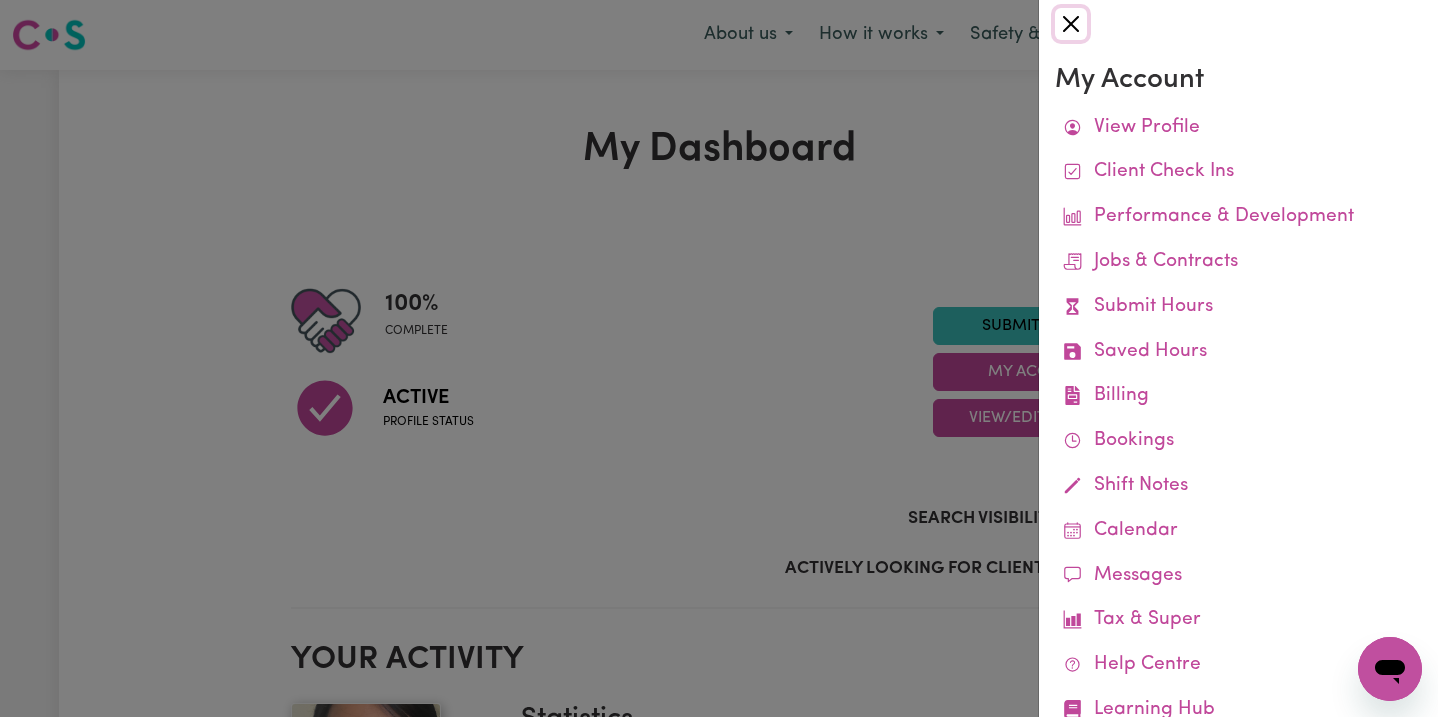 click at bounding box center [1071, 24] 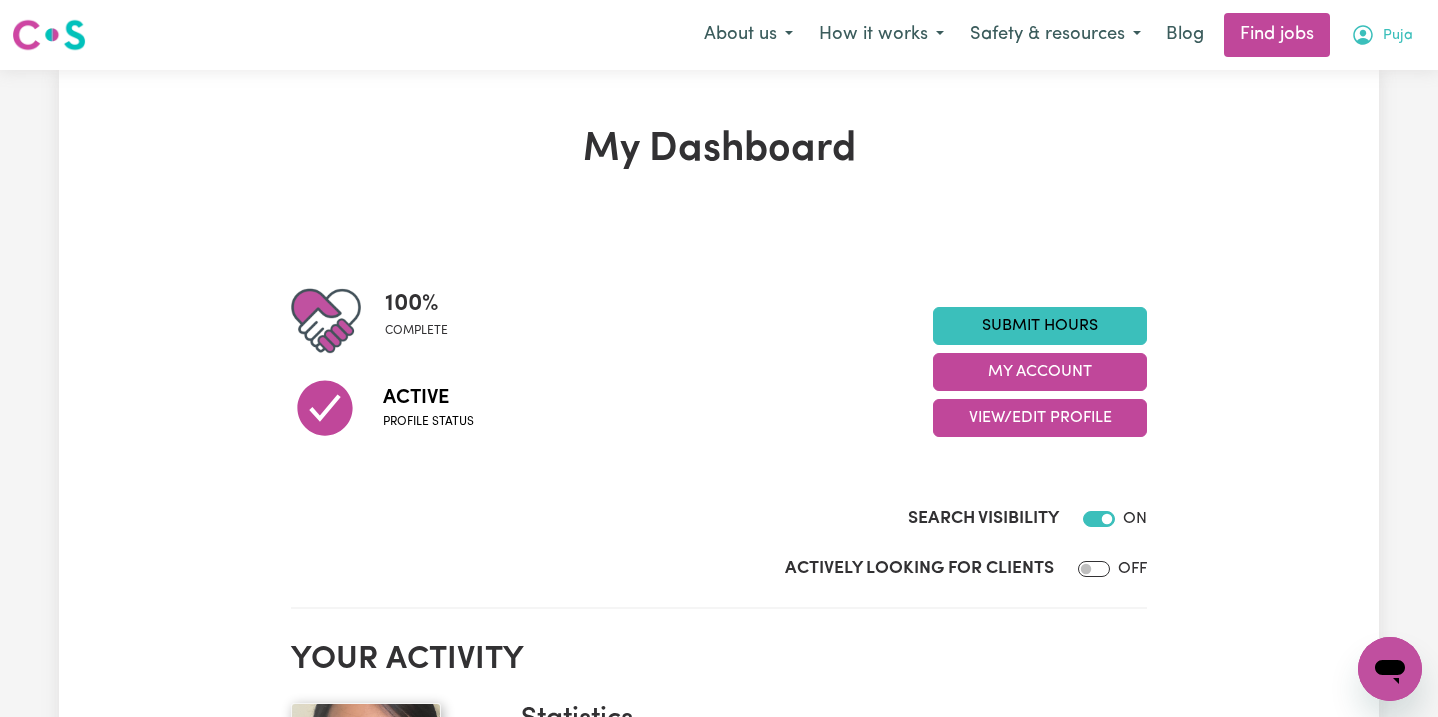 click 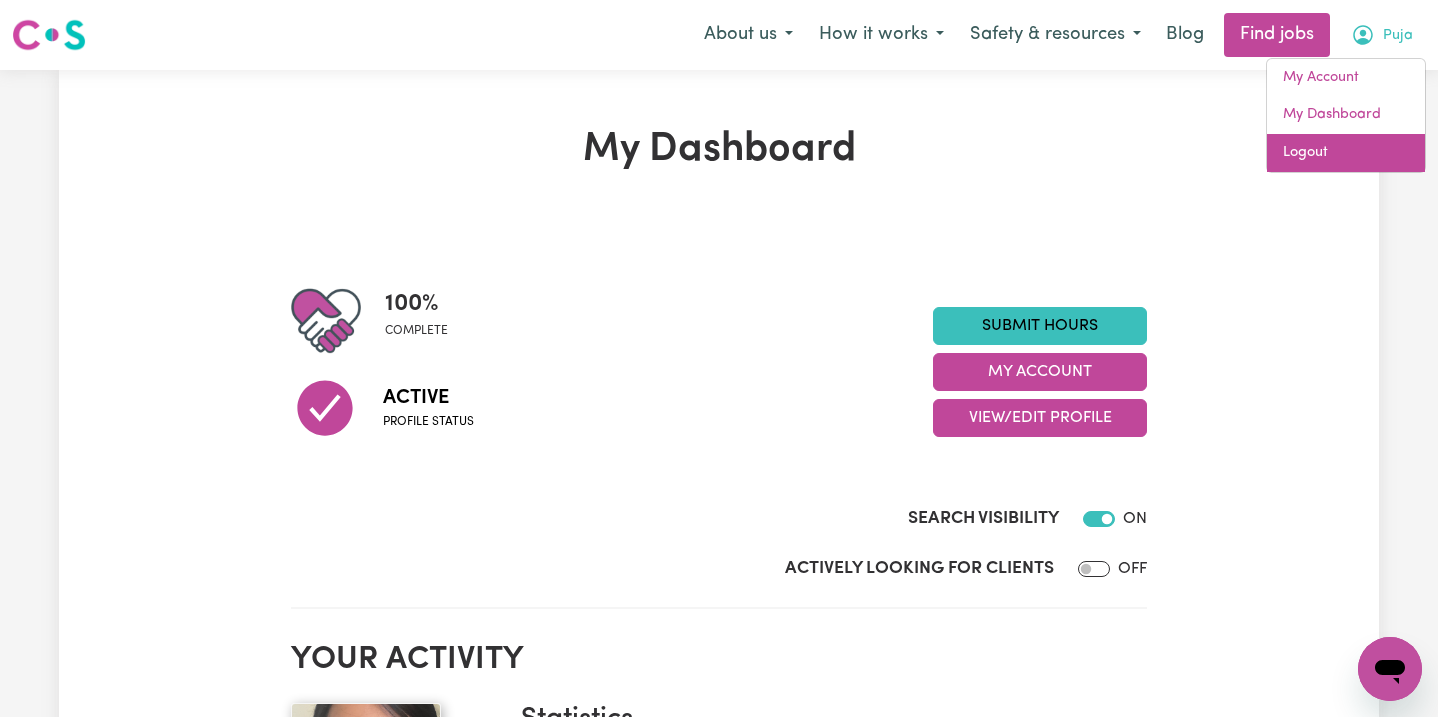 click on "Logout" at bounding box center (1346, 153) 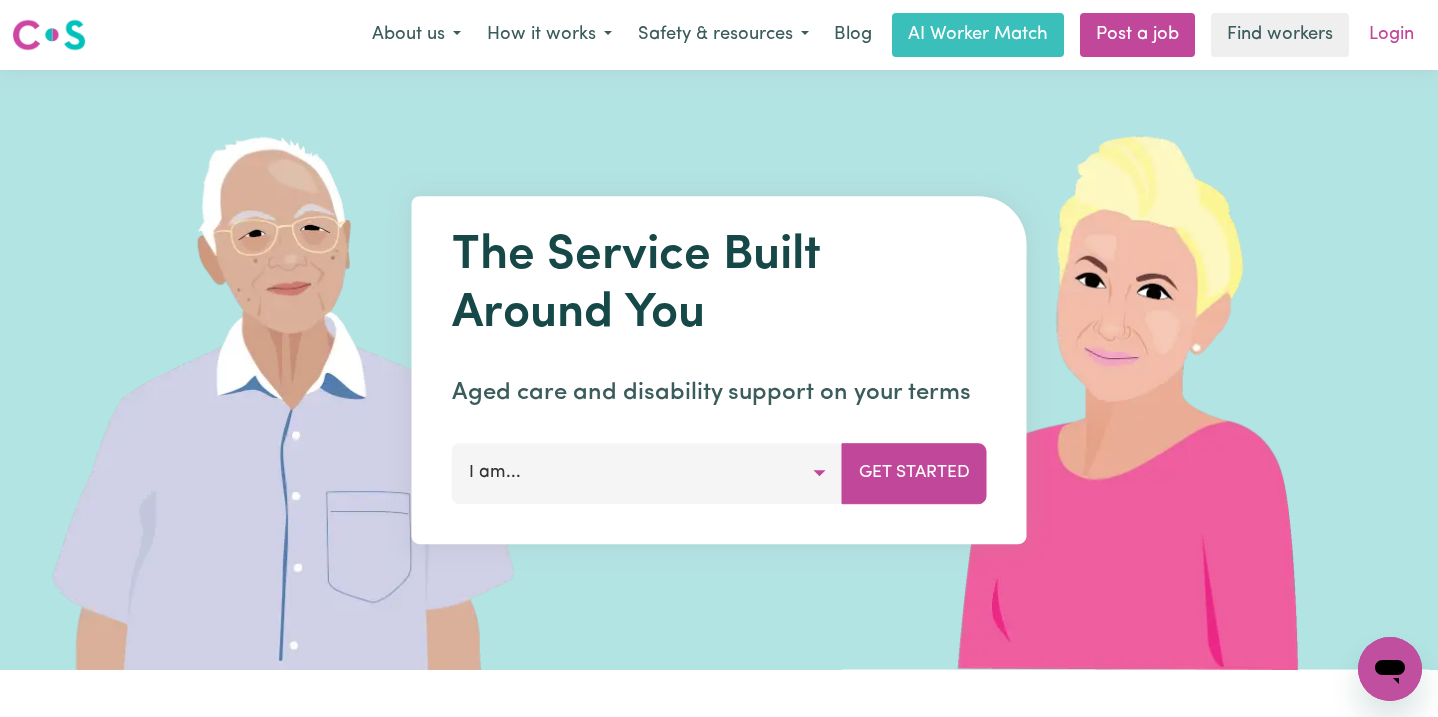 click on "Login" at bounding box center (1391, 35) 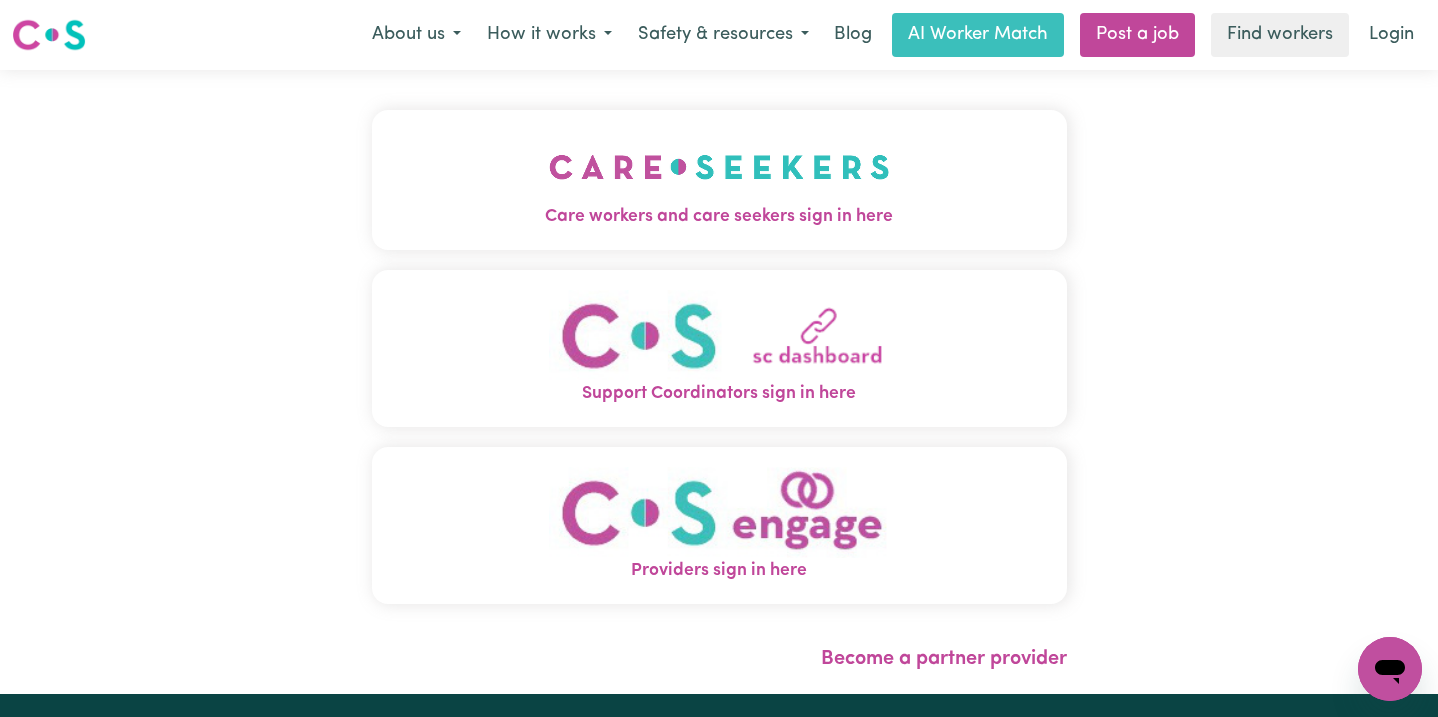 click at bounding box center [719, 167] 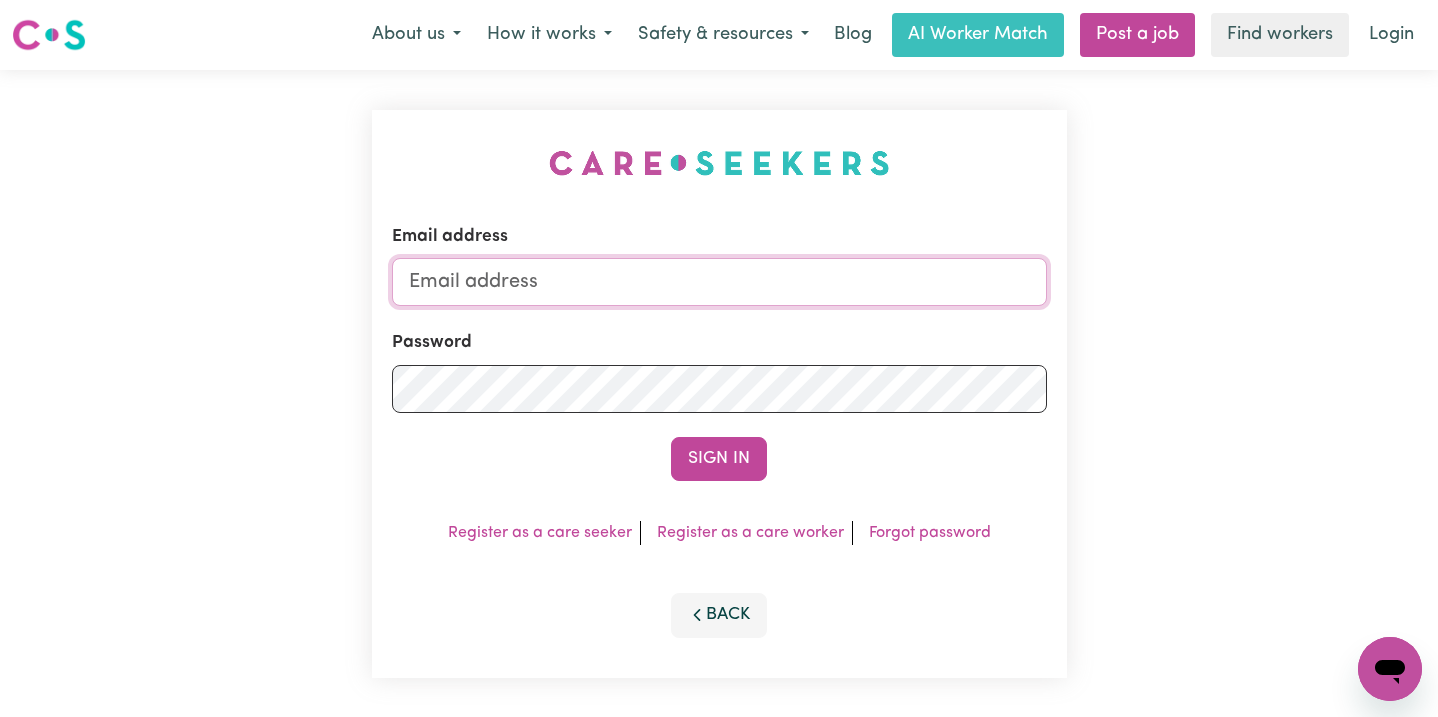 click on "Email address" at bounding box center [719, 282] 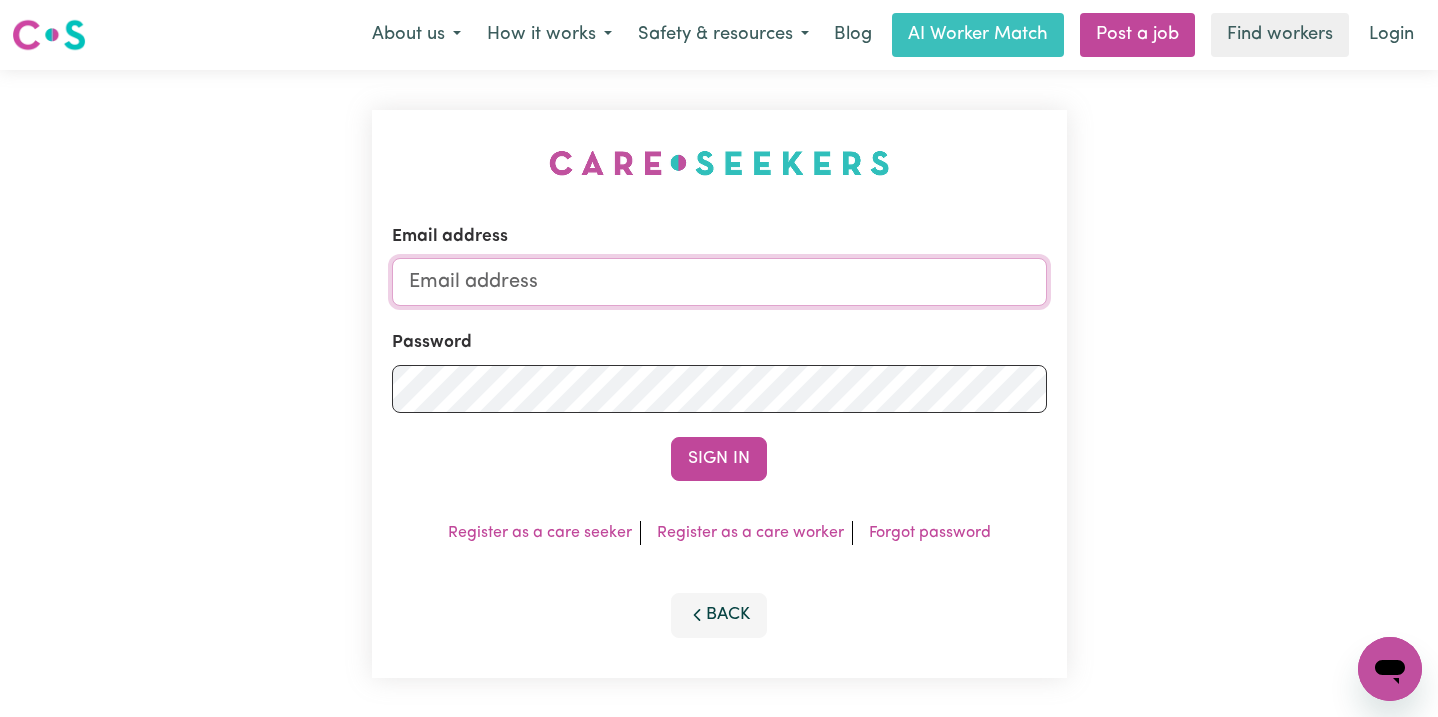 type on "superuser@[EMAIL]" 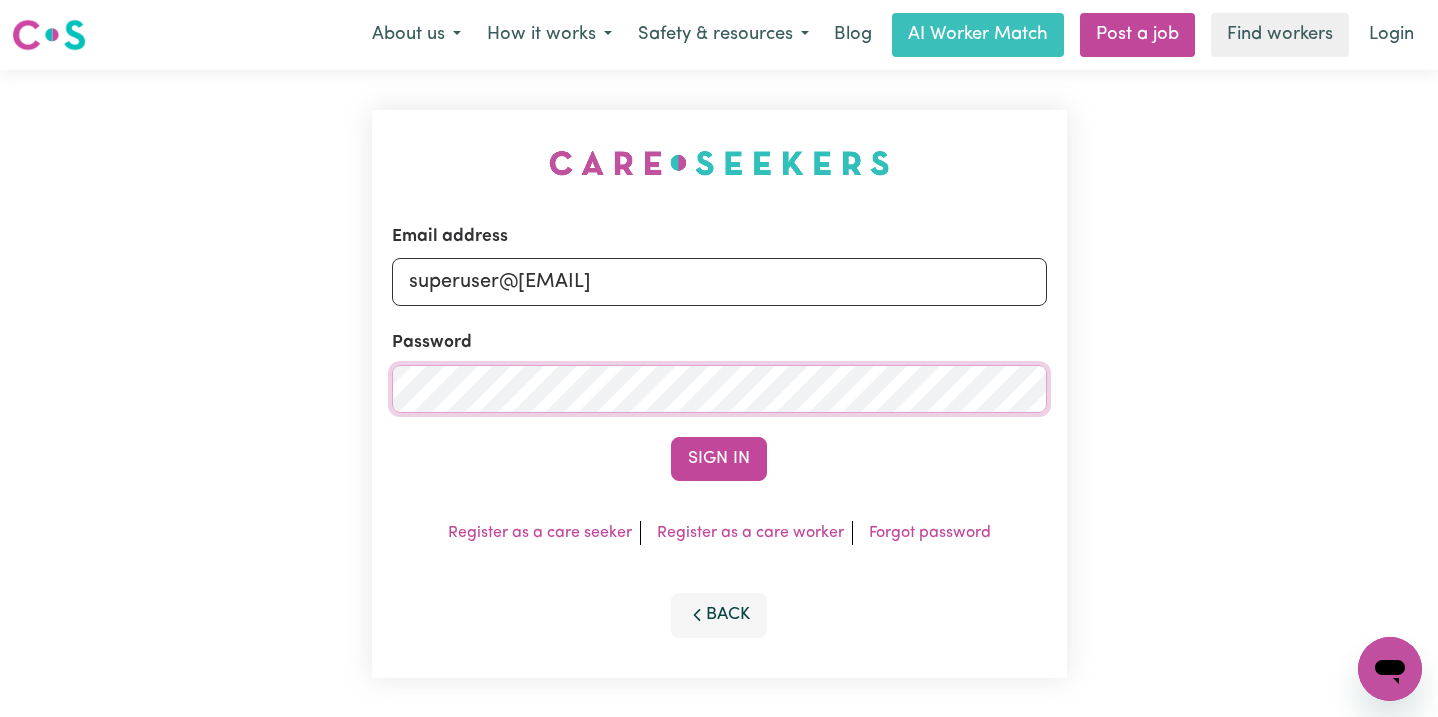 click on "Sign In" at bounding box center (719, 459) 